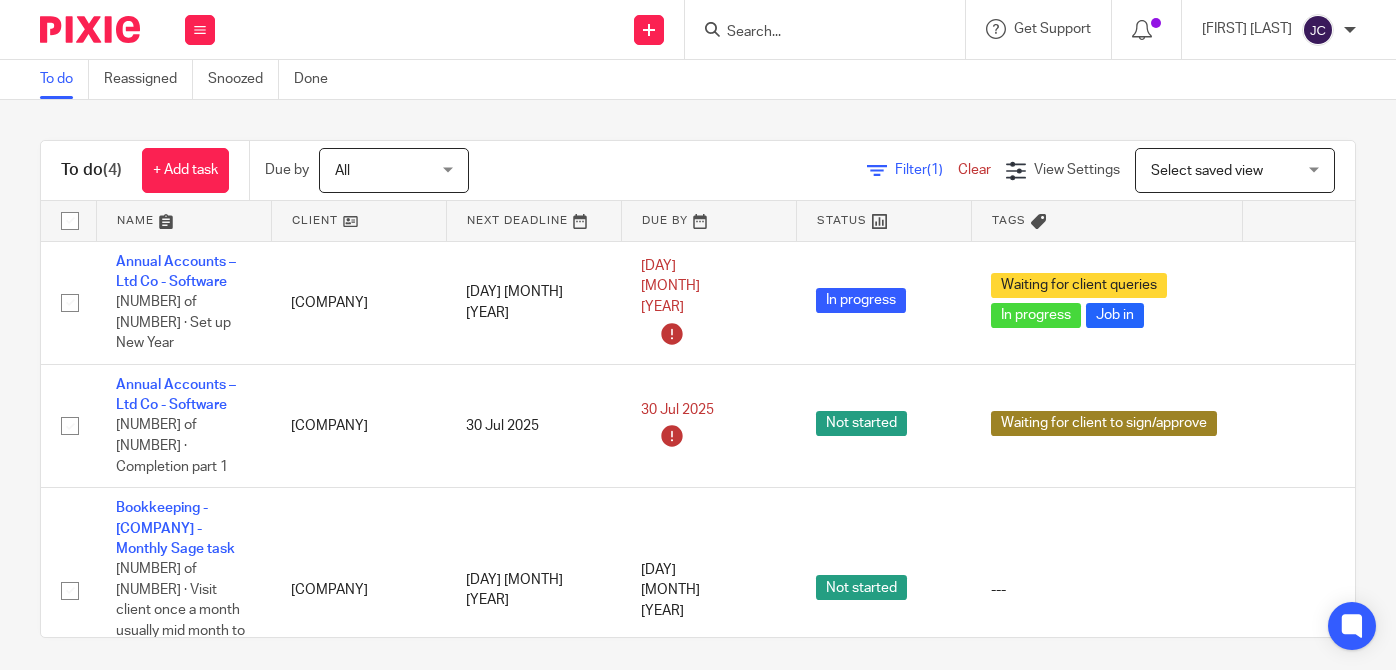 scroll, scrollTop: 0, scrollLeft: 0, axis: both 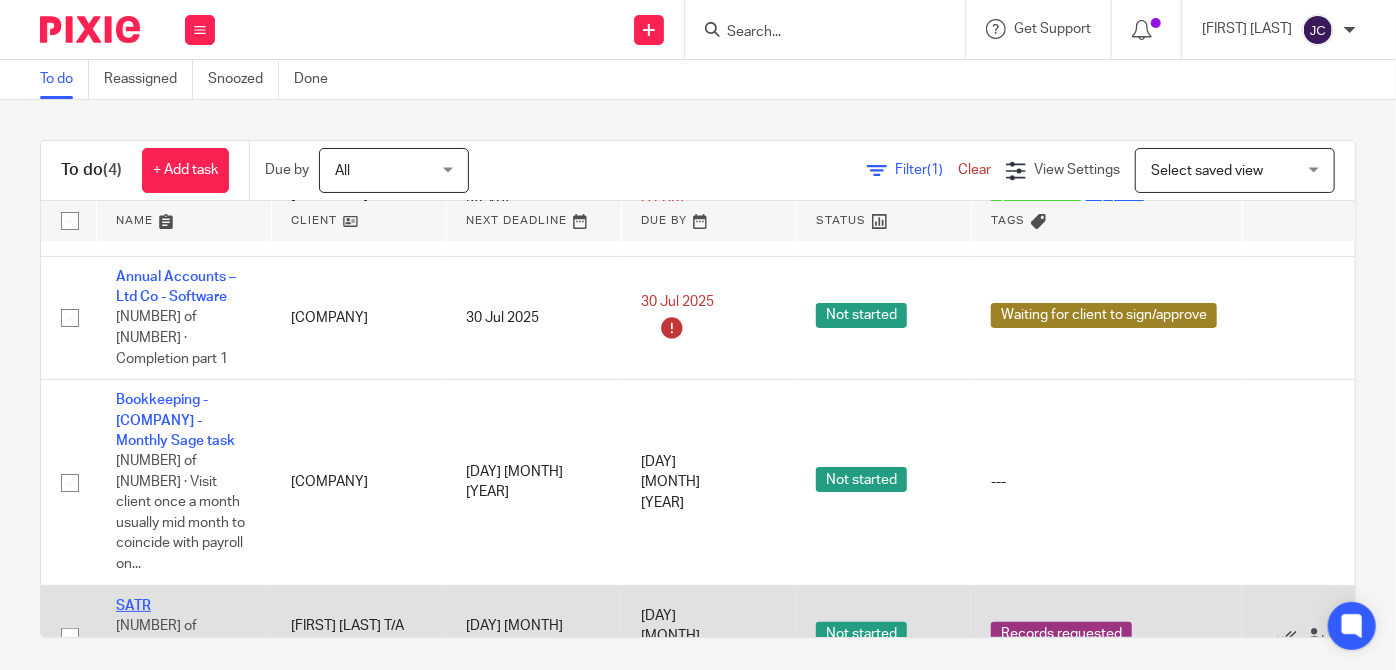 click on "SATR" at bounding box center [133, 606] 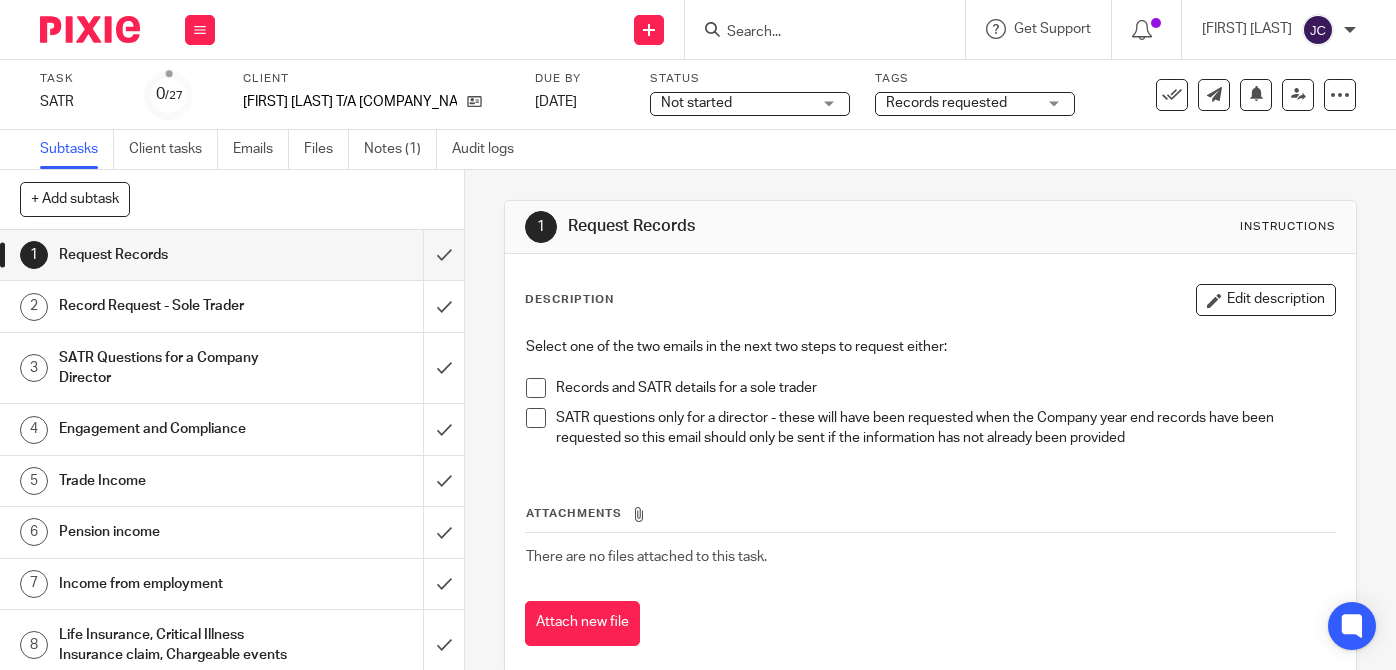 scroll, scrollTop: 0, scrollLeft: 0, axis: both 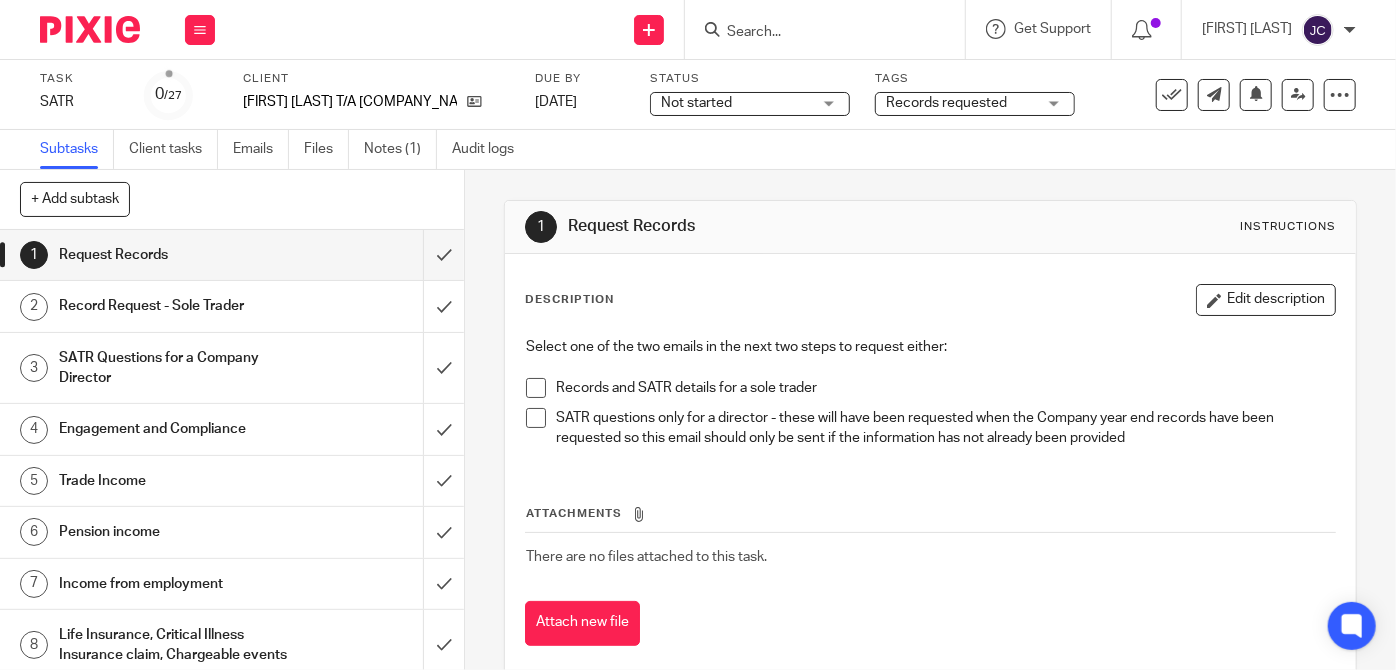 click on "Records requested" at bounding box center [975, 104] 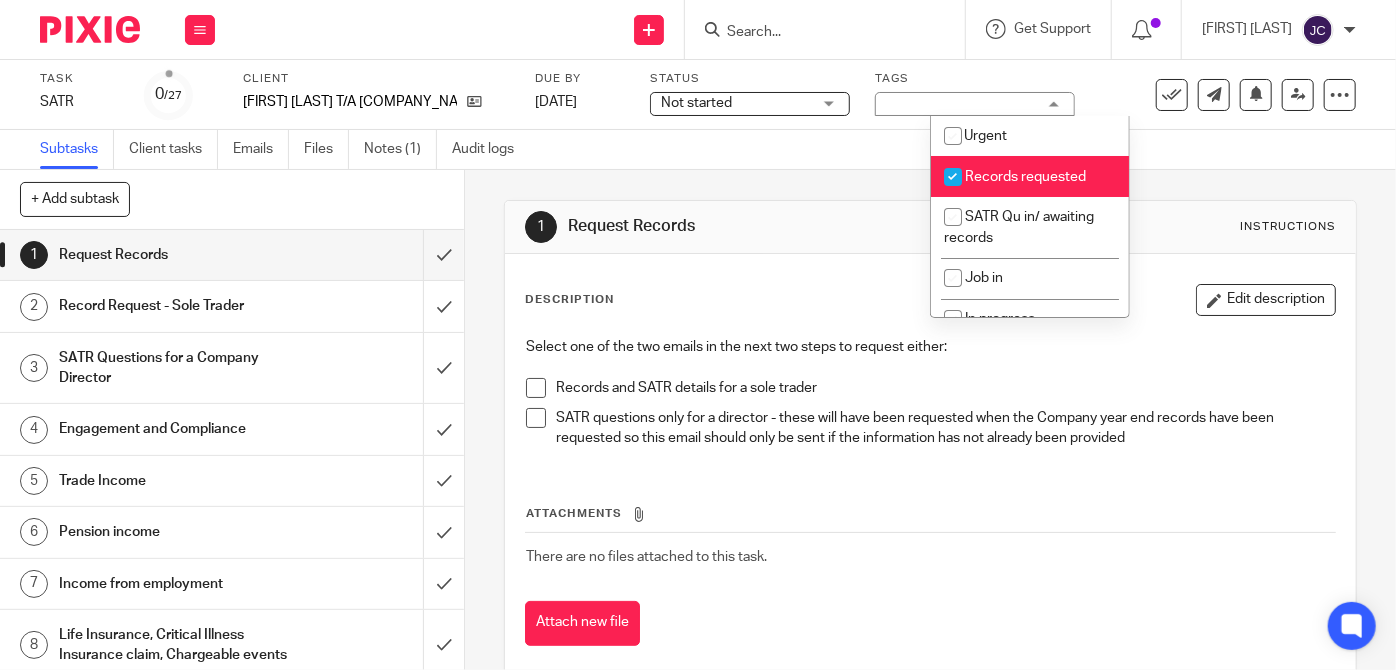 click at bounding box center (953, 177) 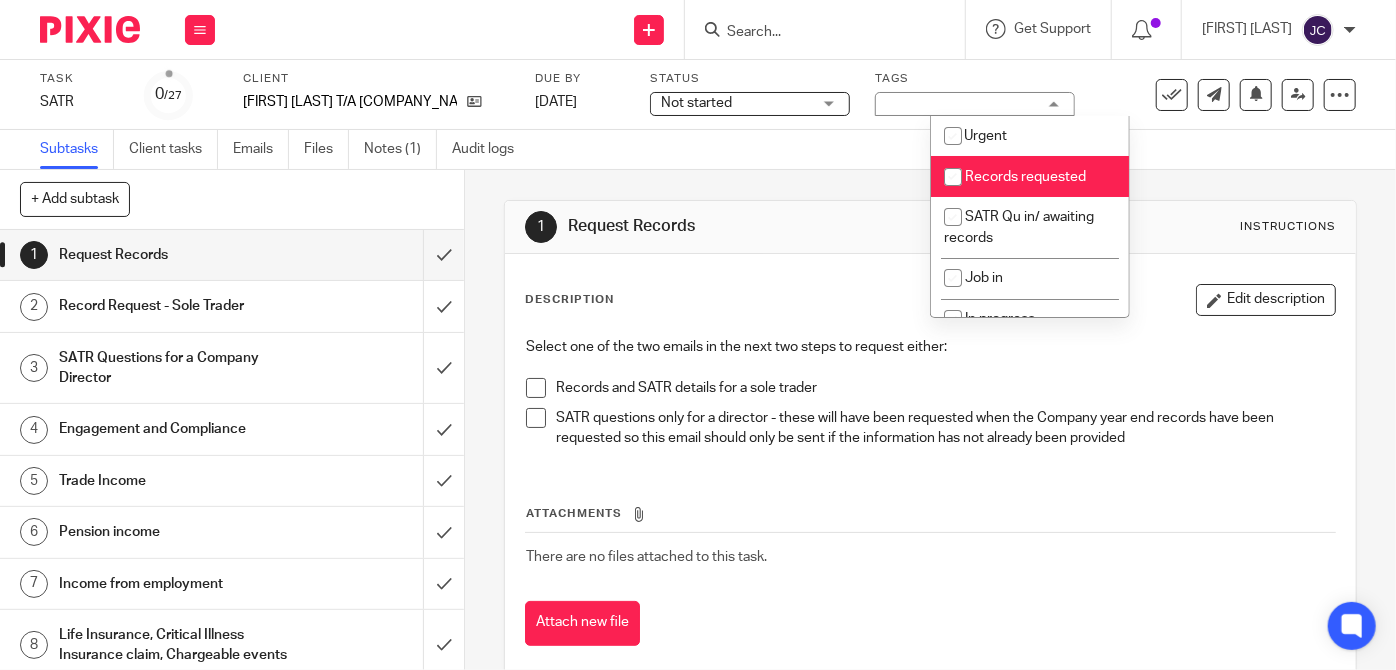 checkbox on "false" 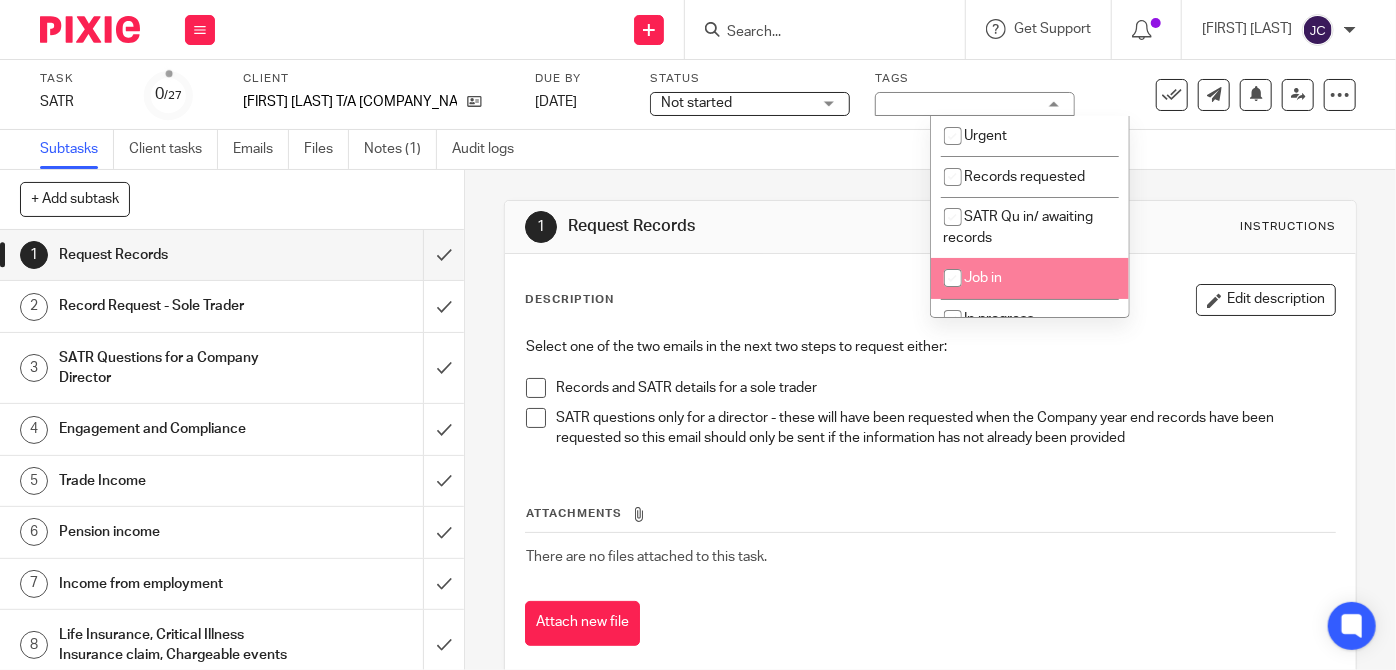 click at bounding box center [953, 278] 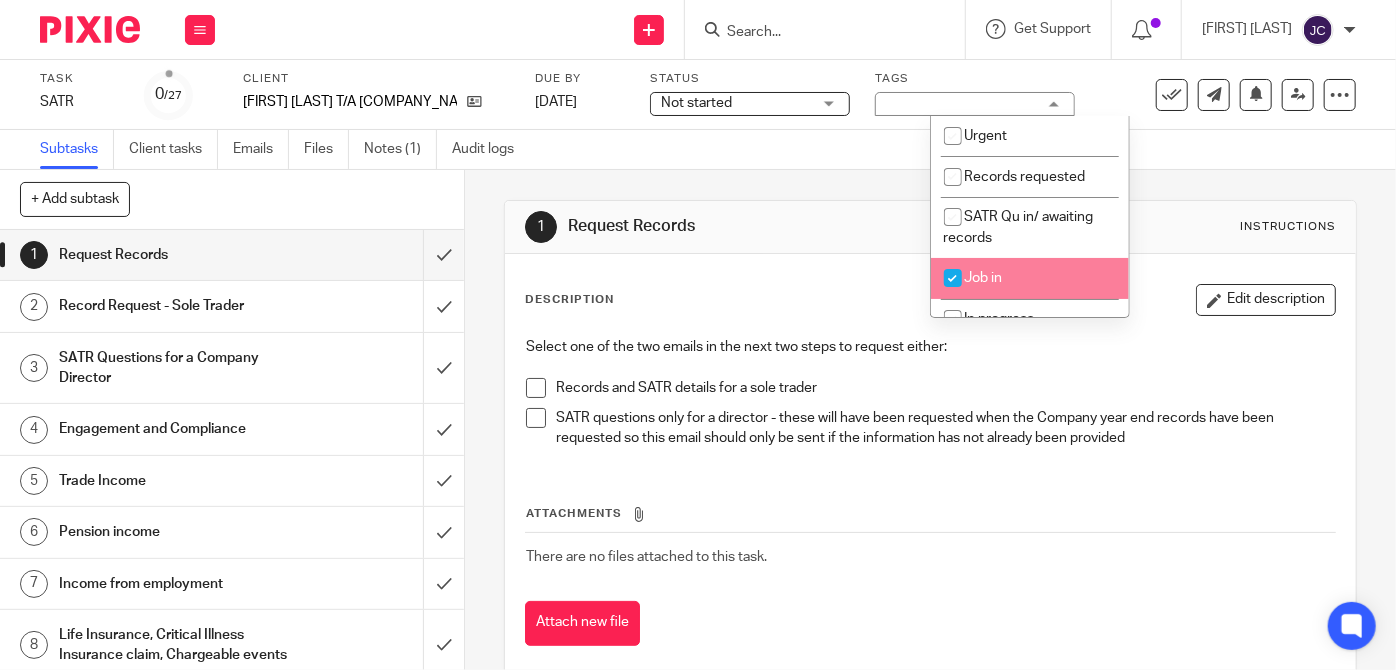 checkbox on "true" 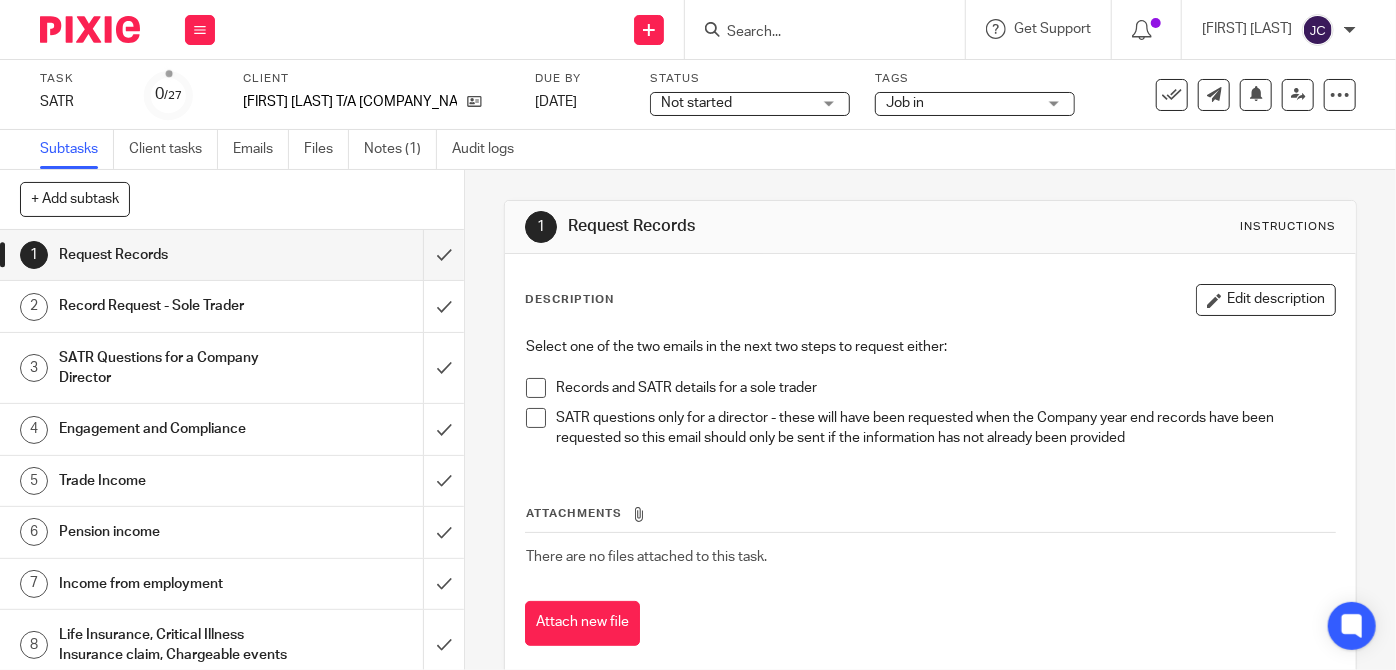 click on "There are no files attached to this task." at bounding box center (930, 557) 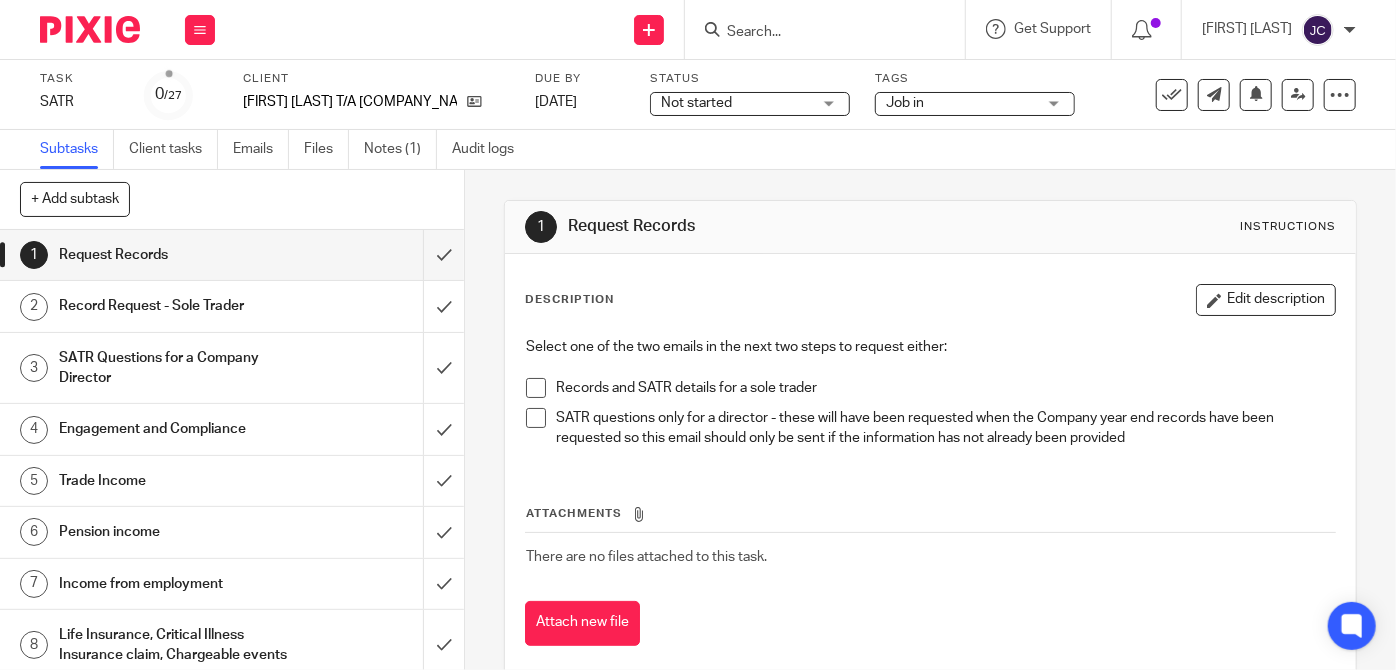 click on "Not started
Not started" at bounding box center [750, 104] 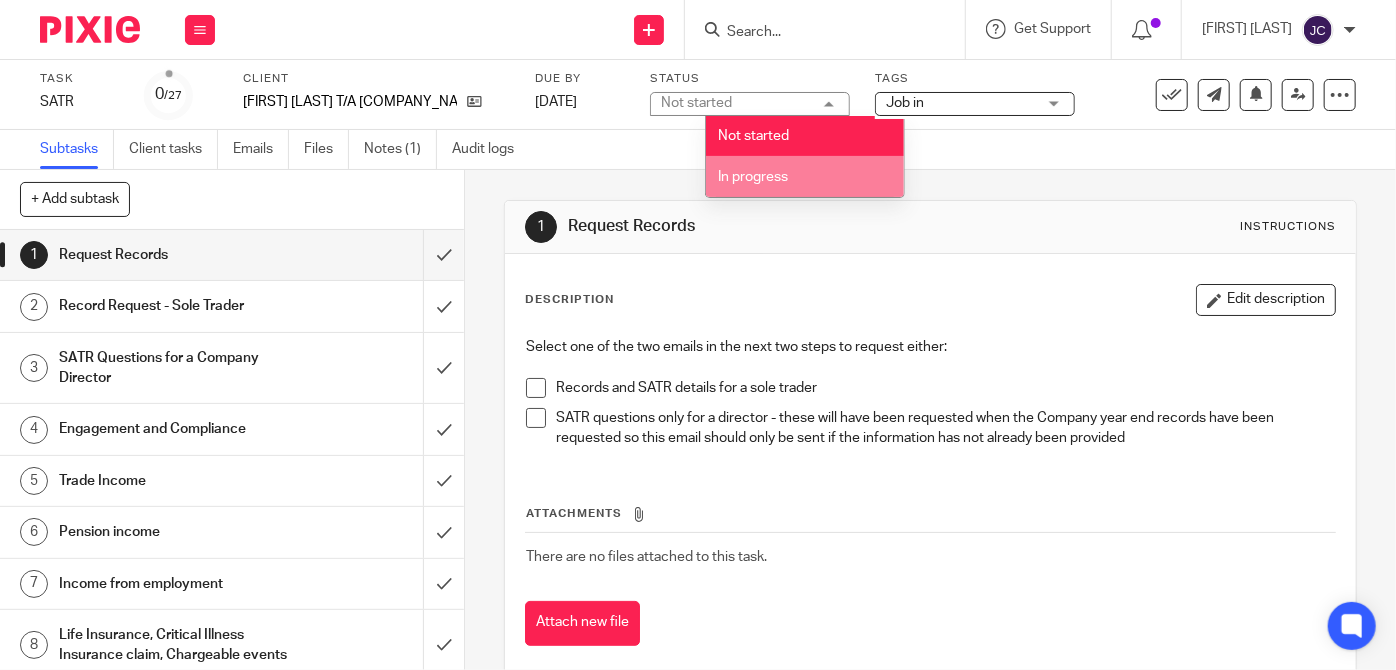 click on "In progress" at bounding box center [805, 176] 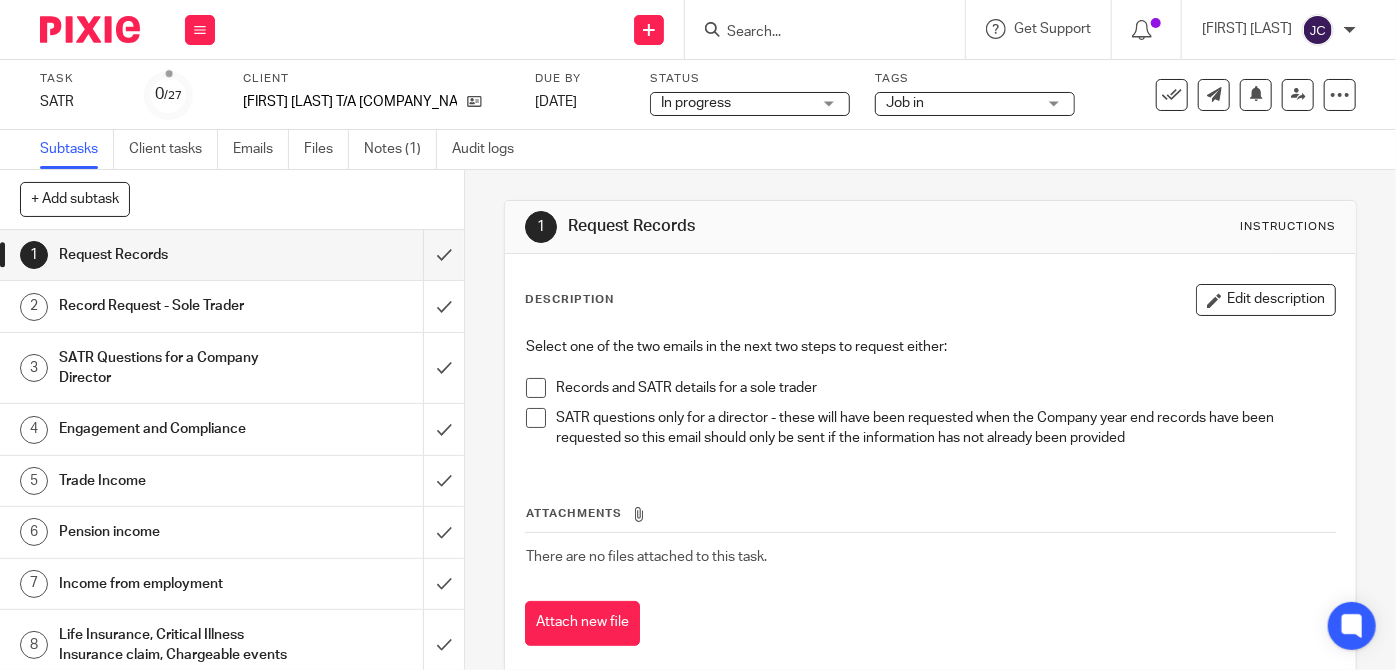 click at bounding box center (536, 388) 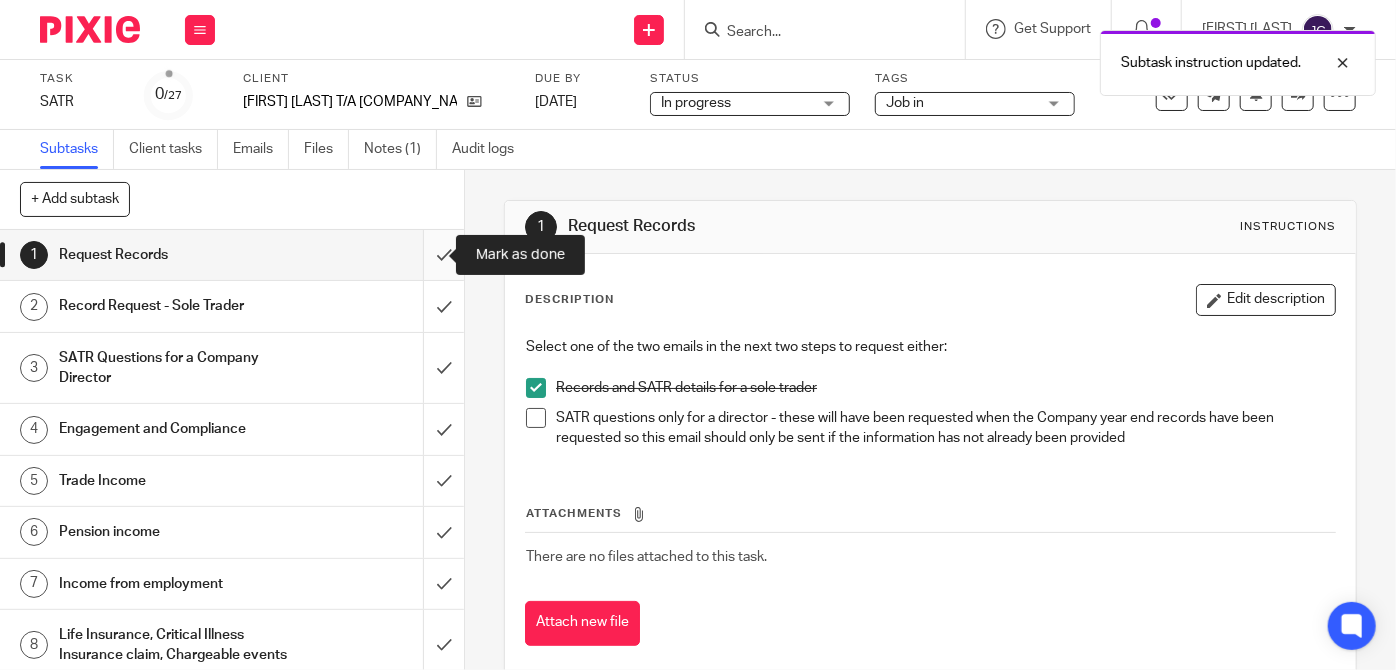 click at bounding box center (232, 255) 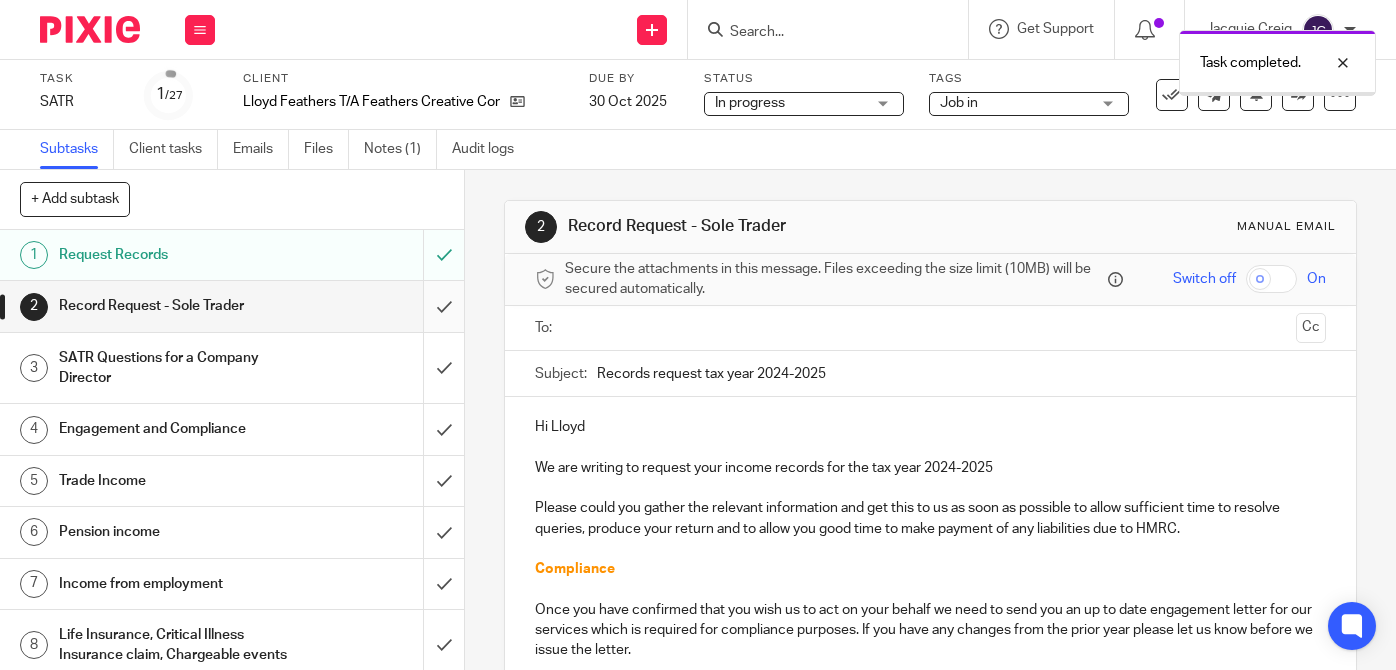 scroll, scrollTop: 0, scrollLeft: 0, axis: both 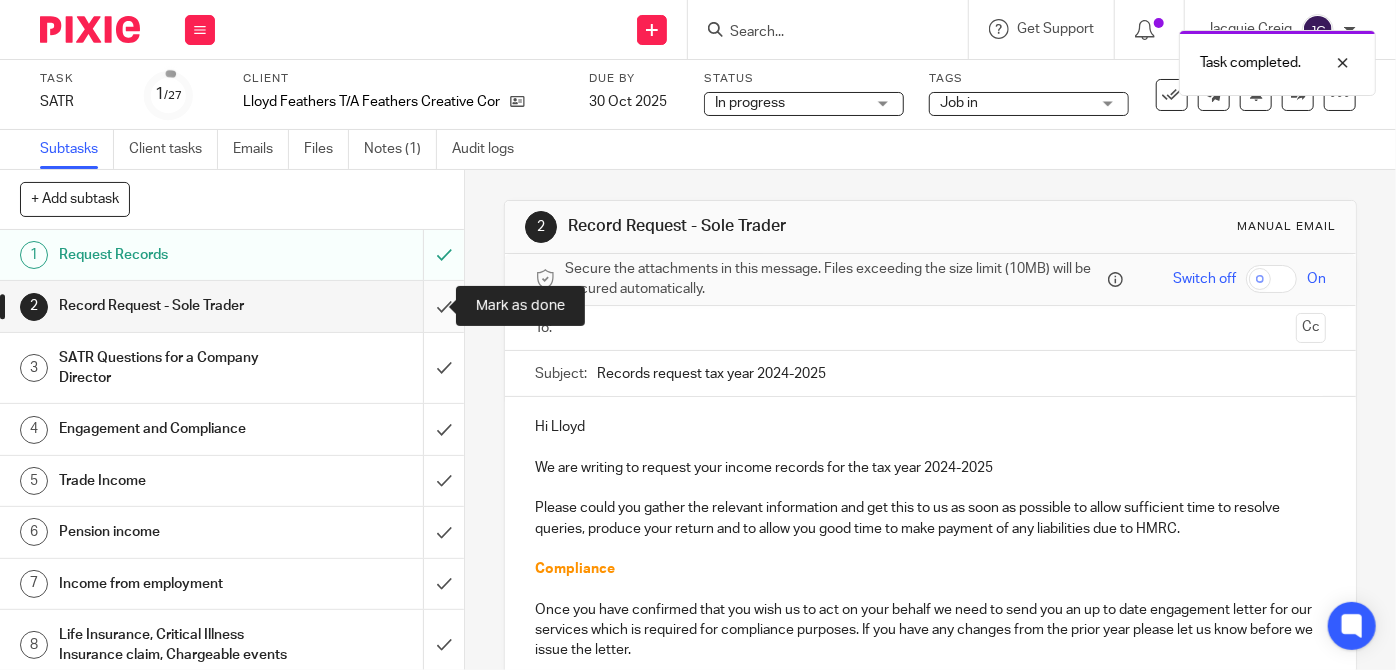 click at bounding box center [232, 306] 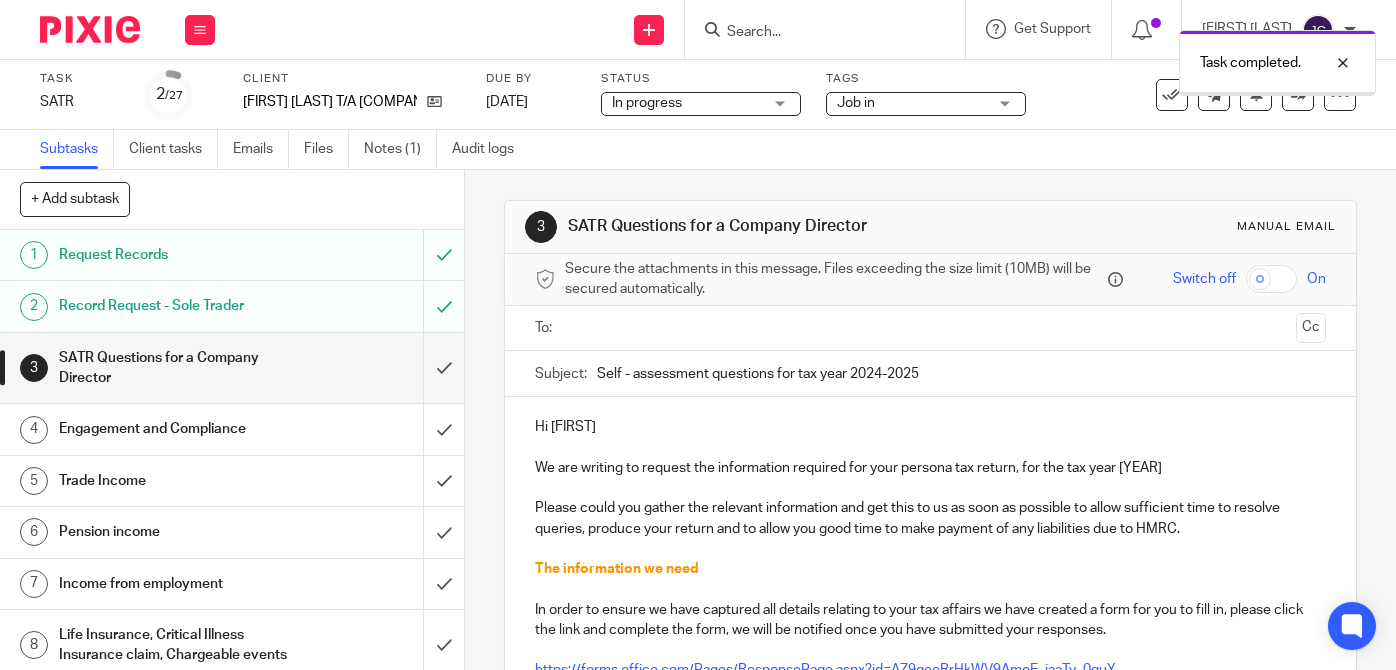 scroll, scrollTop: 0, scrollLeft: 0, axis: both 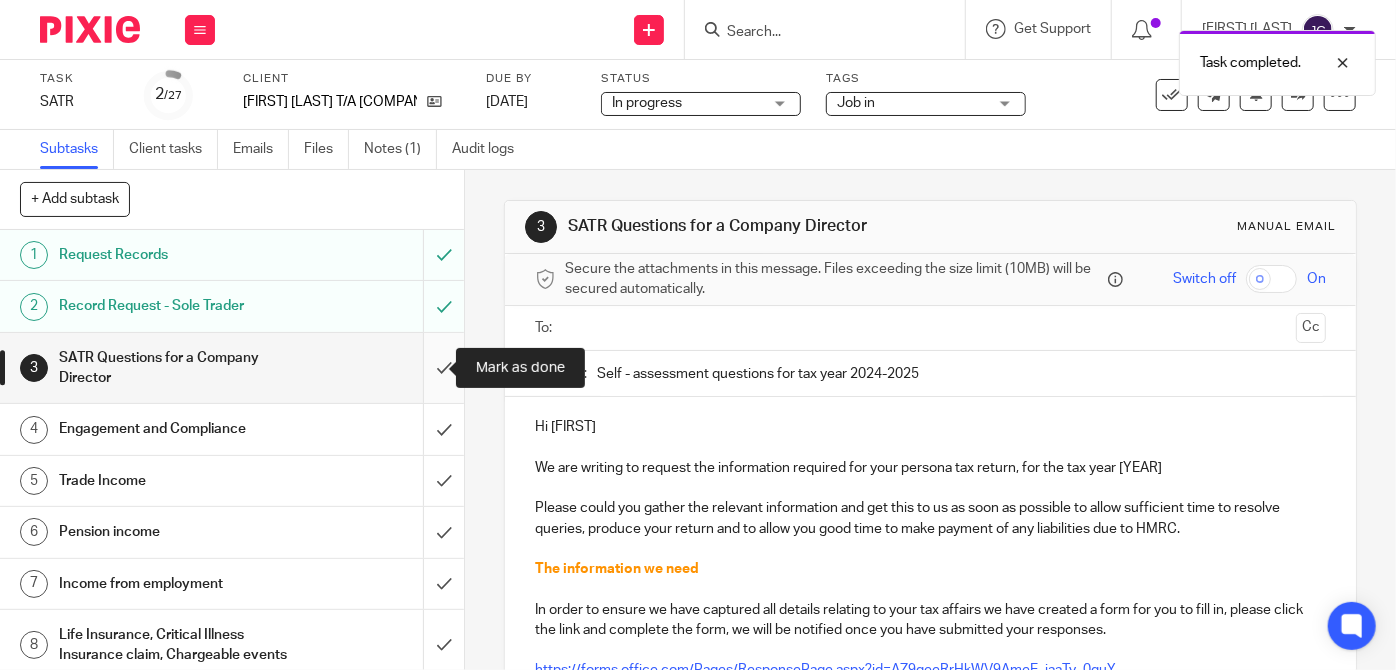 click at bounding box center (232, 368) 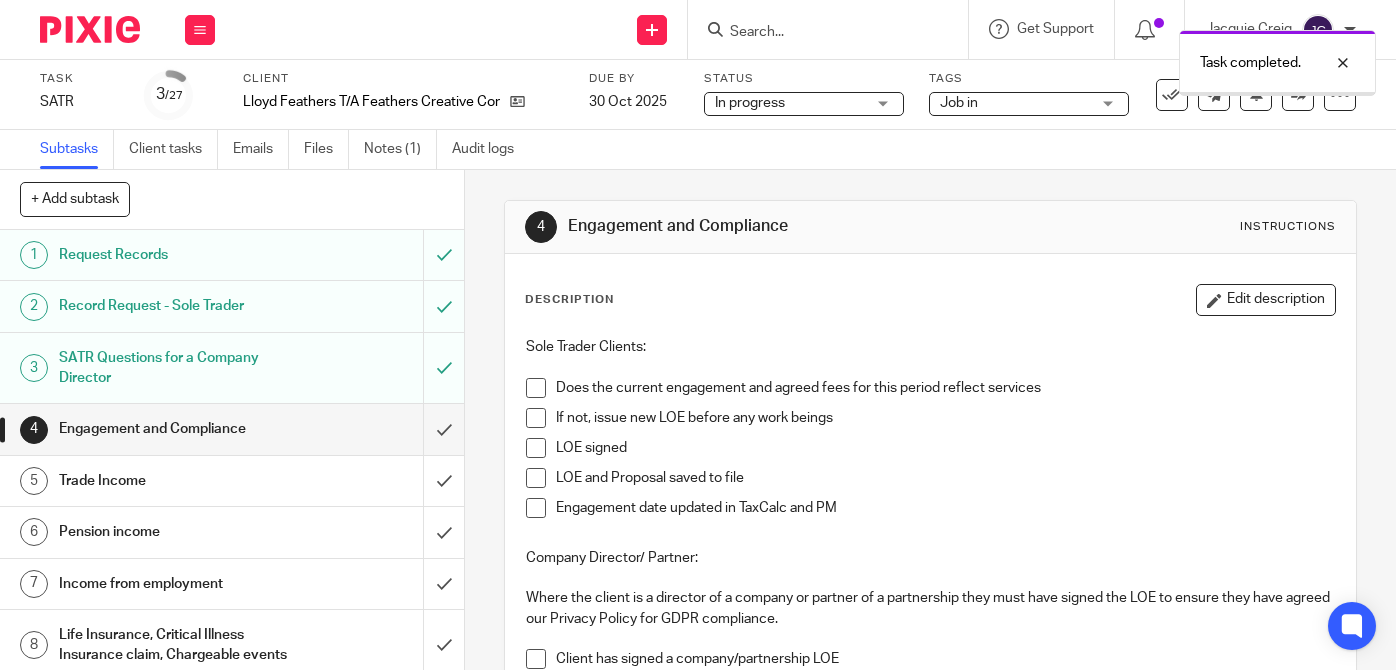 scroll, scrollTop: 0, scrollLeft: 0, axis: both 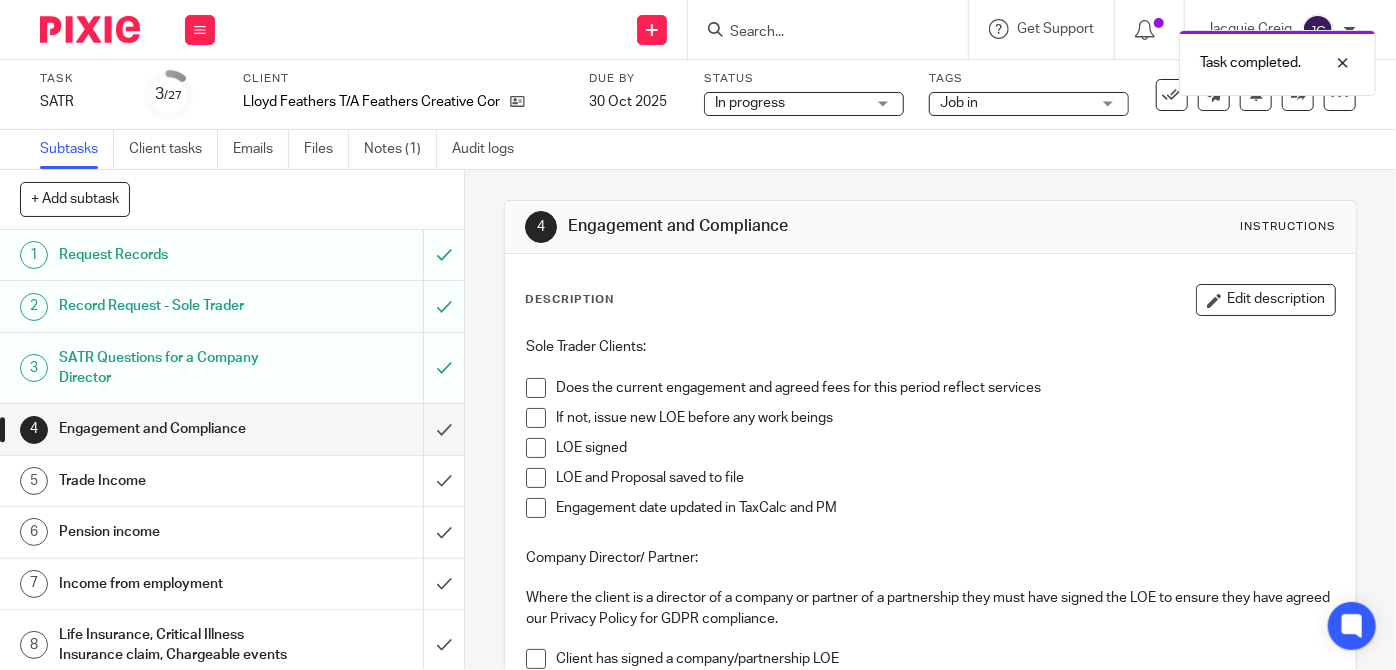 click on "Trade Income" at bounding box center (231, 481) 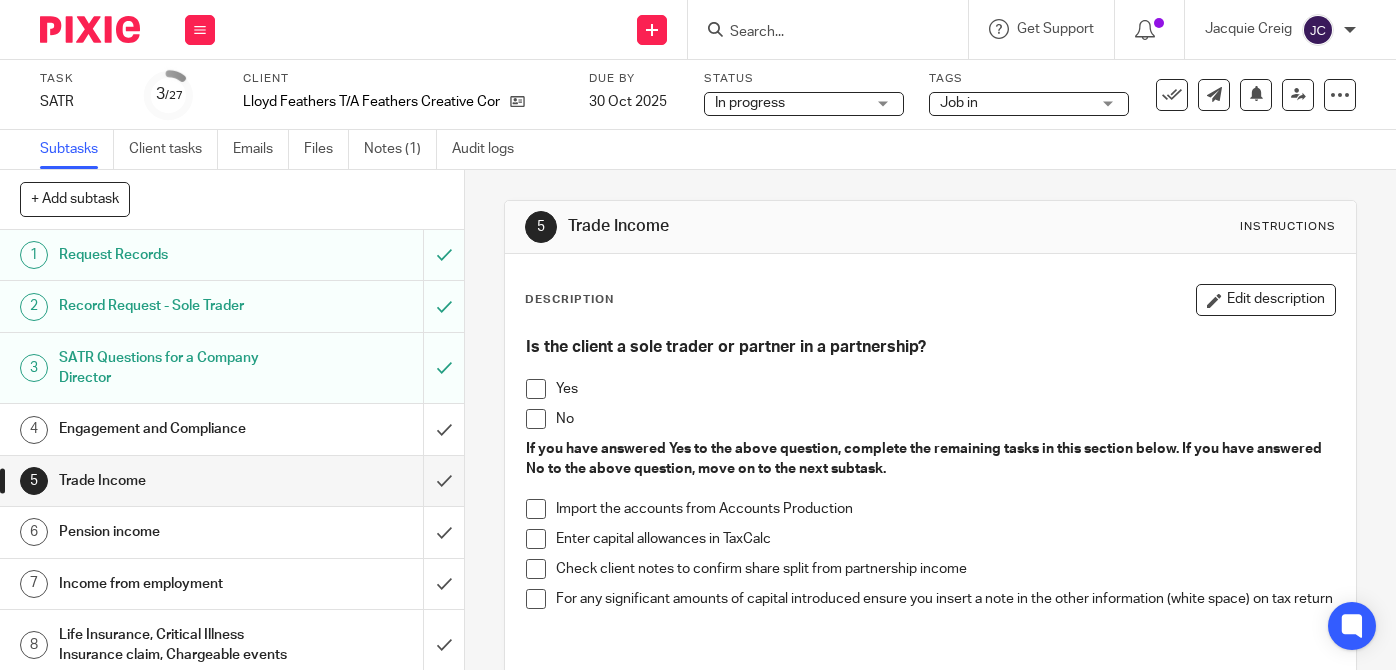 scroll, scrollTop: 0, scrollLeft: 0, axis: both 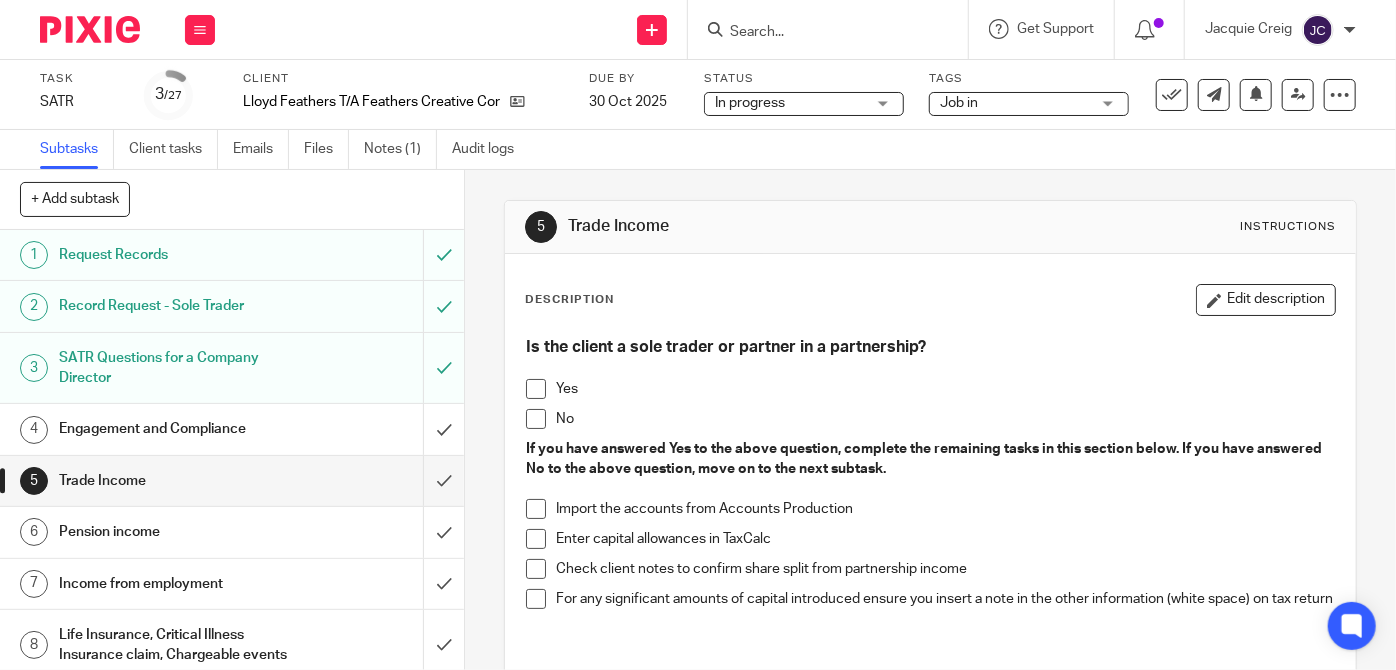 click at bounding box center (536, 389) 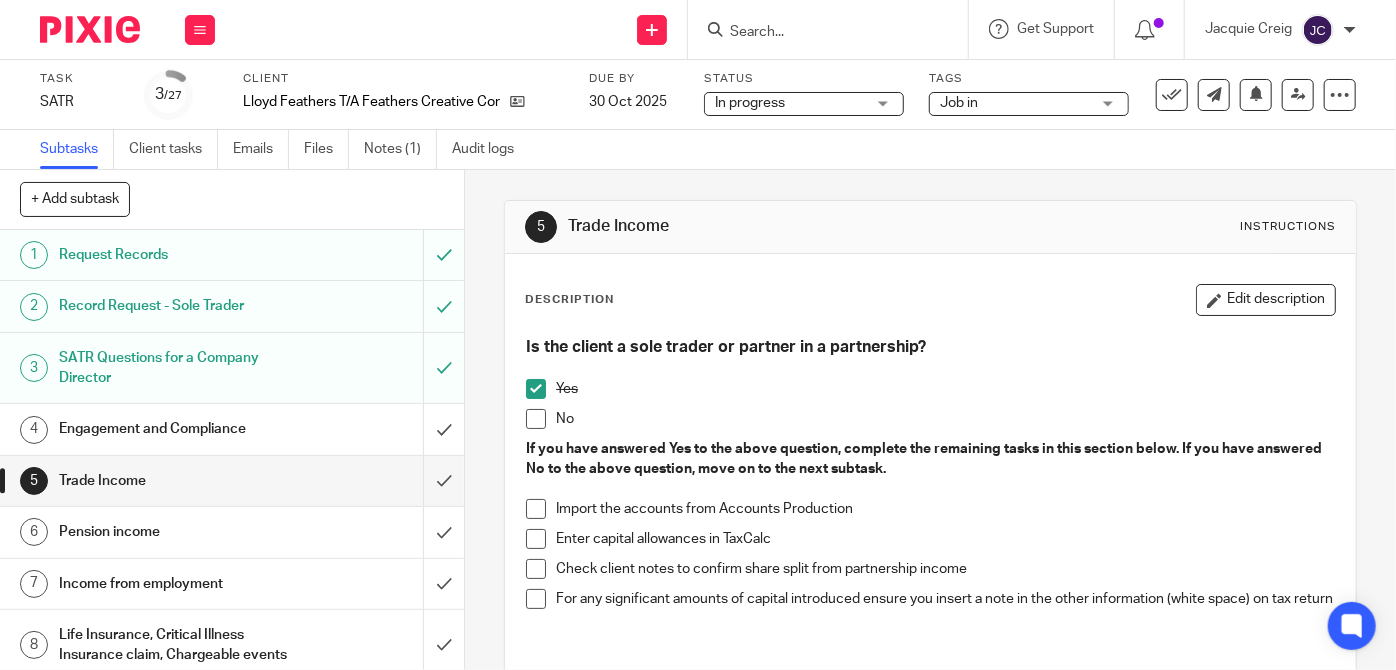 click at bounding box center [536, 509] 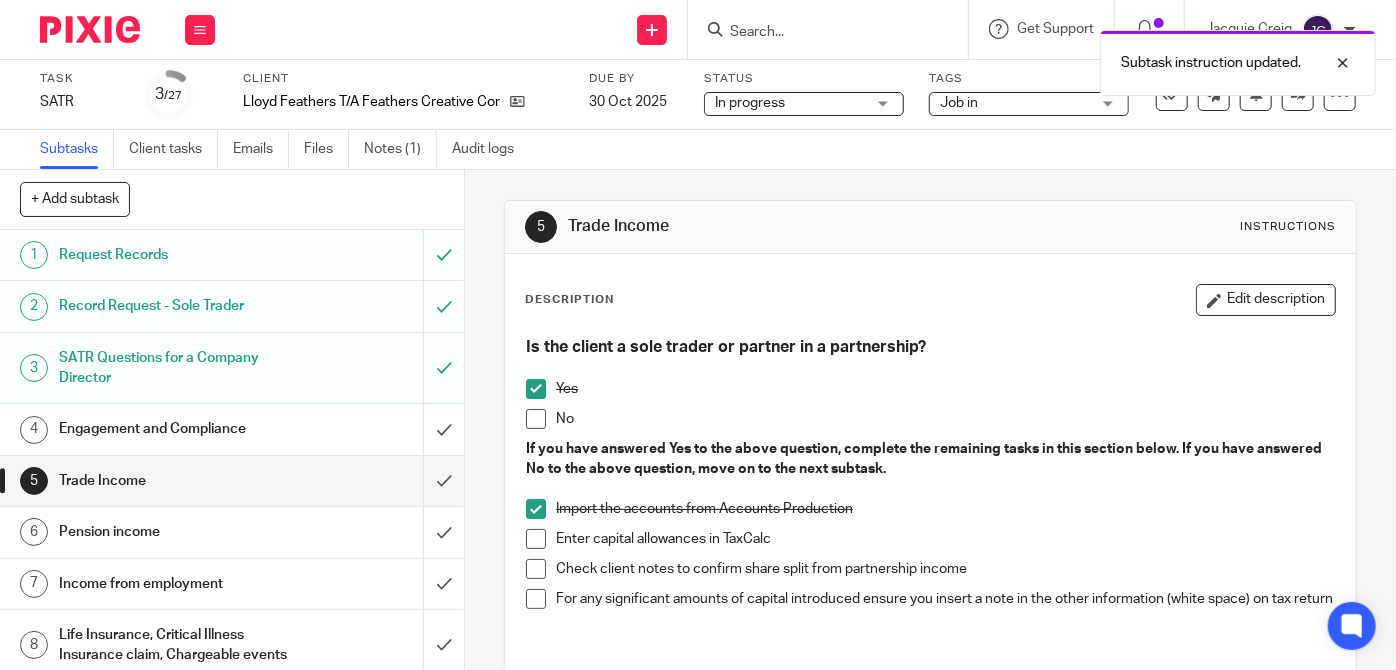 click at bounding box center (536, 539) 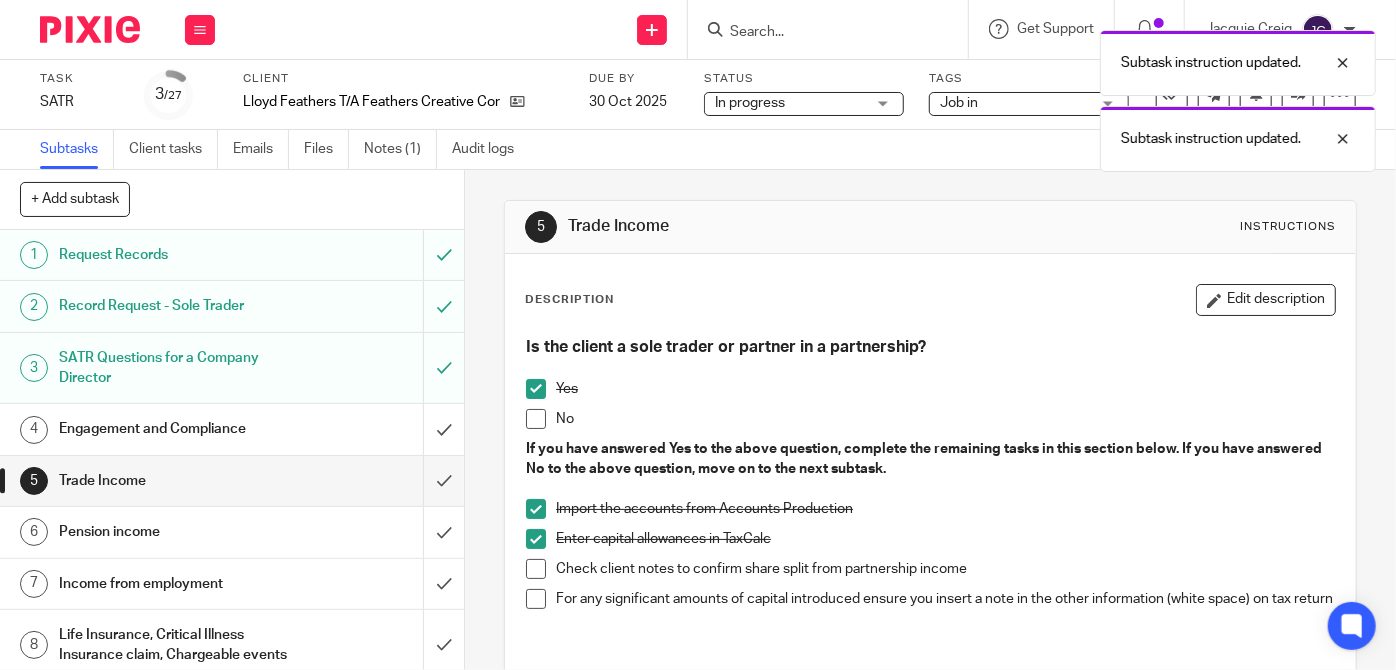 click at bounding box center (536, 569) 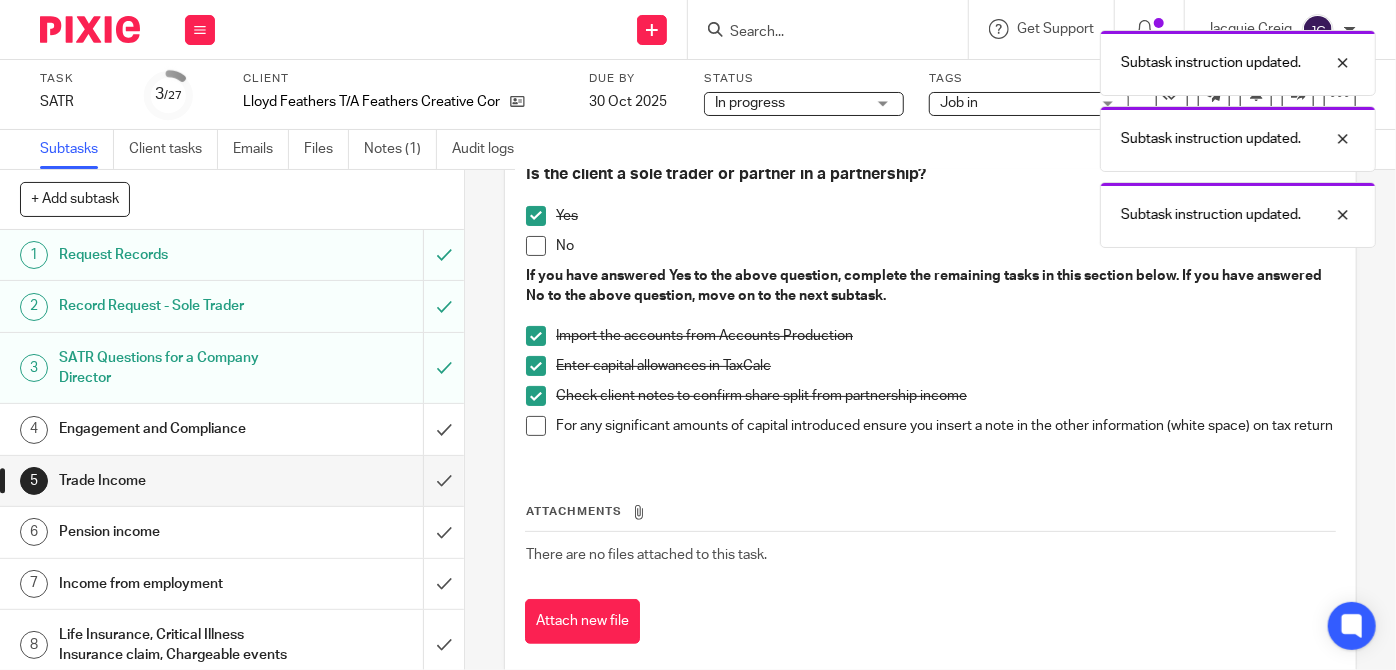 scroll, scrollTop: 216, scrollLeft: 0, axis: vertical 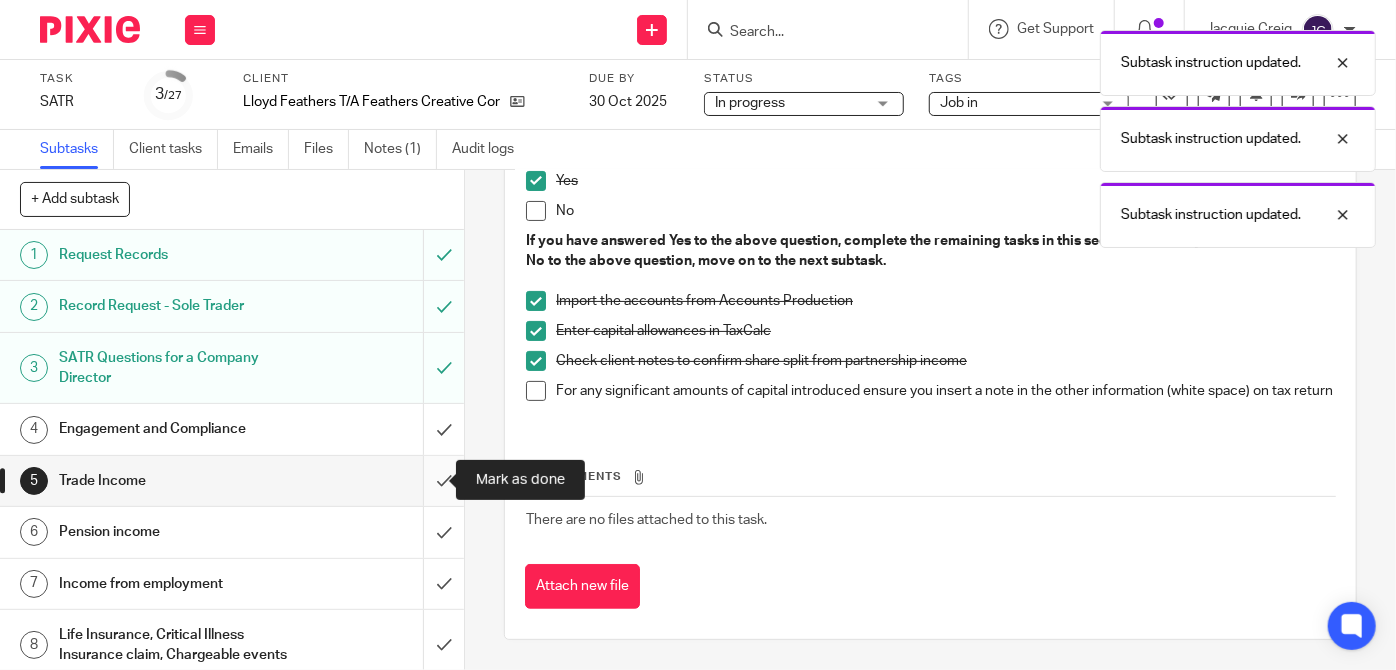 click at bounding box center (232, 481) 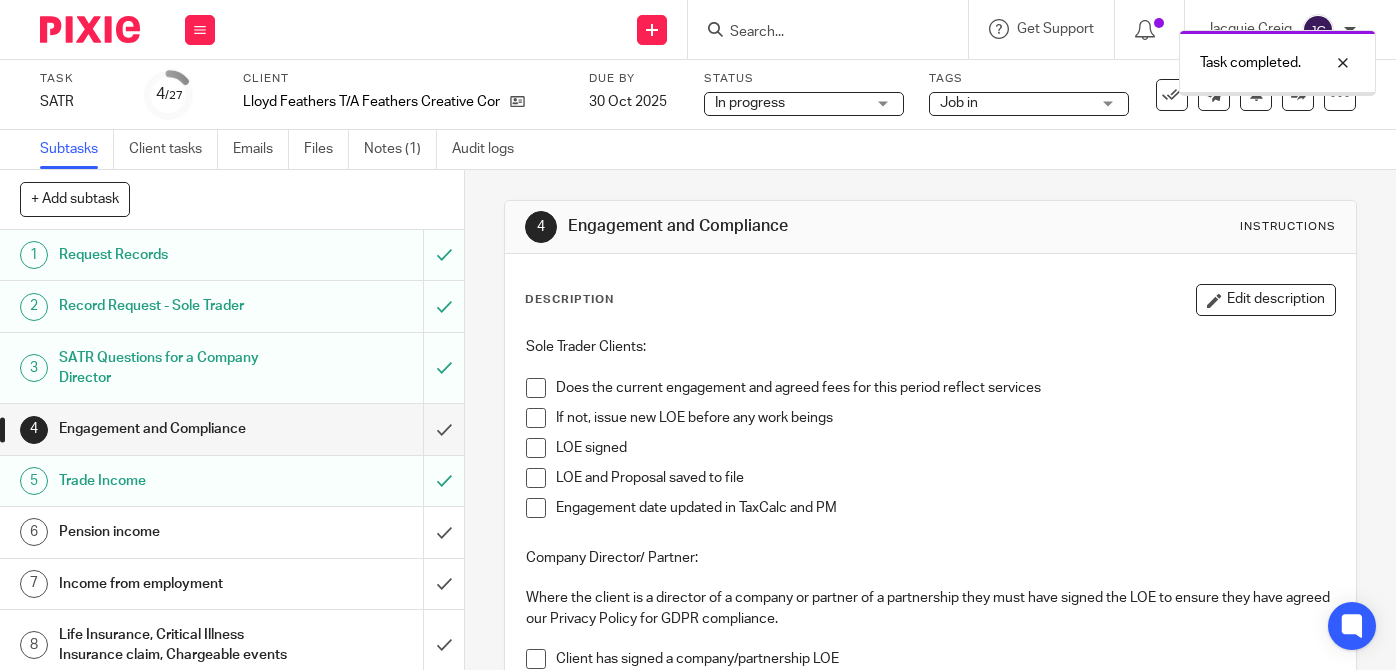 scroll, scrollTop: 0, scrollLeft: 0, axis: both 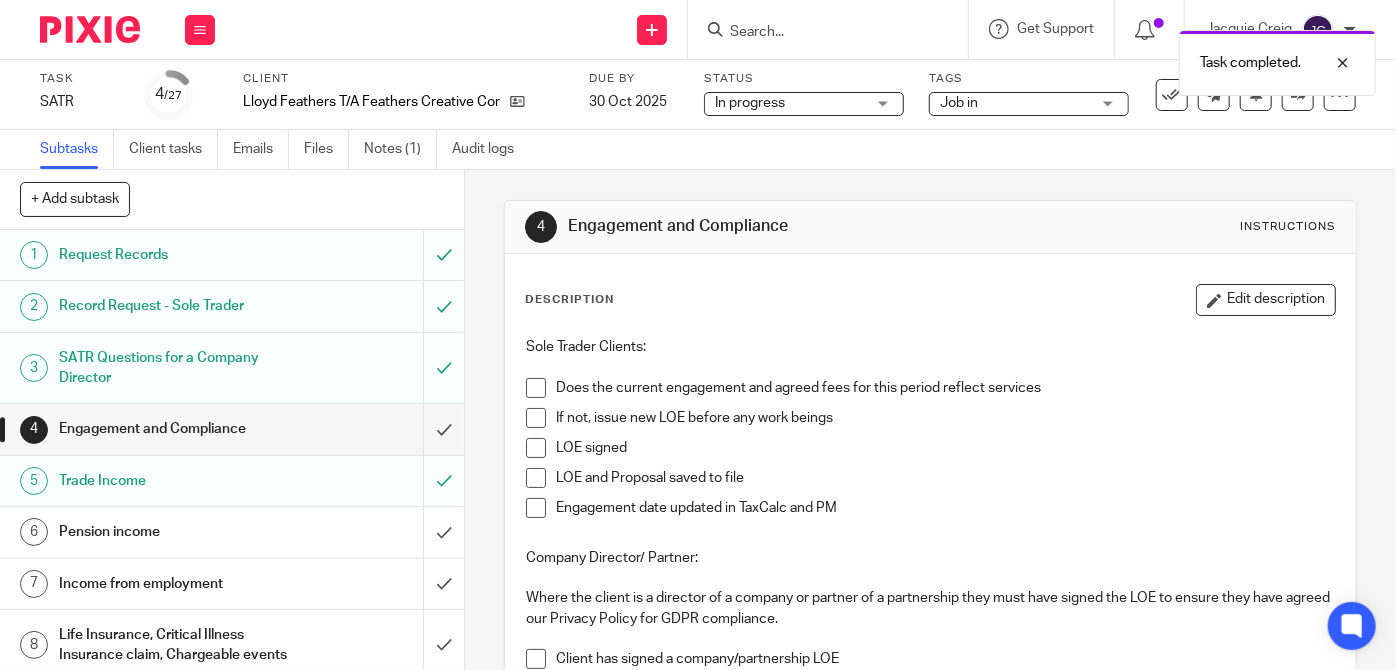 click on "Pension income" at bounding box center (231, 532) 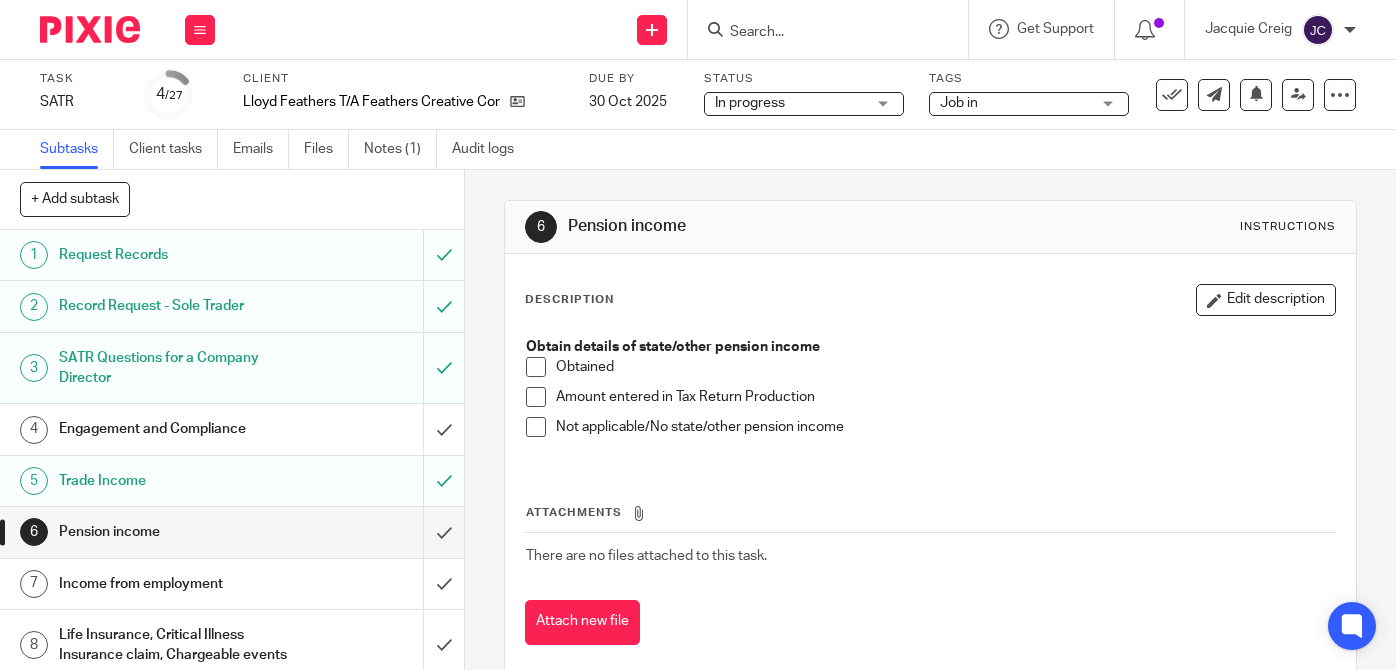 scroll, scrollTop: 0, scrollLeft: 0, axis: both 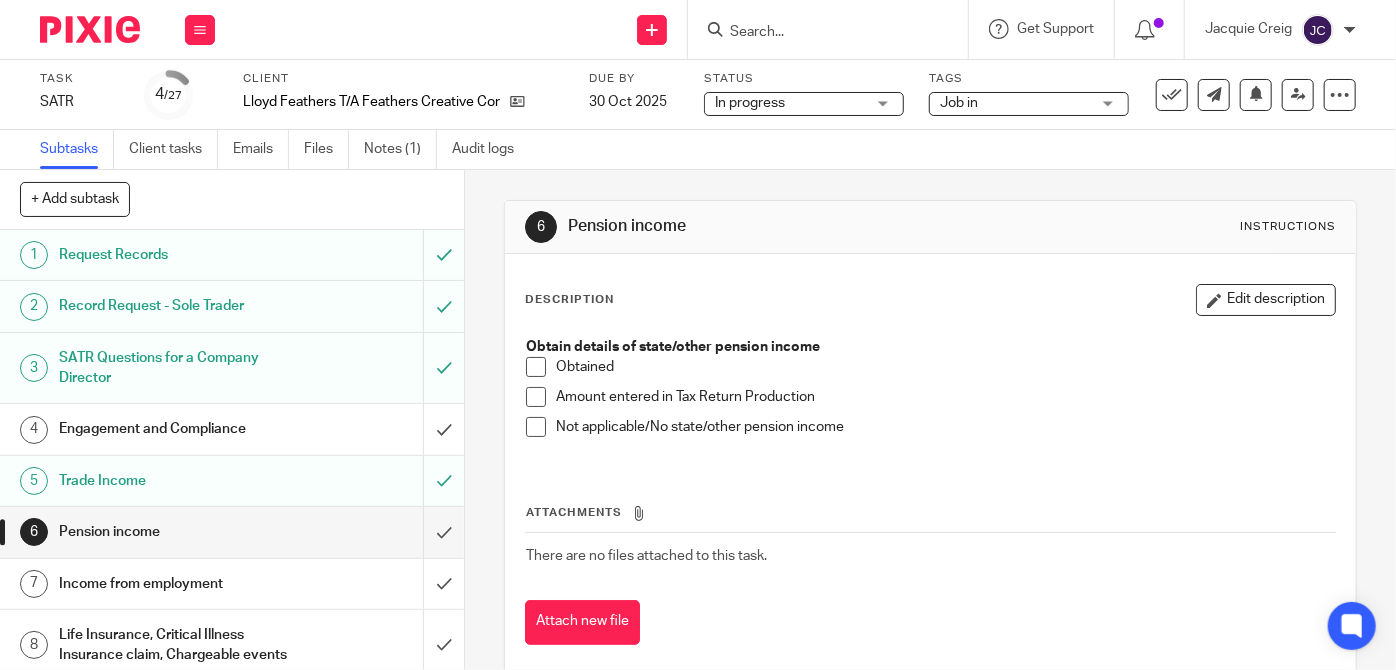 click at bounding box center (536, 427) 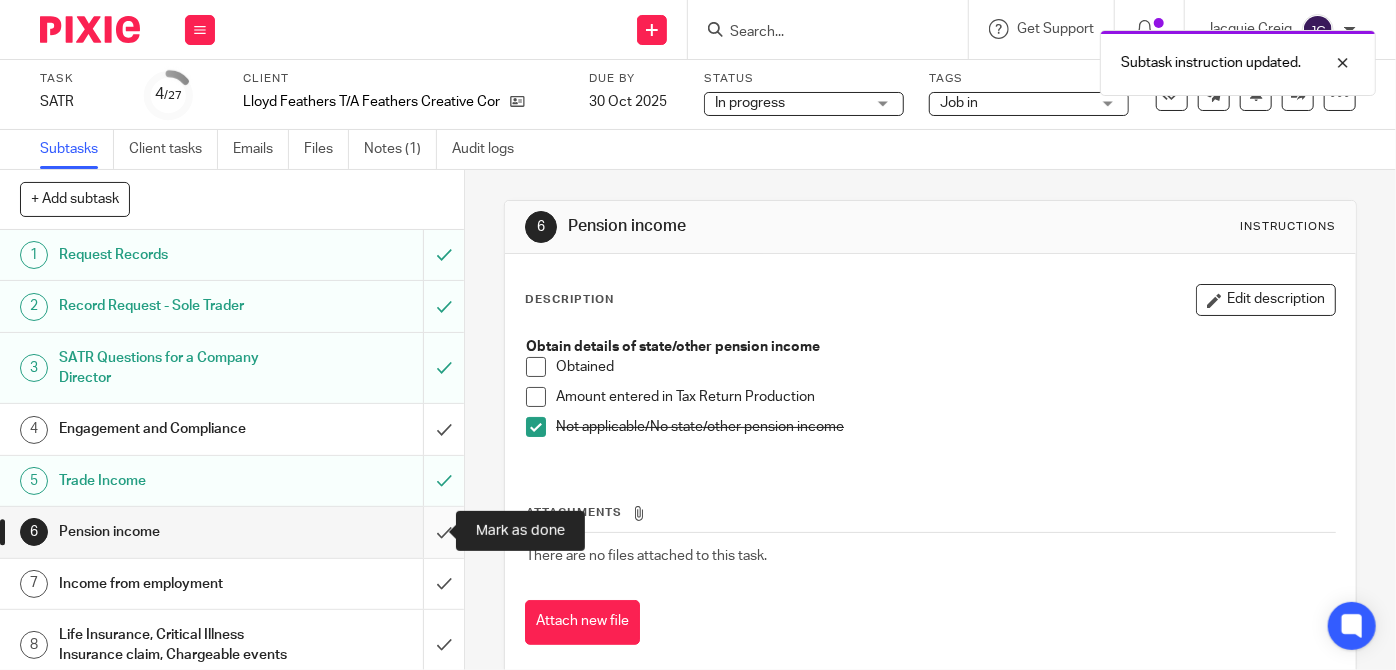 click at bounding box center (232, 532) 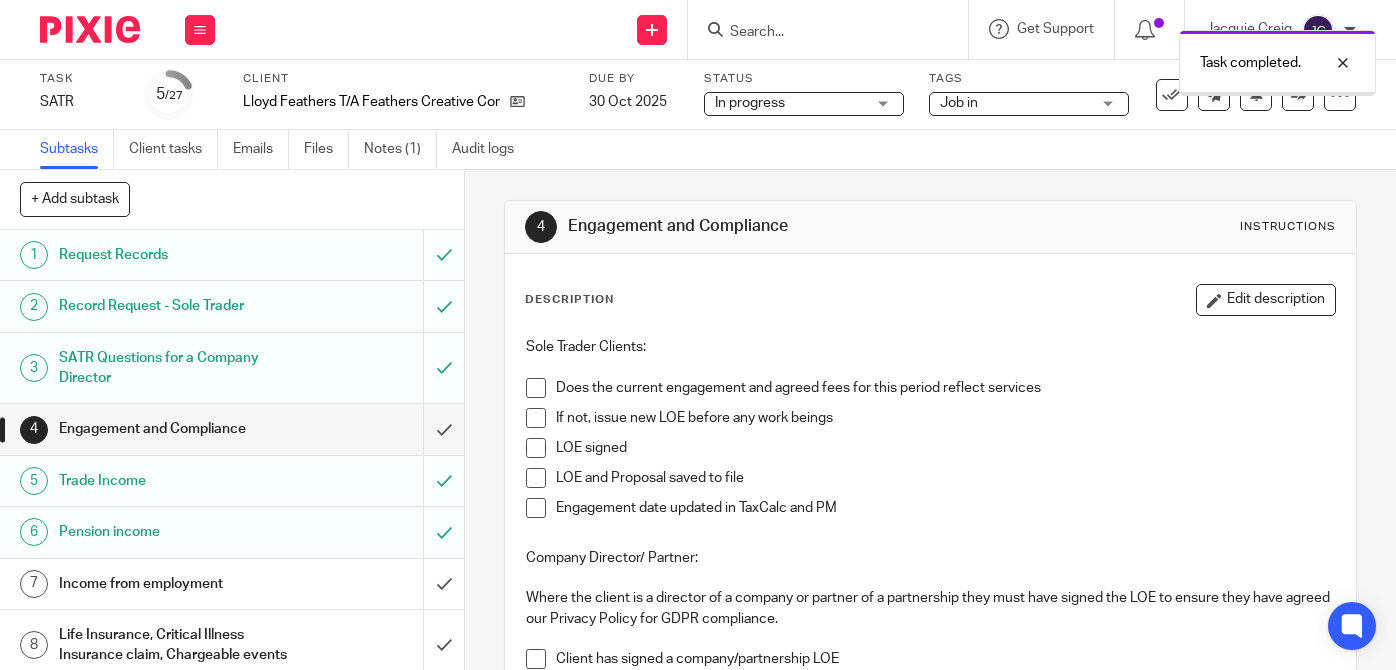 scroll, scrollTop: 0, scrollLeft: 0, axis: both 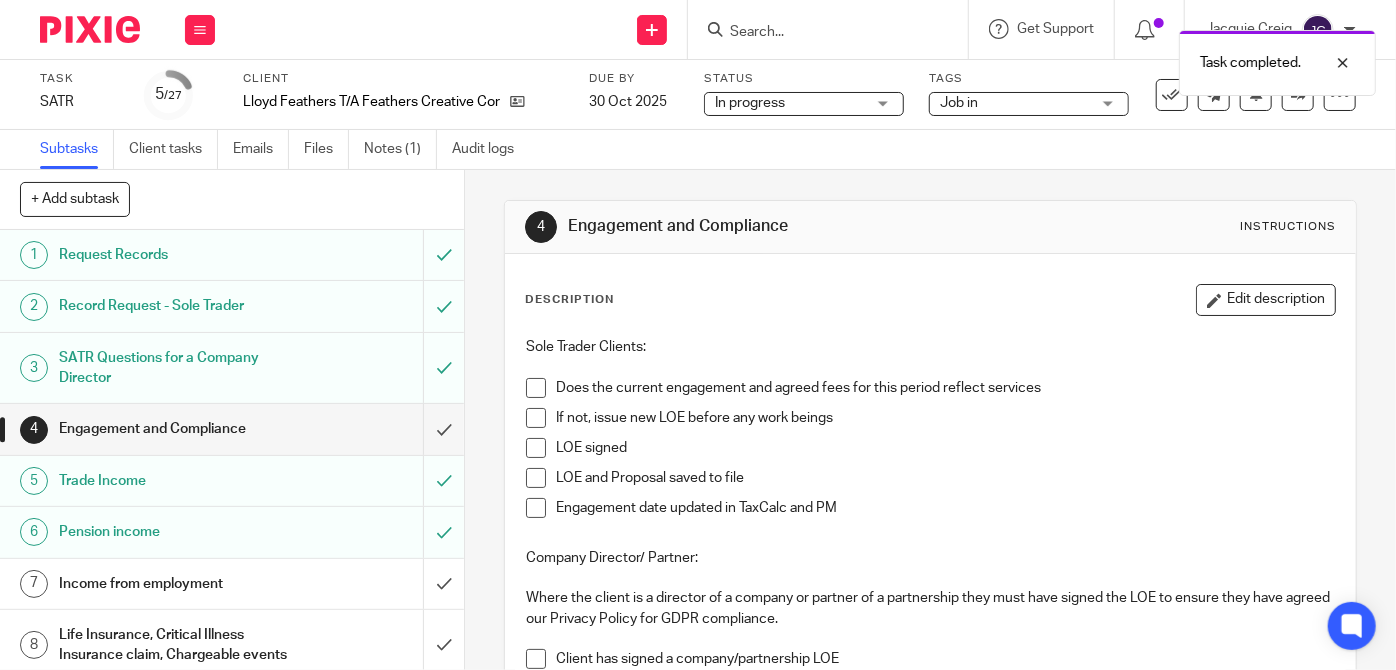 click on "Income from employment" at bounding box center [231, 584] 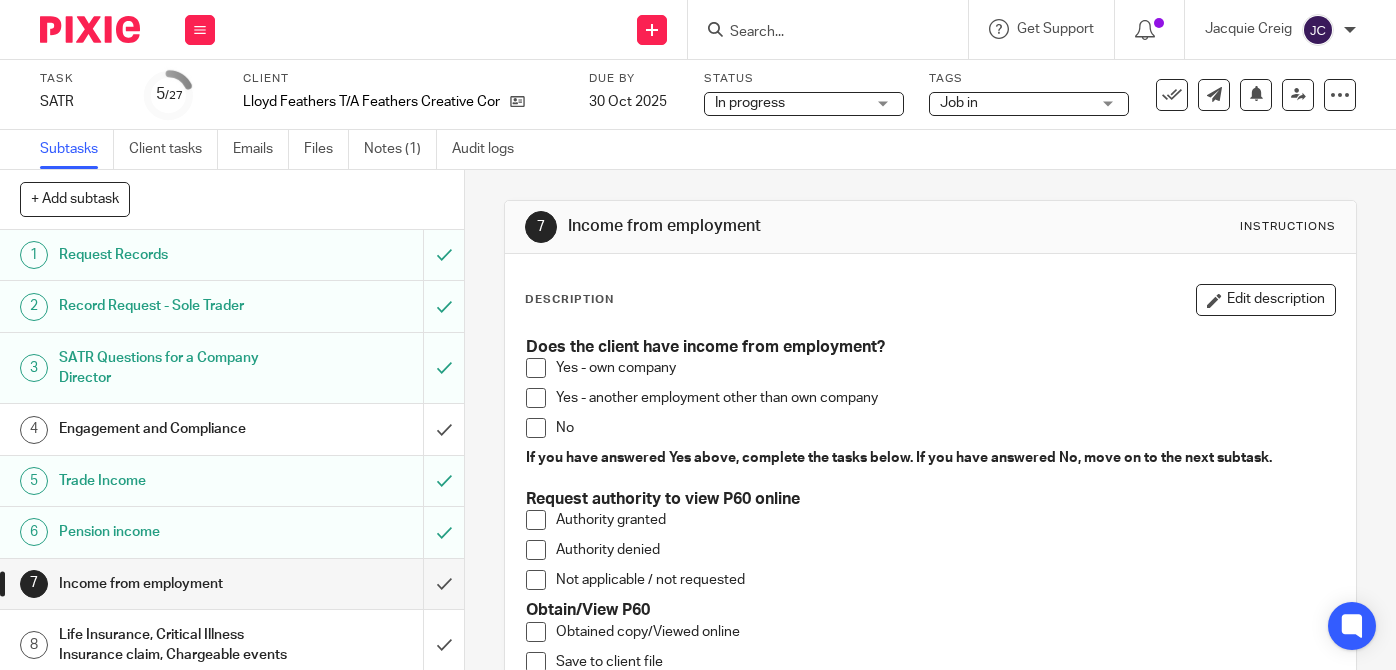 scroll, scrollTop: 0, scrollLeft: 0, axis: both 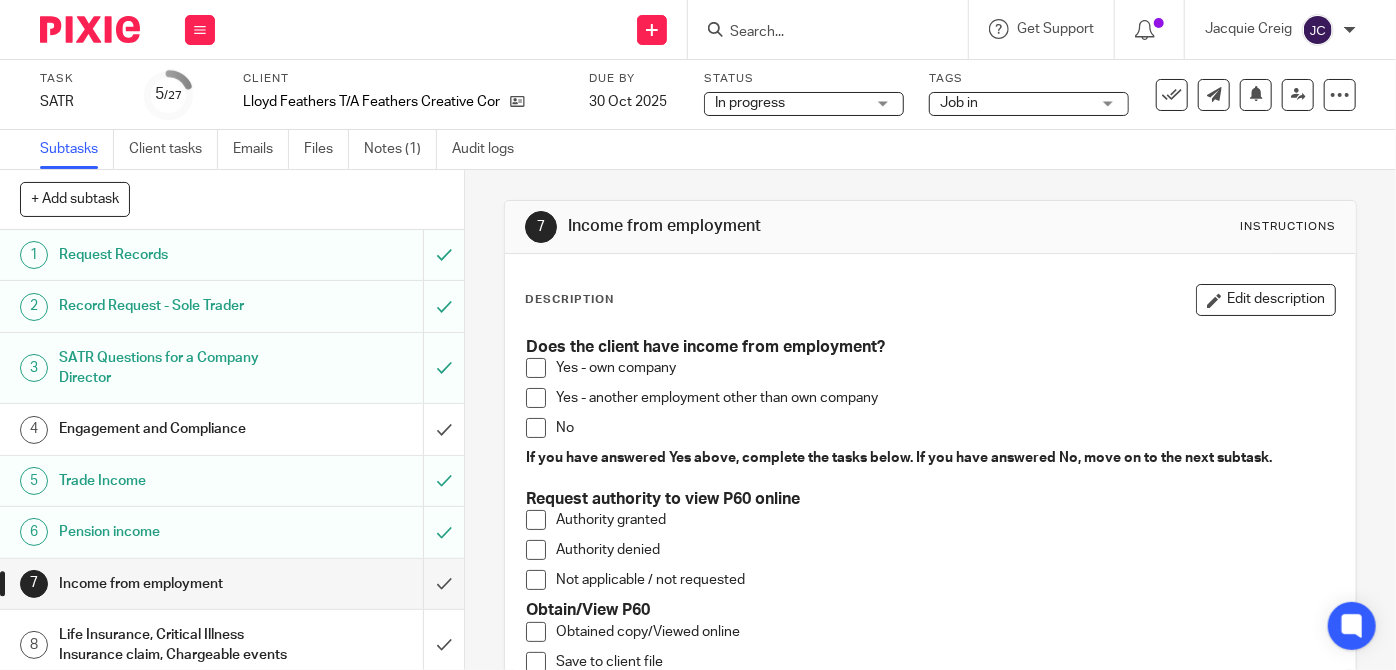 click at bounding box center (536, 428) 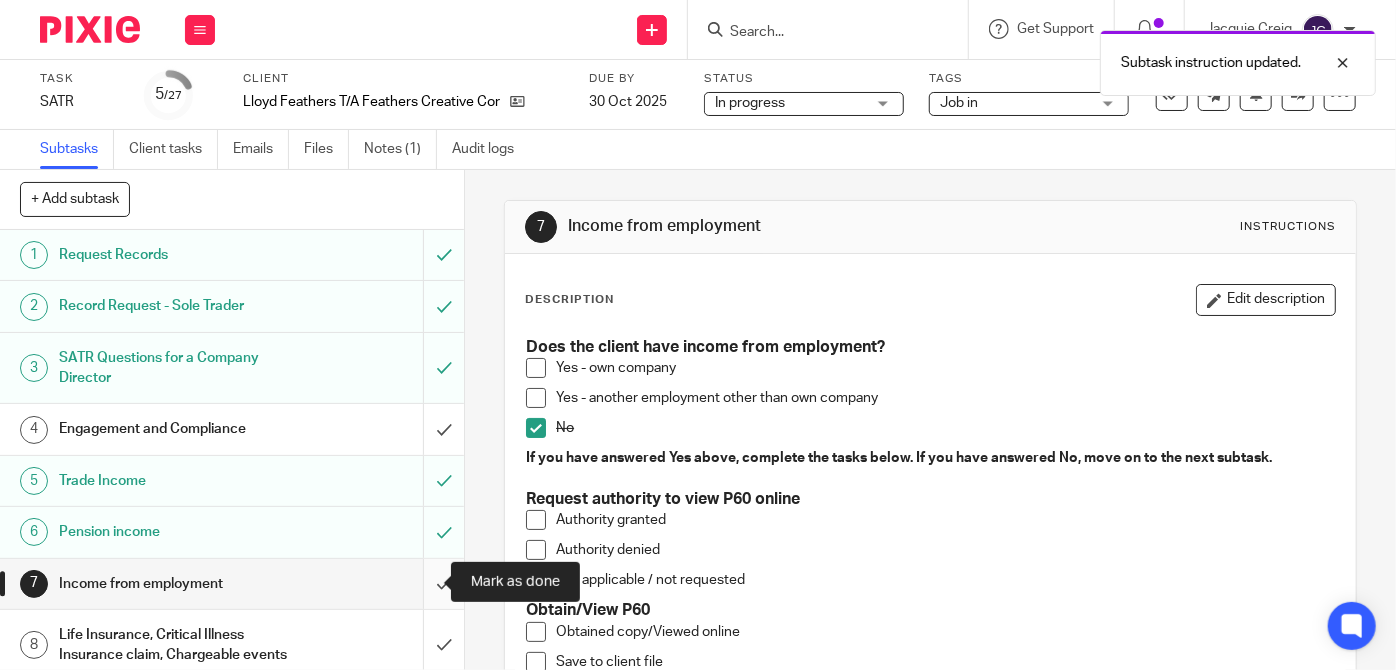 click at bounding box center [232, 584] 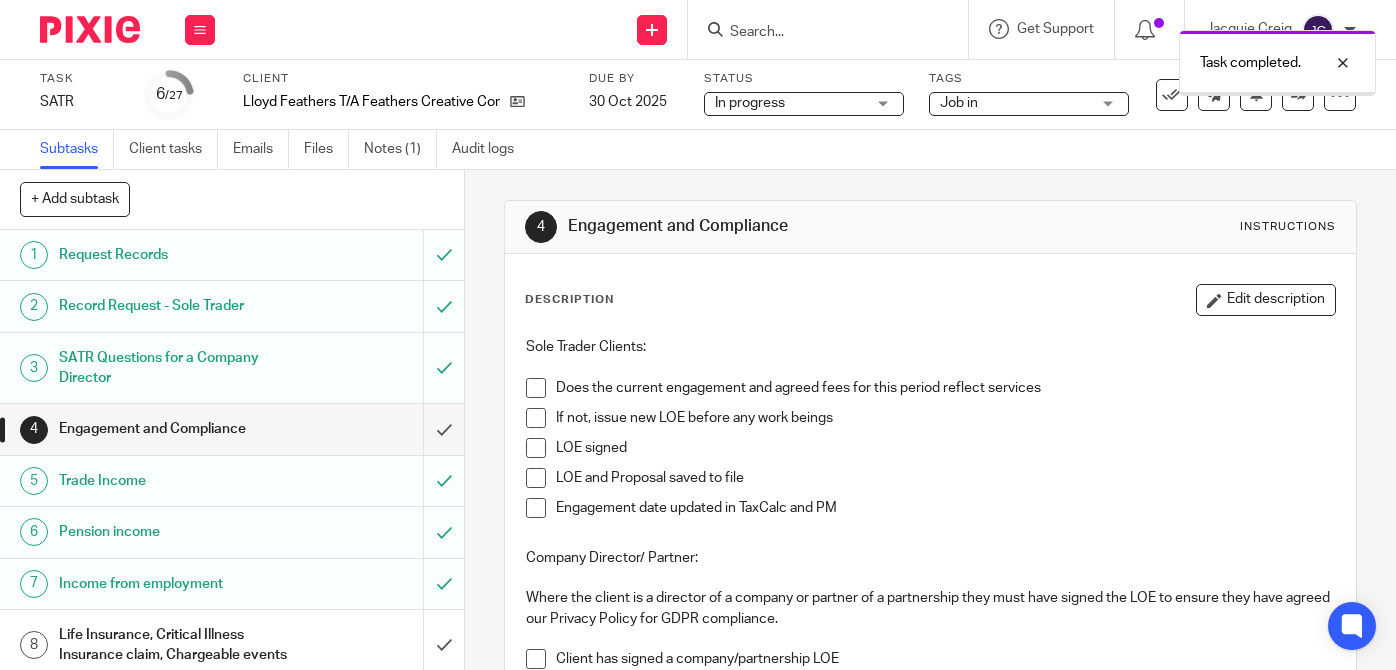 scroll, scrollTop: 0, scrollLeft: 0, axis: both 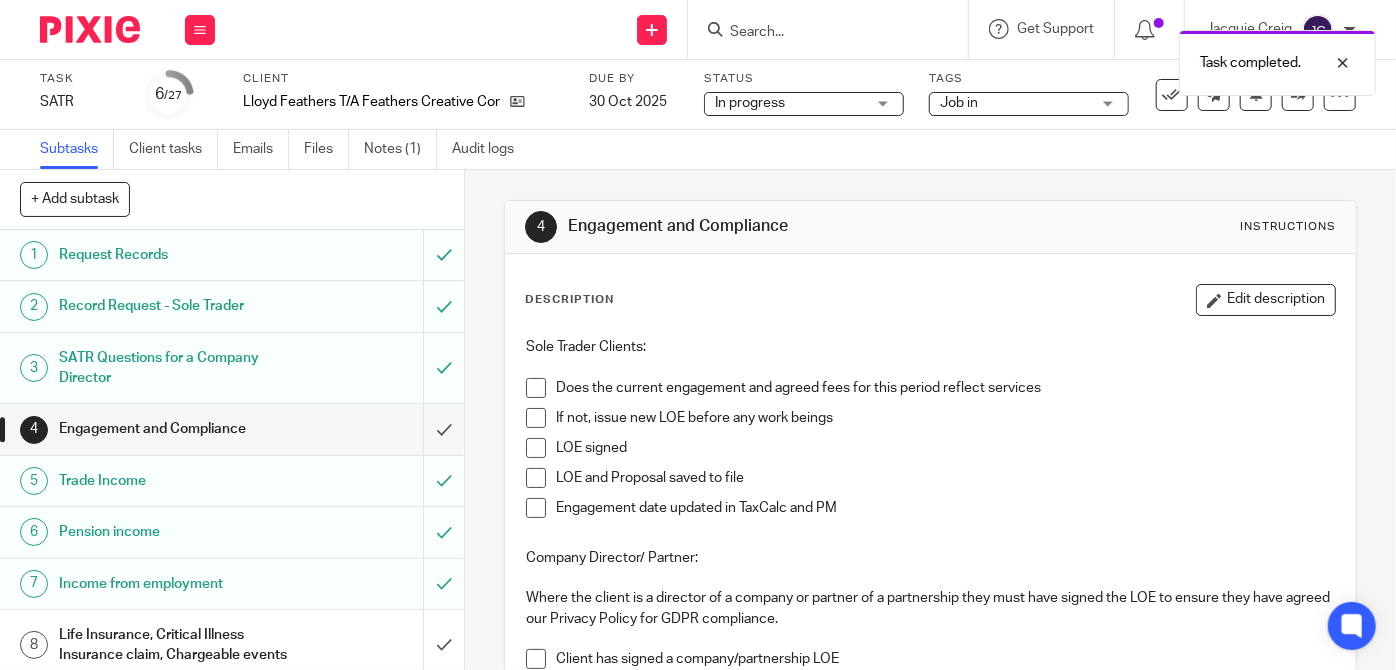 click on "Life Insurance, Critical Illness Insurance claim, Chargeable events" at bounding box center (231, 645) 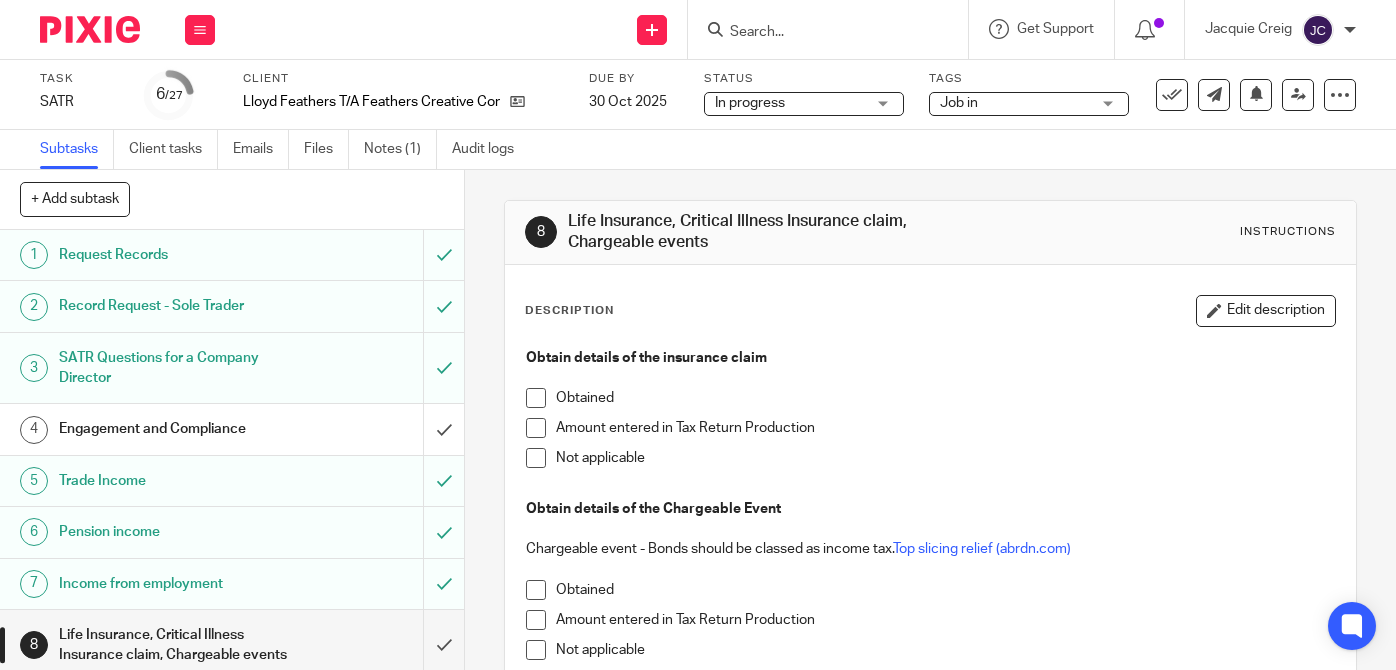scroll, scrollTop: 0, scrollLeft: 0, axis: both 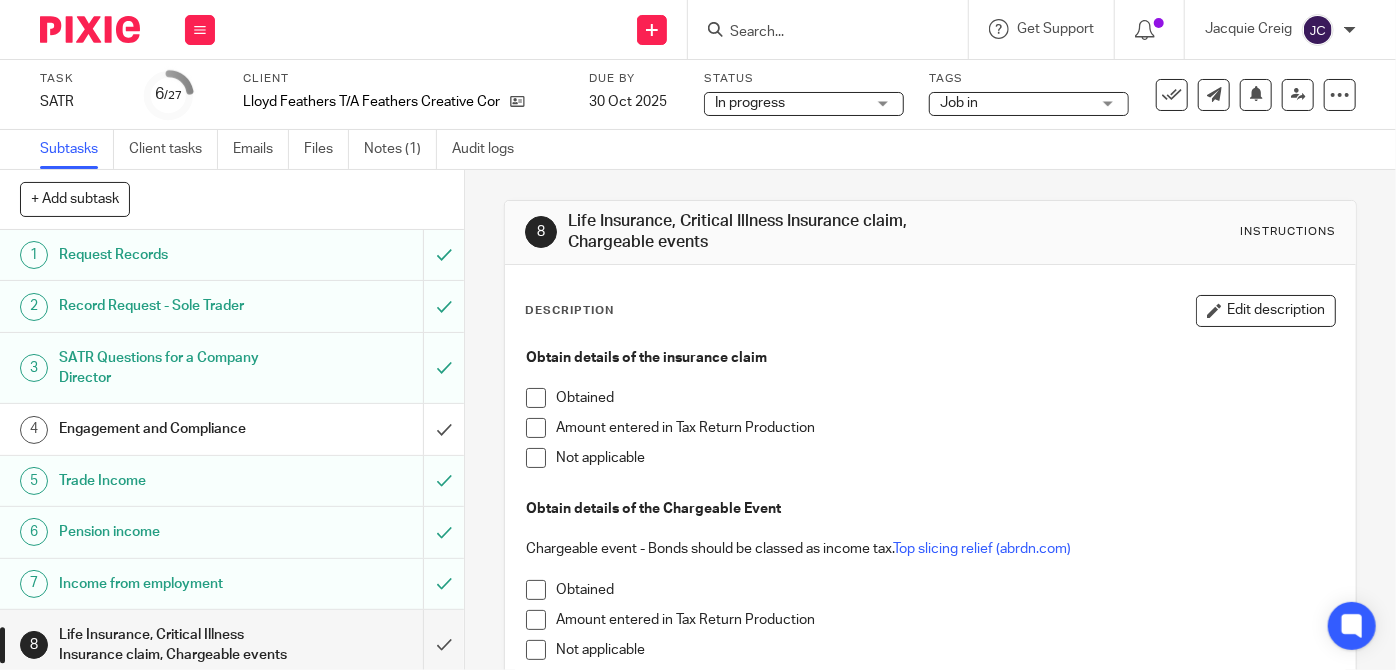 click at bounding box center [536, 458] 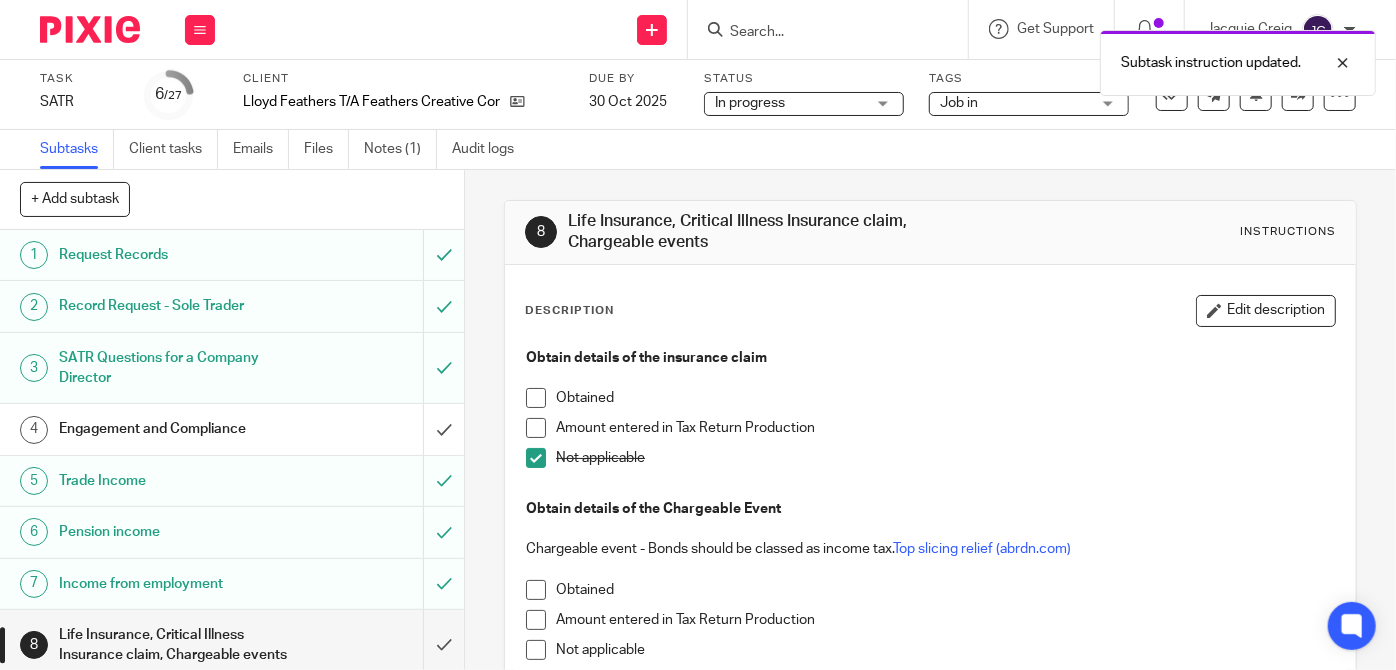 click at bounding box center (536, 650) 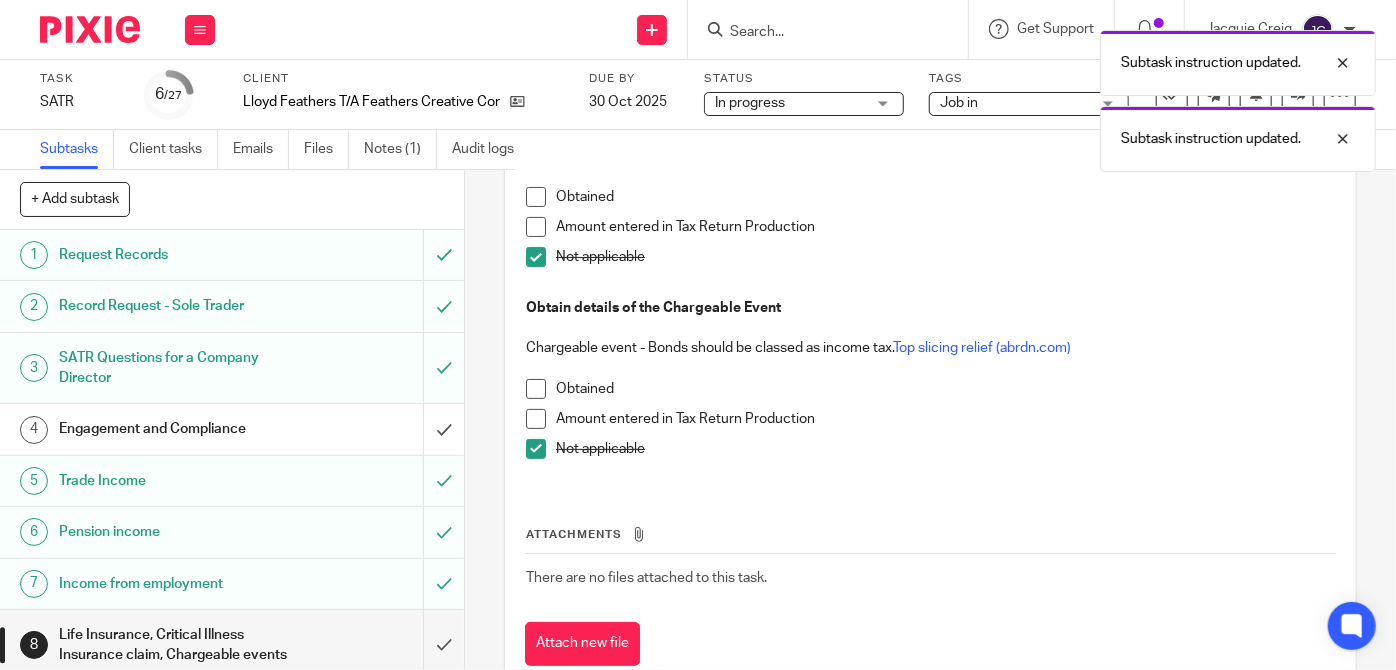 scroll, scrollTop: 256, scrollLeft: 0, axis: vertical 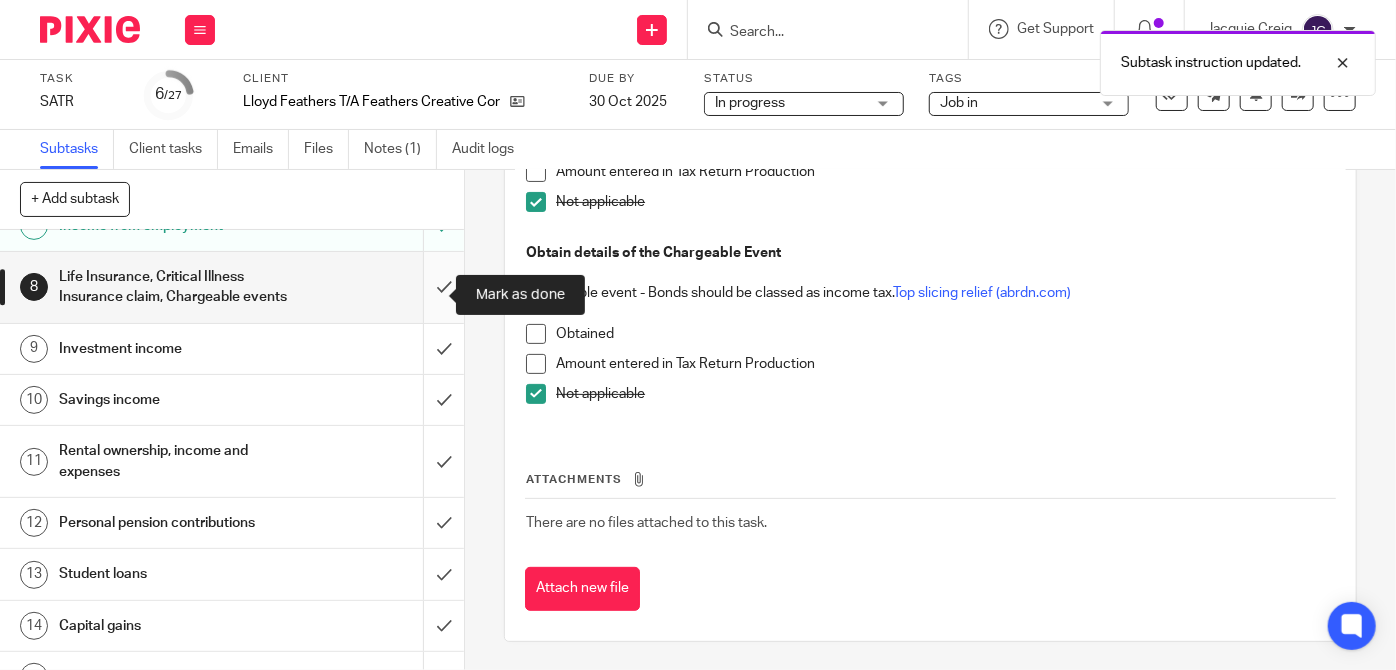 click at bounding box center [232, 287] 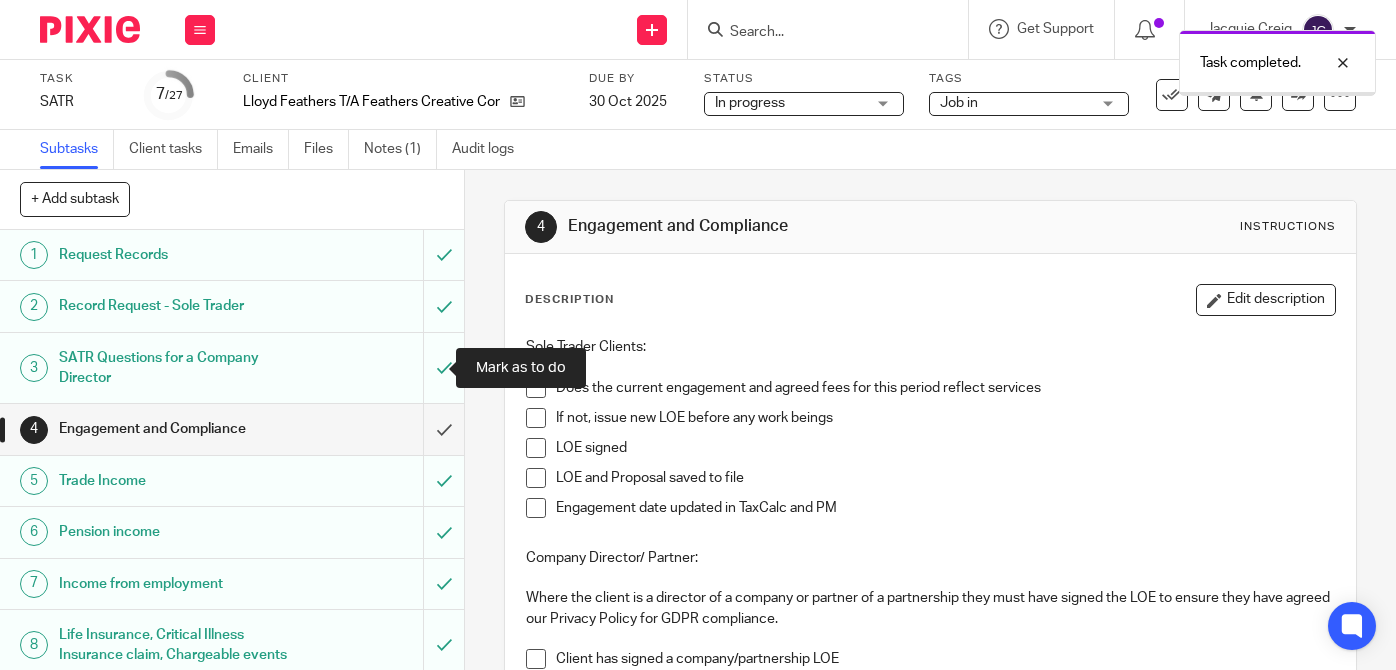 scroll, scrollTop: 0, scrollLeft: 0, axis: both 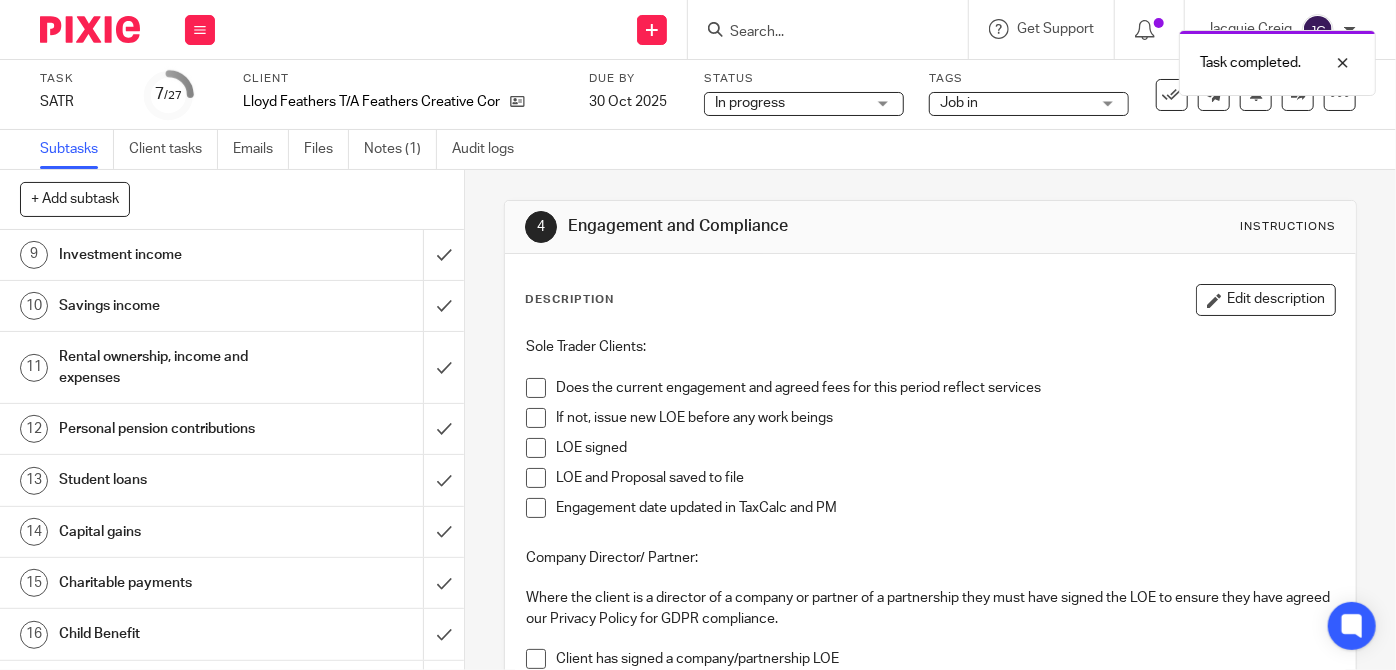 click on "Investment income" at bounding box center [231, 255] 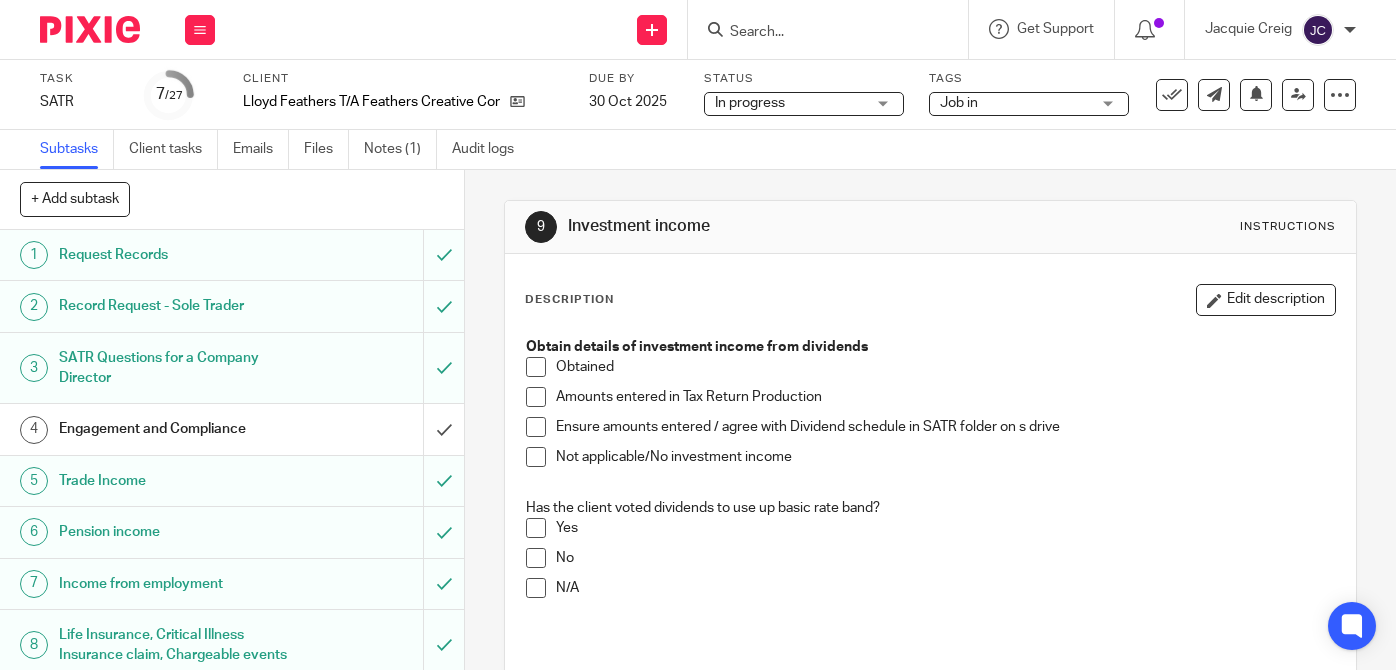 scroll, scrollTop: 0, scrollLeft: 0, axis: both 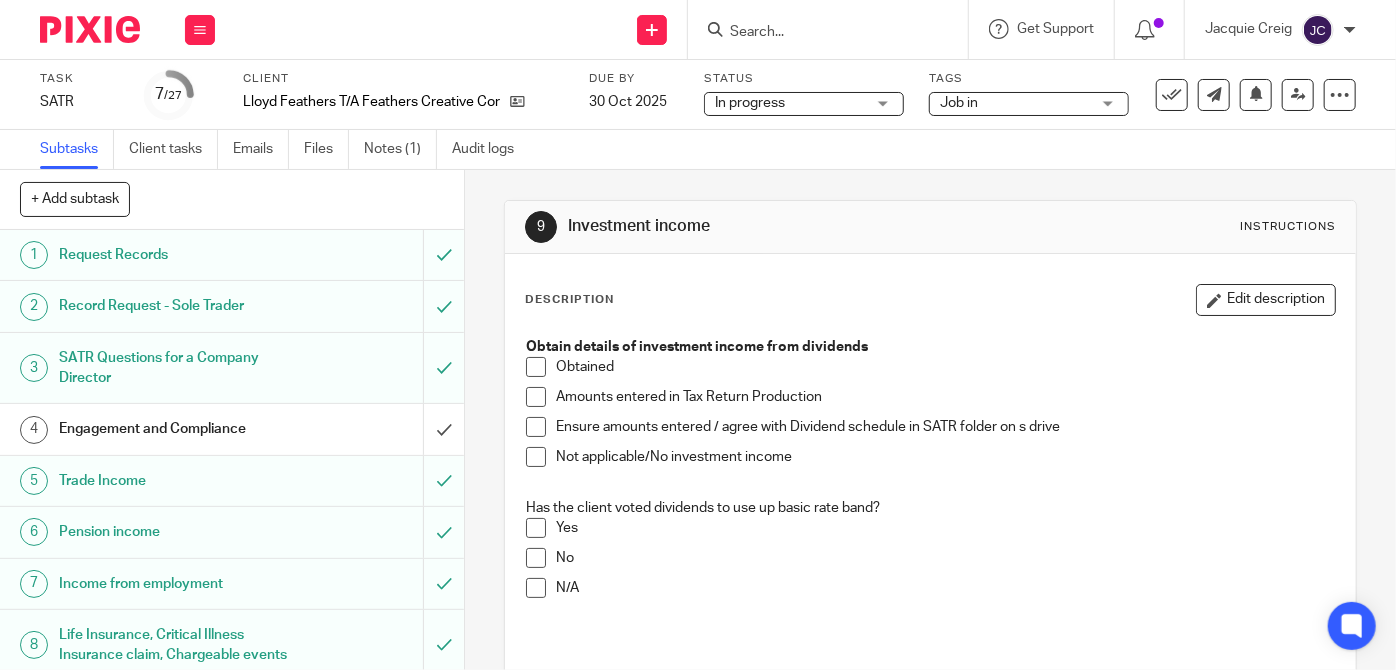 click at bounding box center [536, 457] 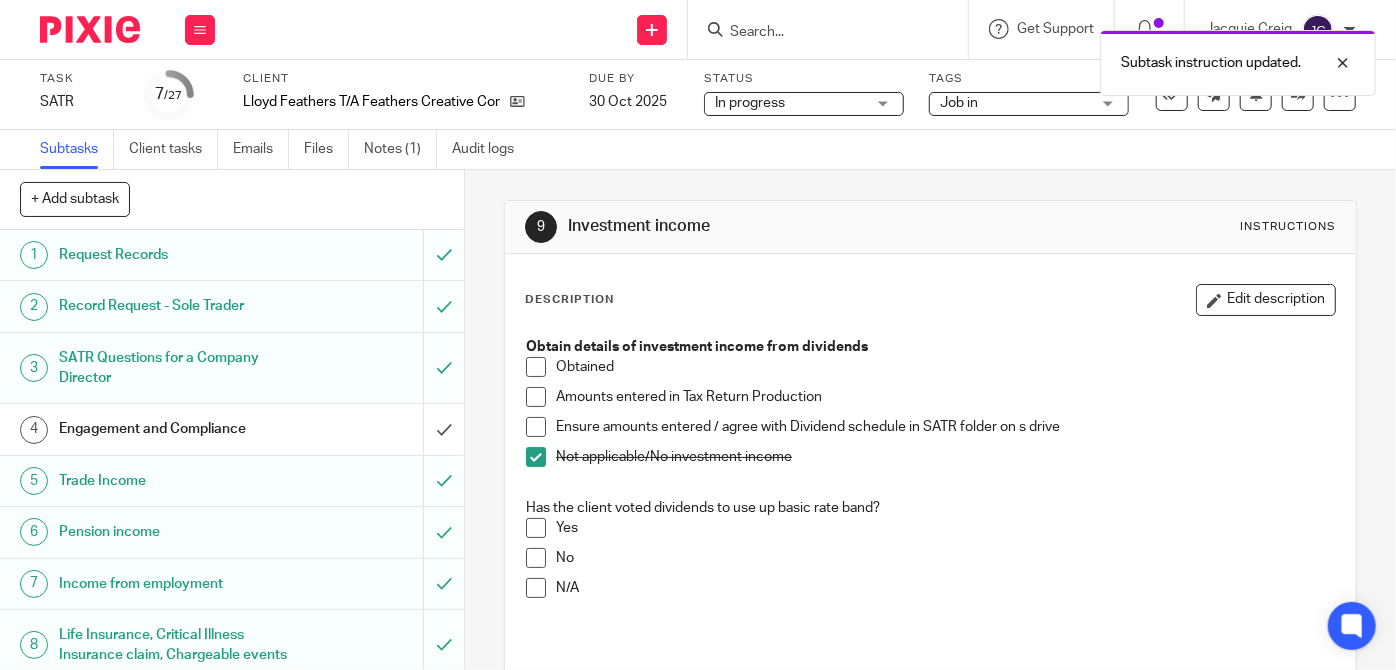 click at bounding box center (536, 588) 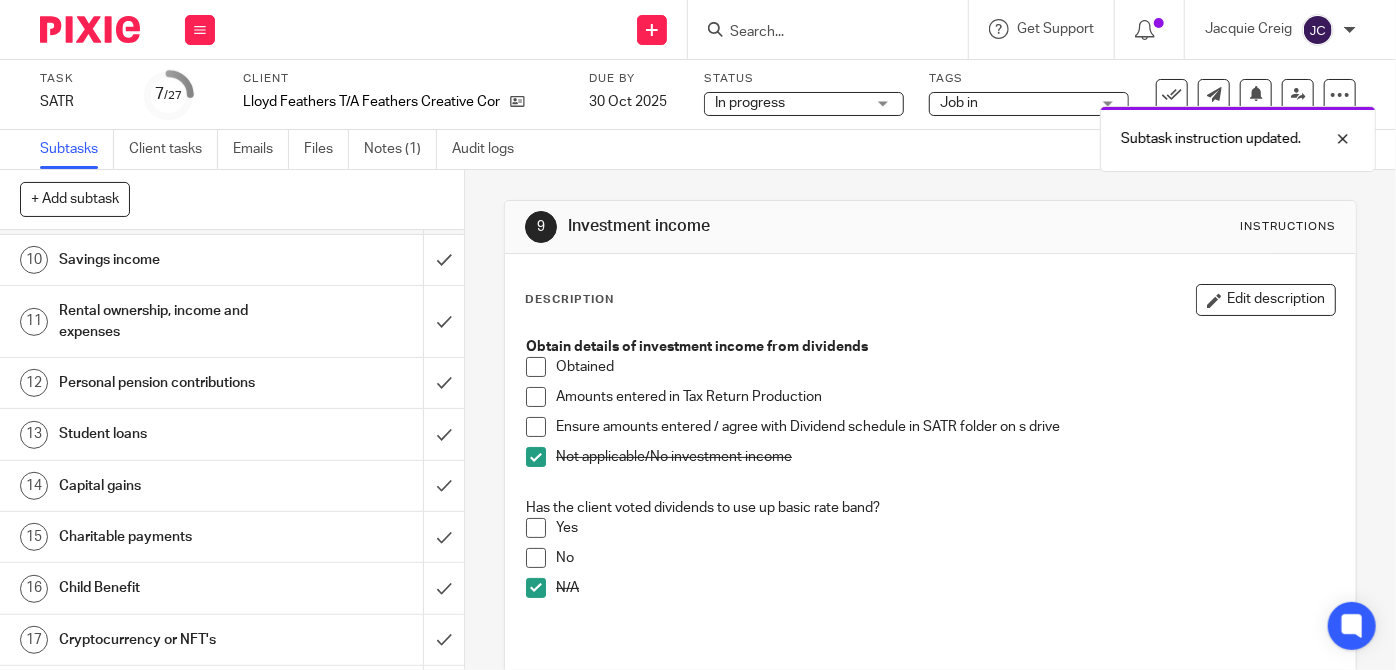 scroll, scrollTop: 594, scrollLeft: 0, axis: vertical 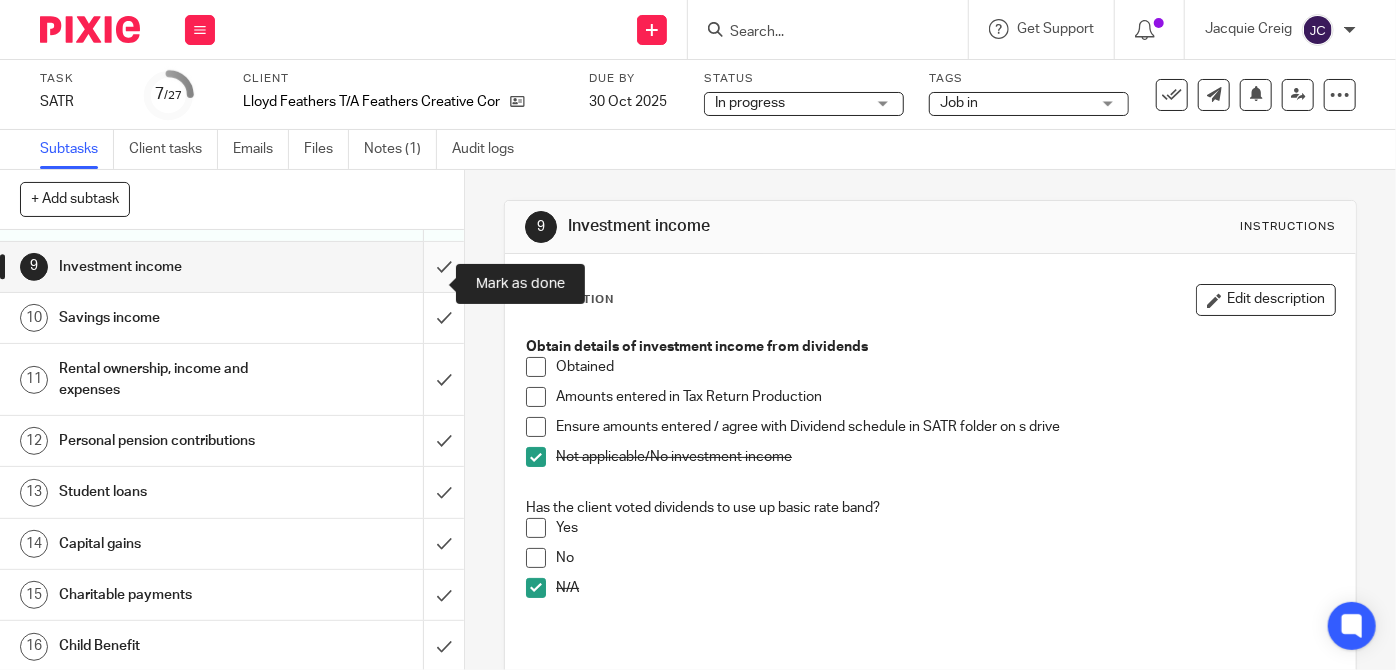 click at bounding box center (232, 267) 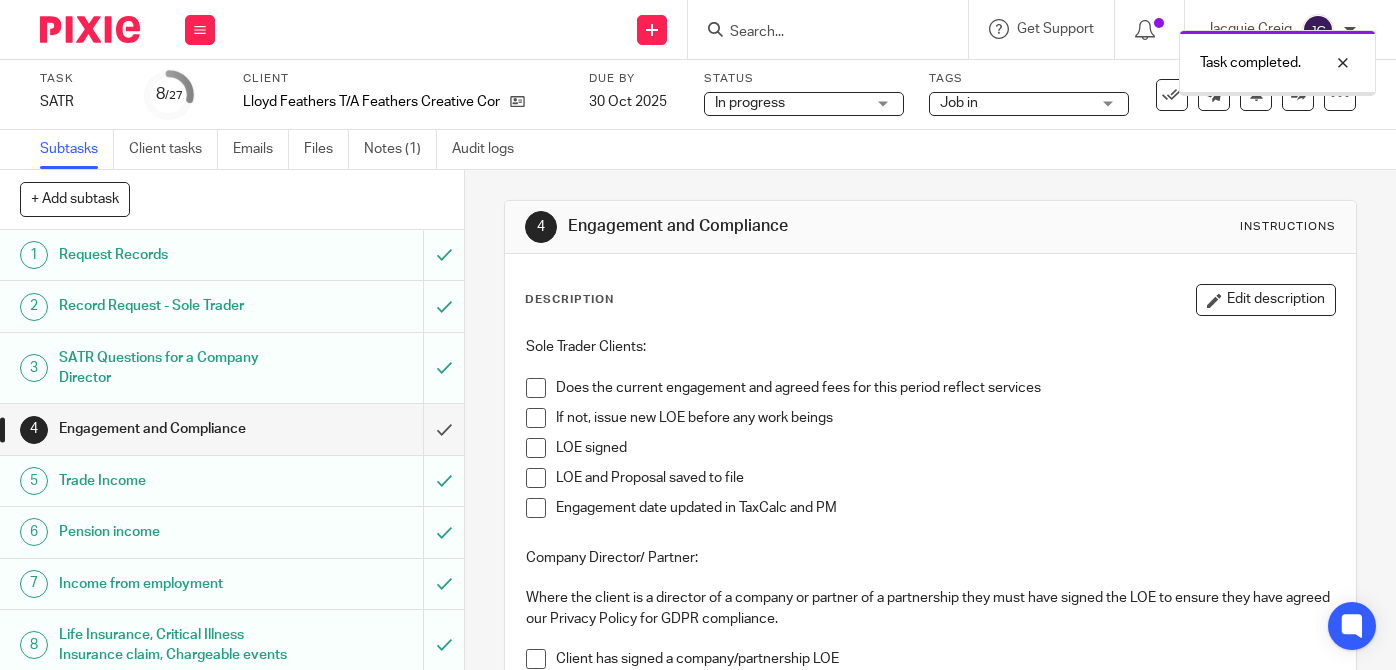 scroll, scrollTop: 0, scrollLeft: 0, axis: both 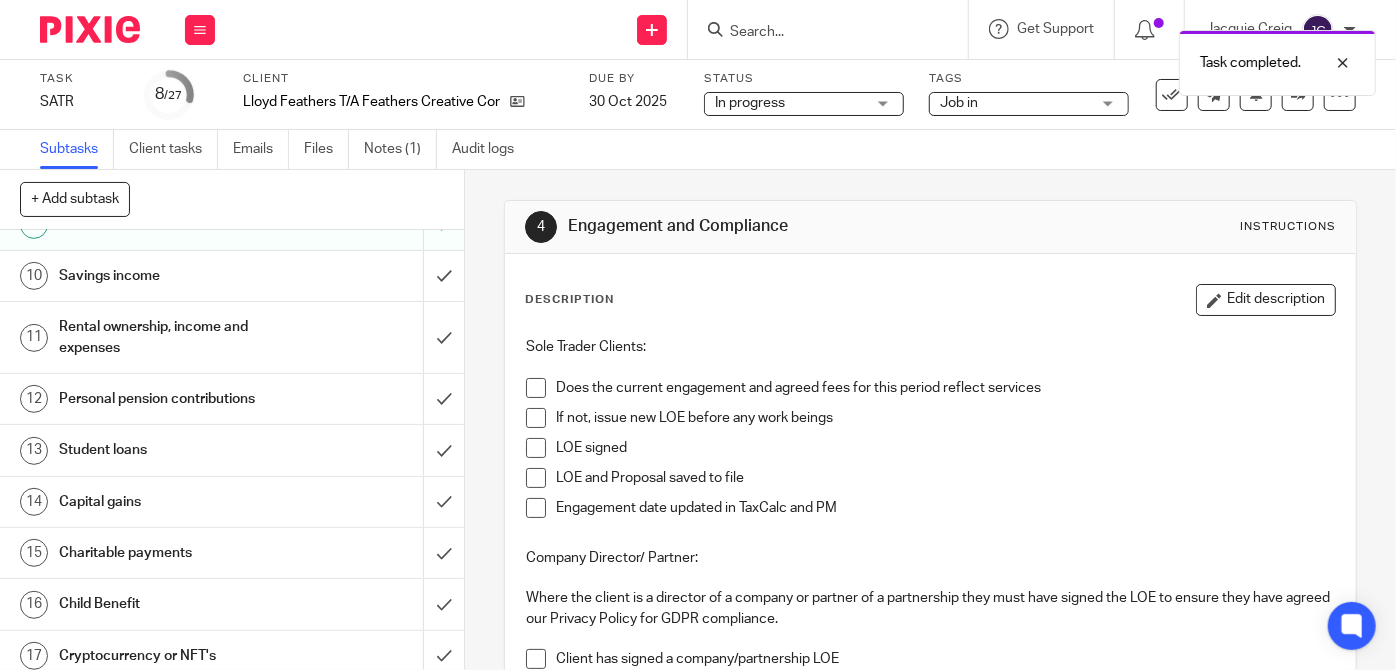 click on "Savings income" at bounding box center (231, 276) 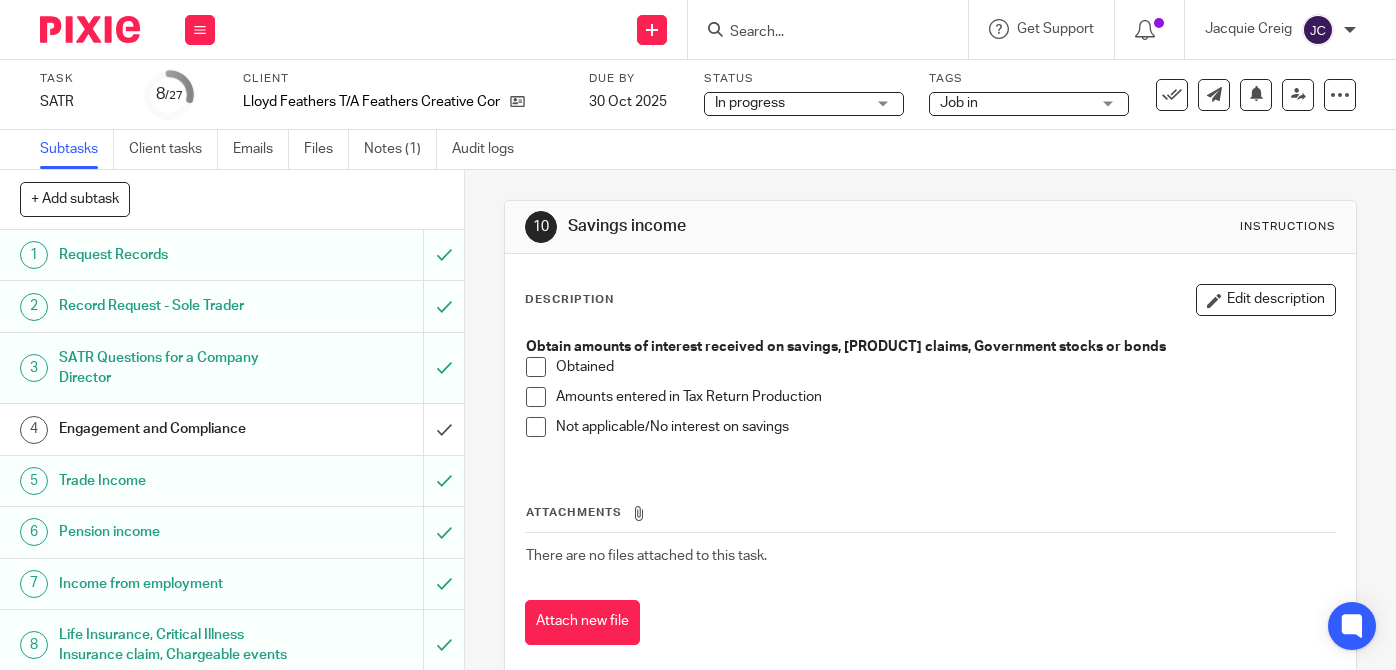 scroll, scrollTop: 0, scrollLeft: 0, axis: both 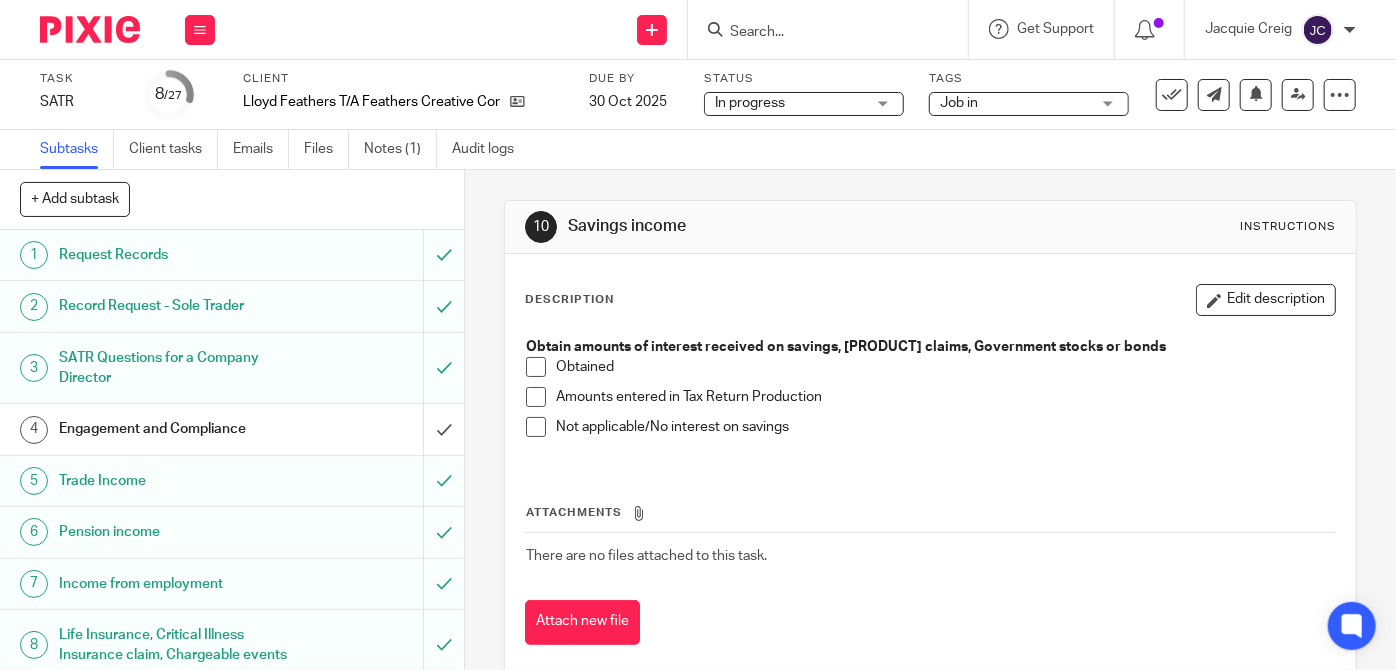 click at bounding box center [536, 427] 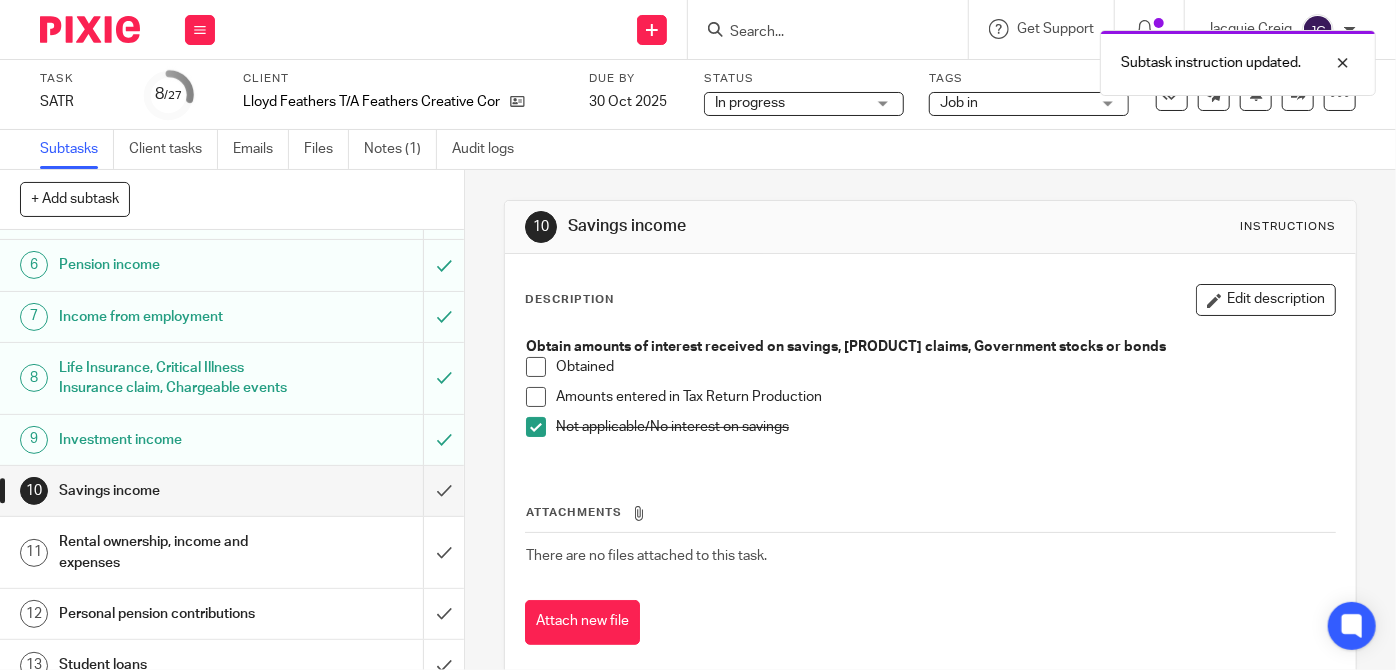 scroll, scrollTop: 275, scrollLeft: 0, axis: vertical 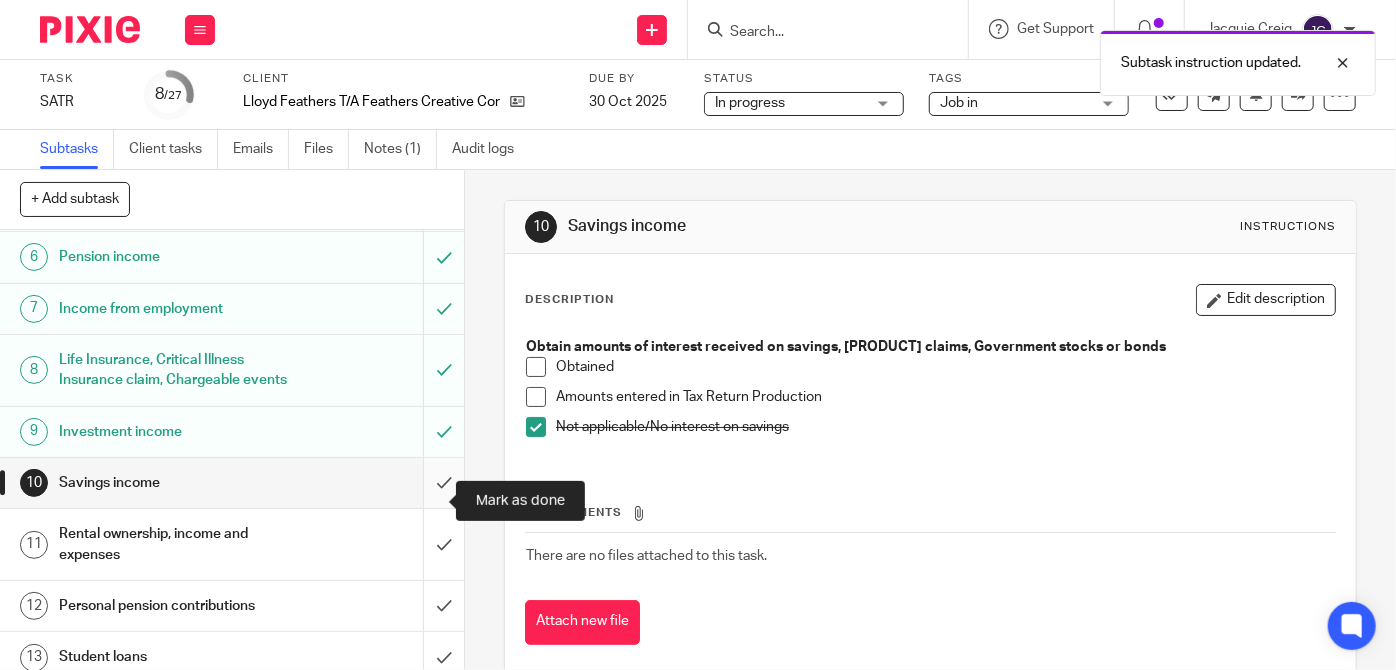 click at bounding box center [232, 483] 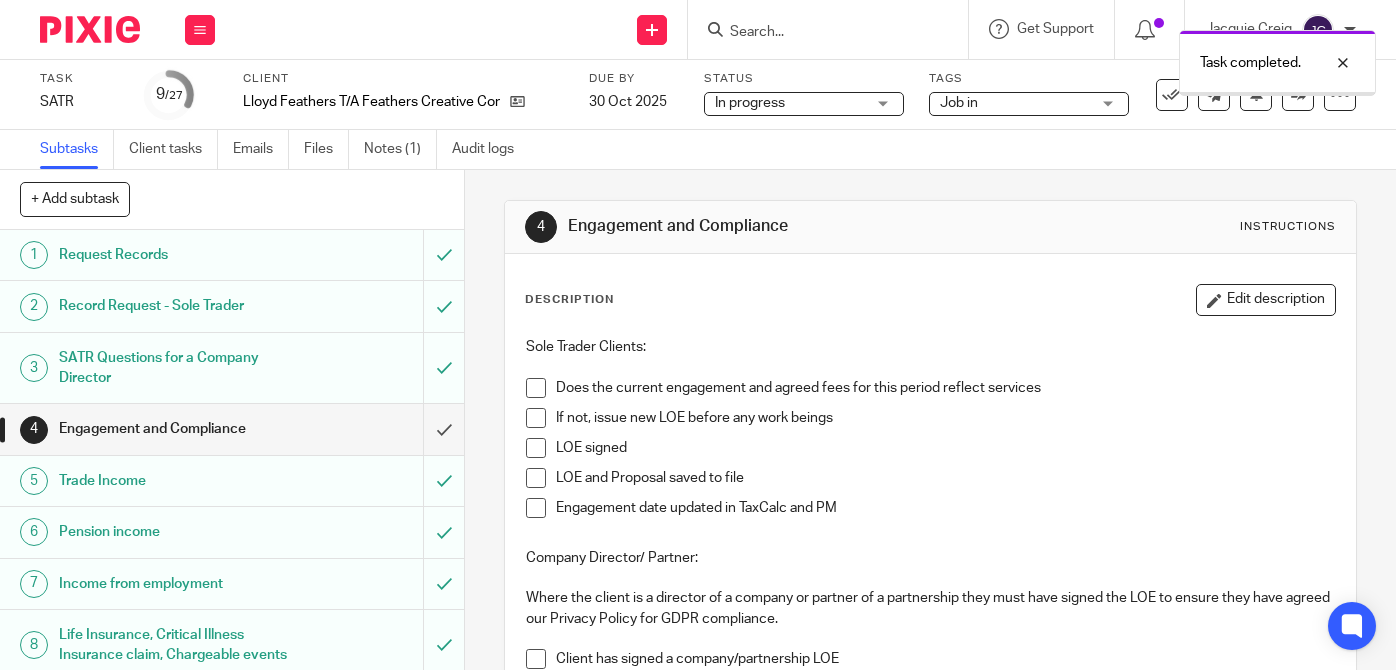 scroll, scrollTop: 0, scrollLeft: 0, axis: both 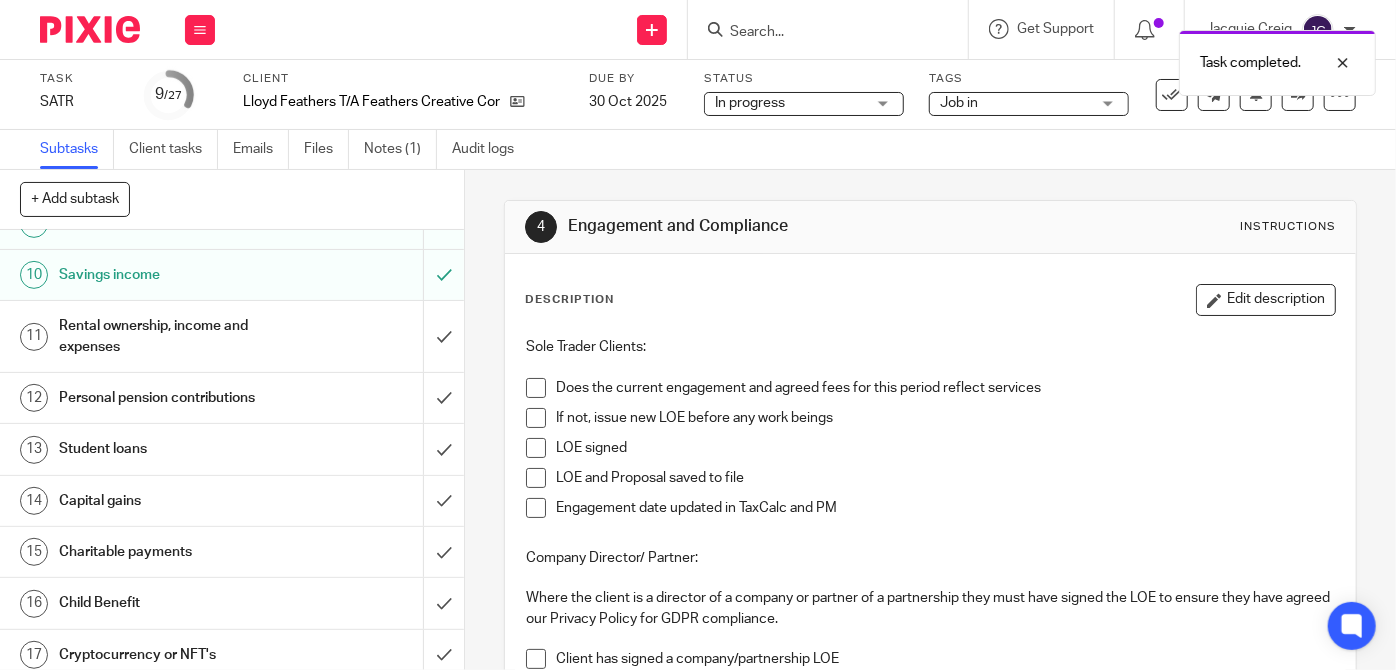 click on "Rental ownership, income and expenses" at bounding box center [231, 336] 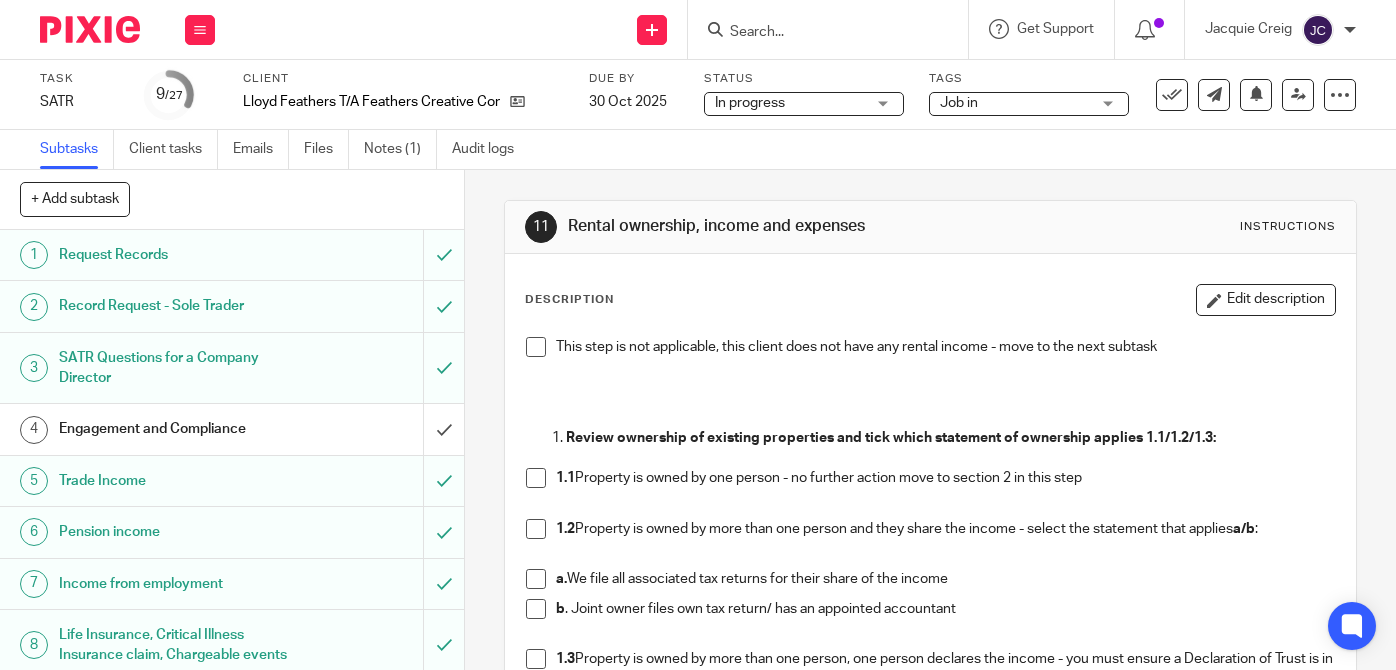 scroll, scrollTop: 0, scrollLeft: 0, axis: both 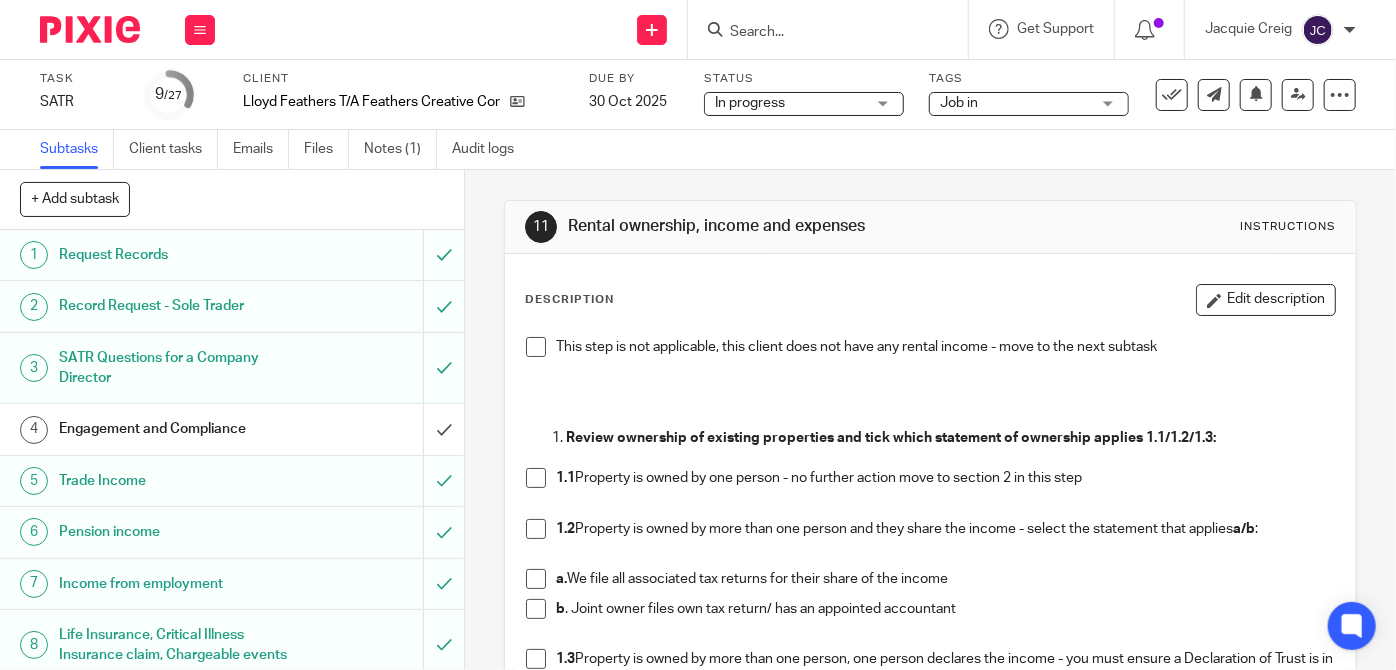 click at bounding box center (536, 478) 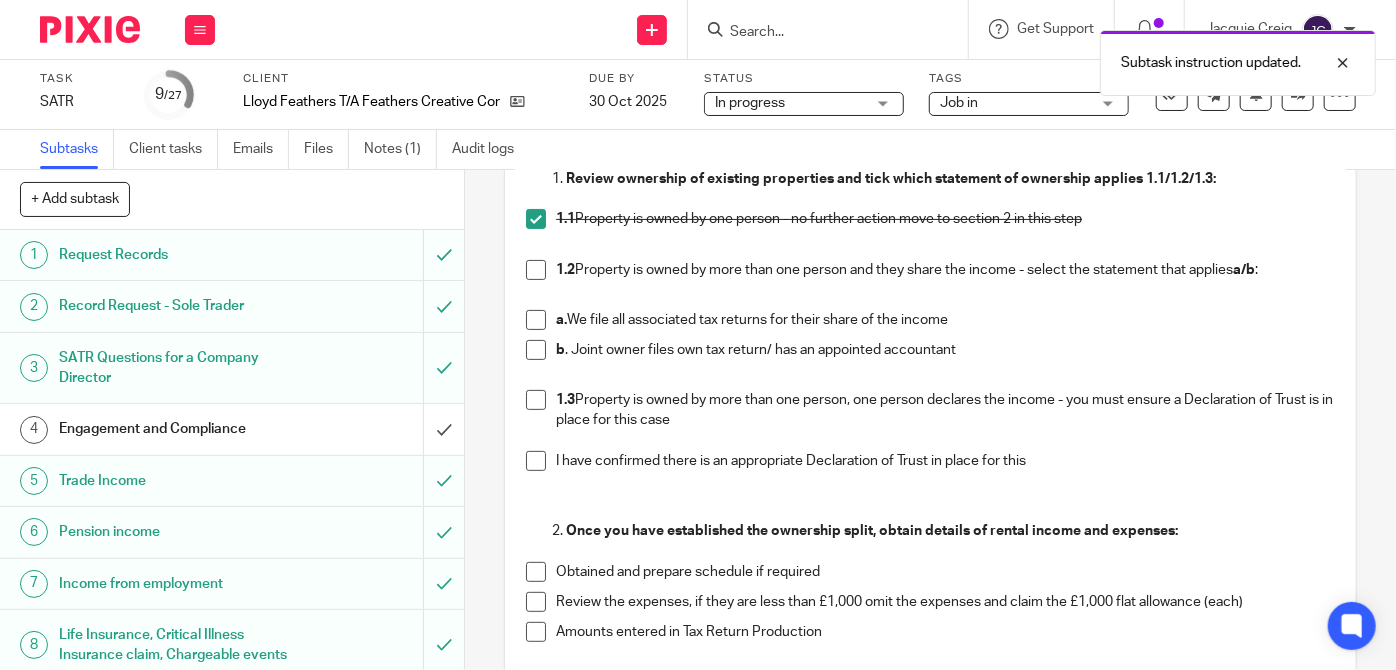 scroll, scrollTop: 272, scrollLeft: 0, axis: vertical 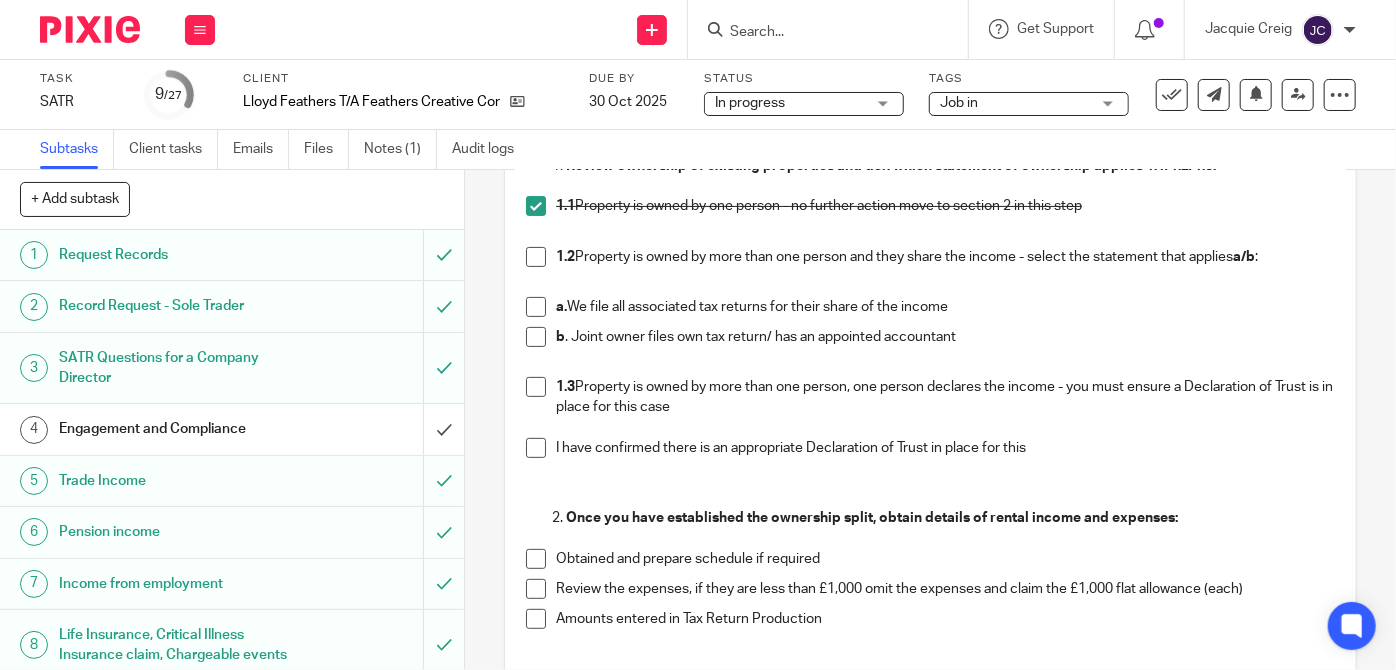 click at bounding box center [536, 559] 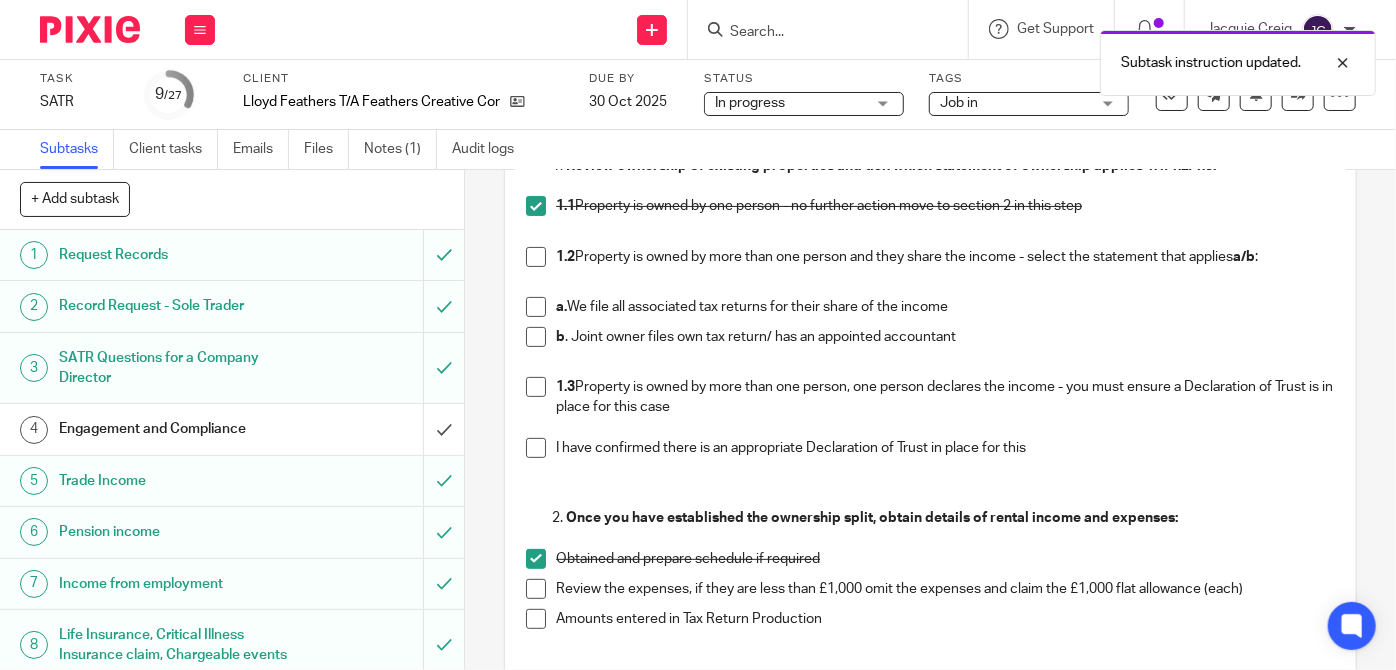 click at bounding box center [536, 619] 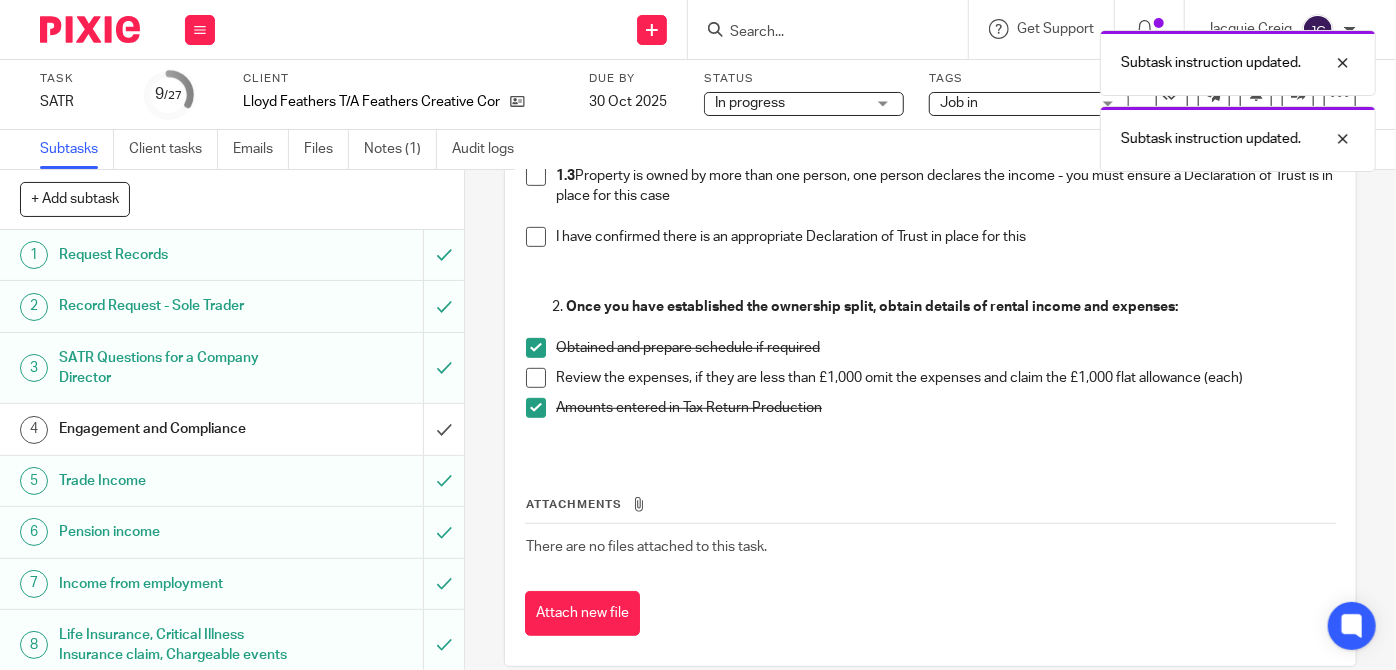 scroll, scrollTop: 507, scrollLeft: 0, axis: vertical 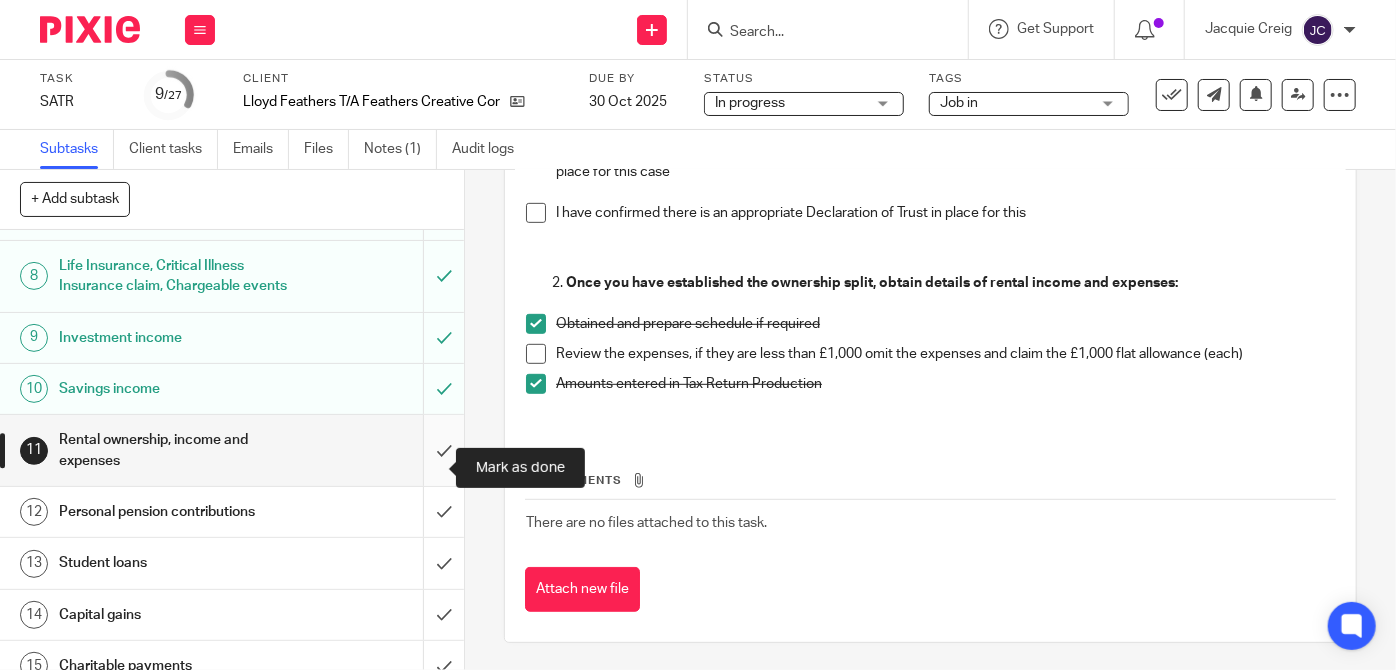 click at bounding box center (232, 450) 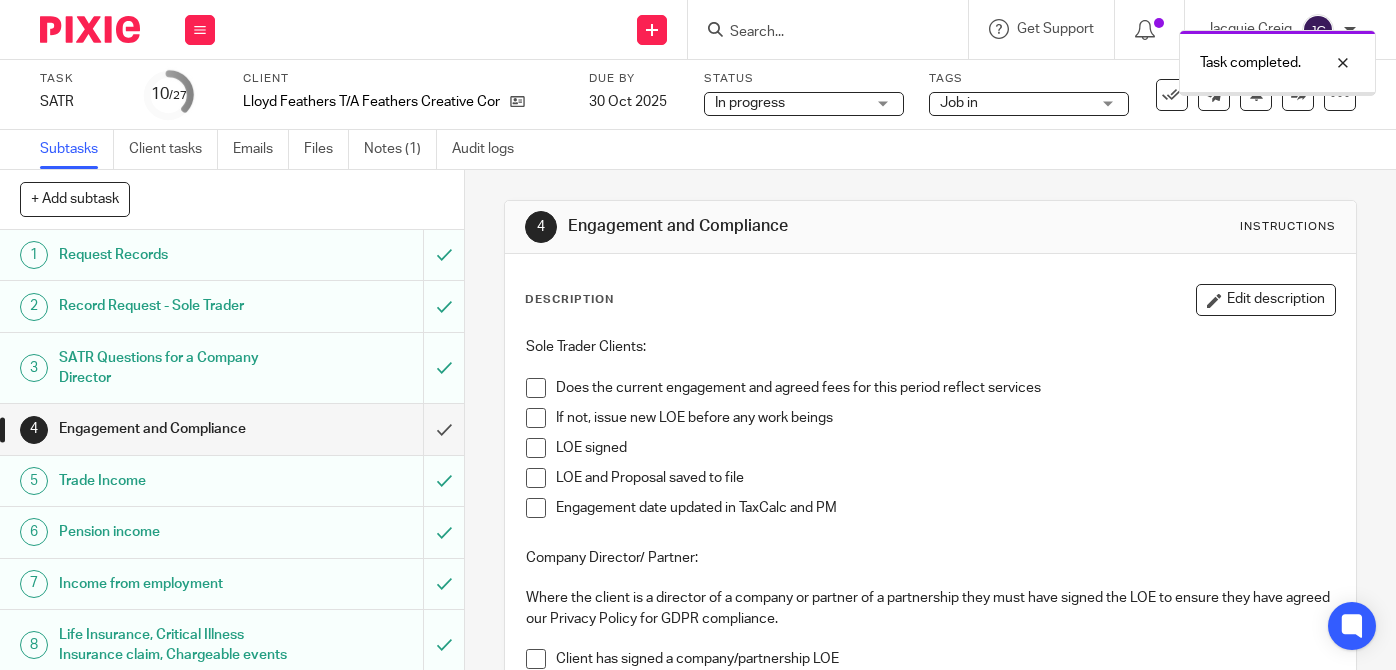 scroll, scrollTop: 0, scrollLeft: 0, axis: both 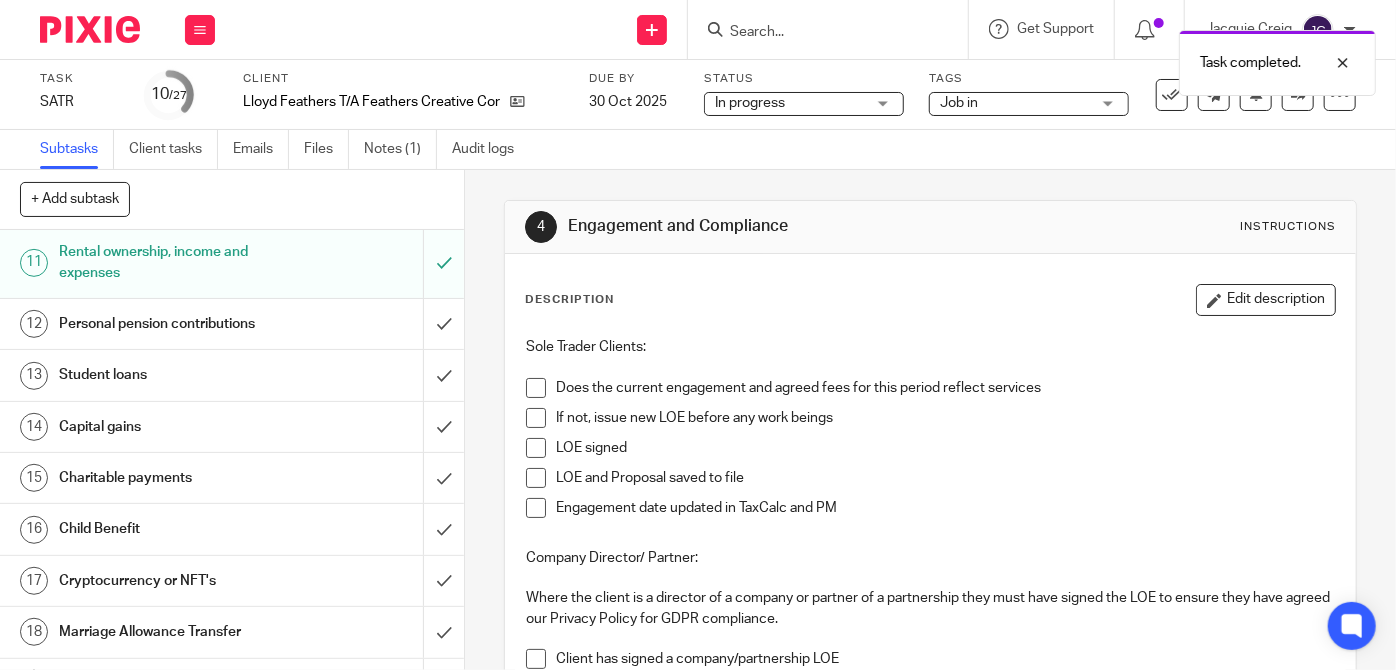 click on "Personal pension contributions" at bounding box center (231, 324) 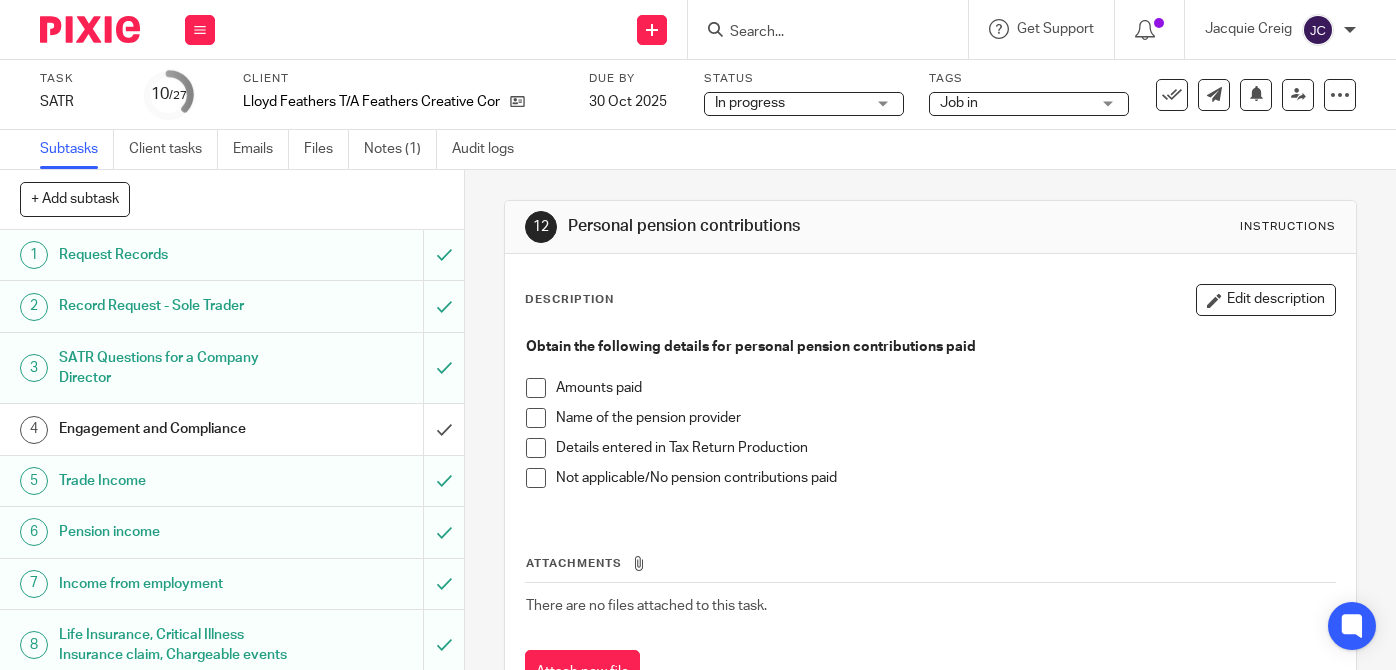 scroll, scrollTop: 0, scrollLeft: 0, axis: both 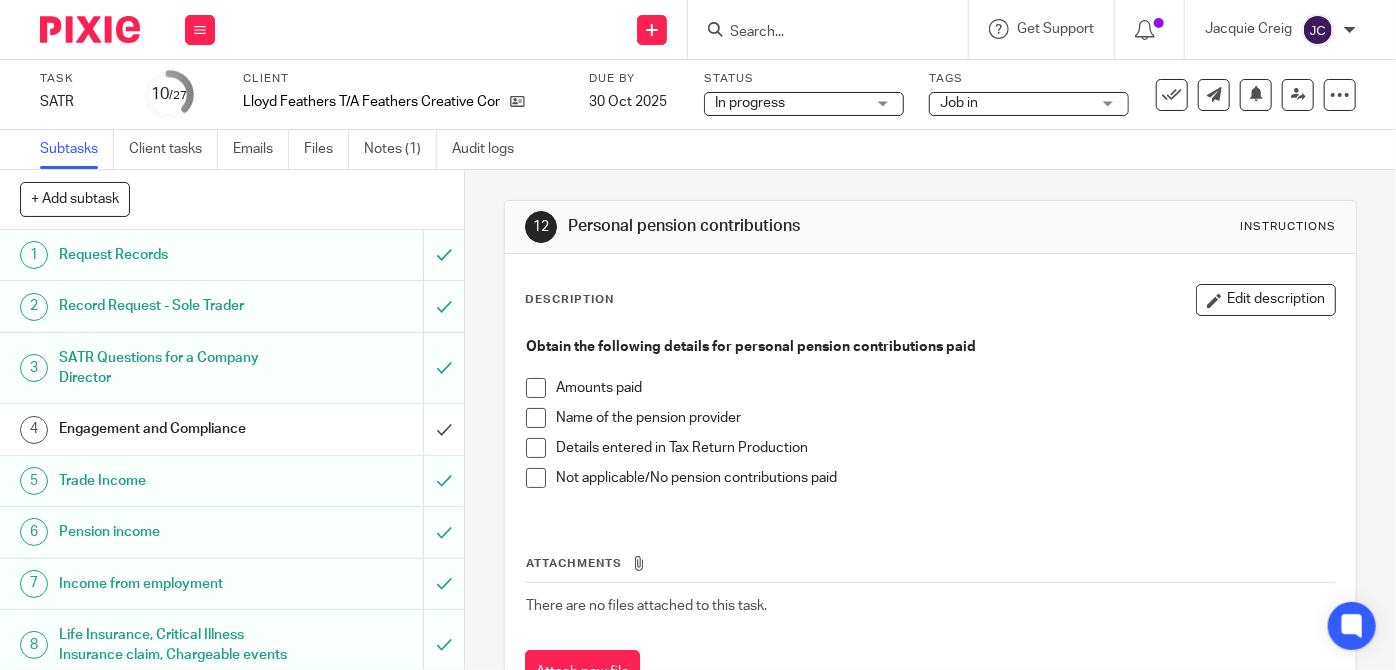 click at bounding box center (536, 478) 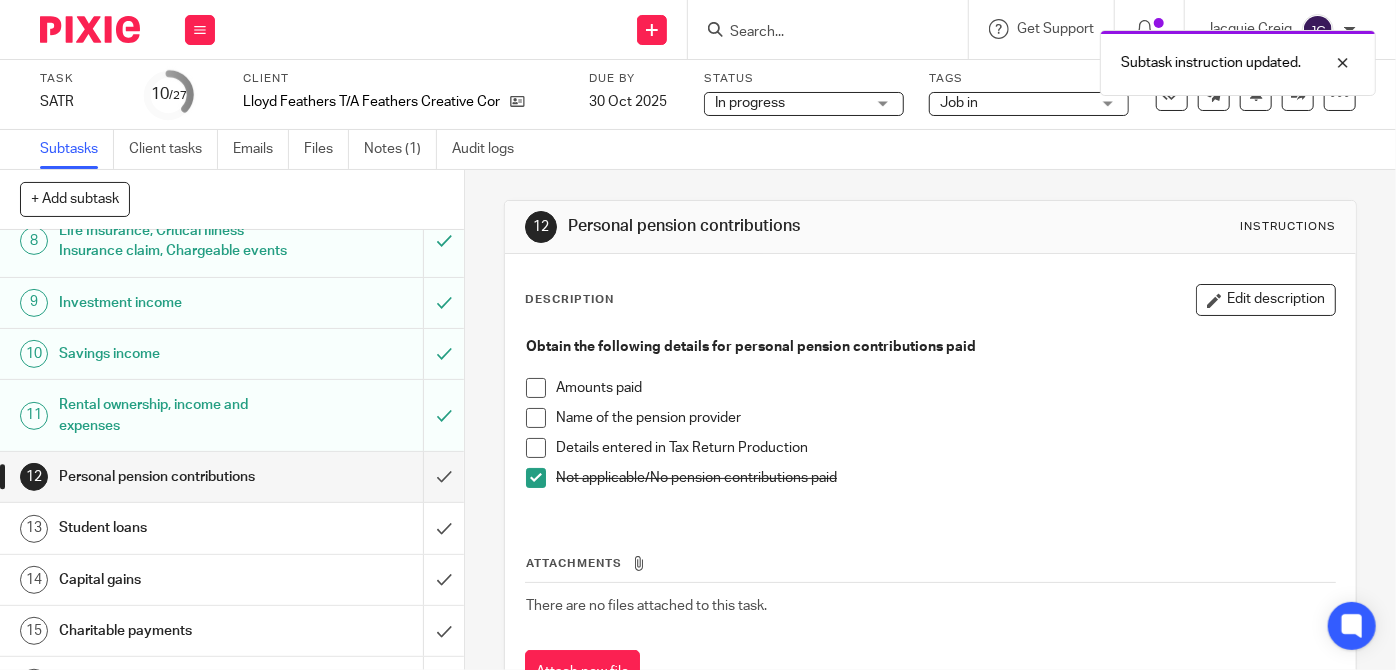 scroll, scrollTop: 406, scrollLeft: 0, axis: vertical 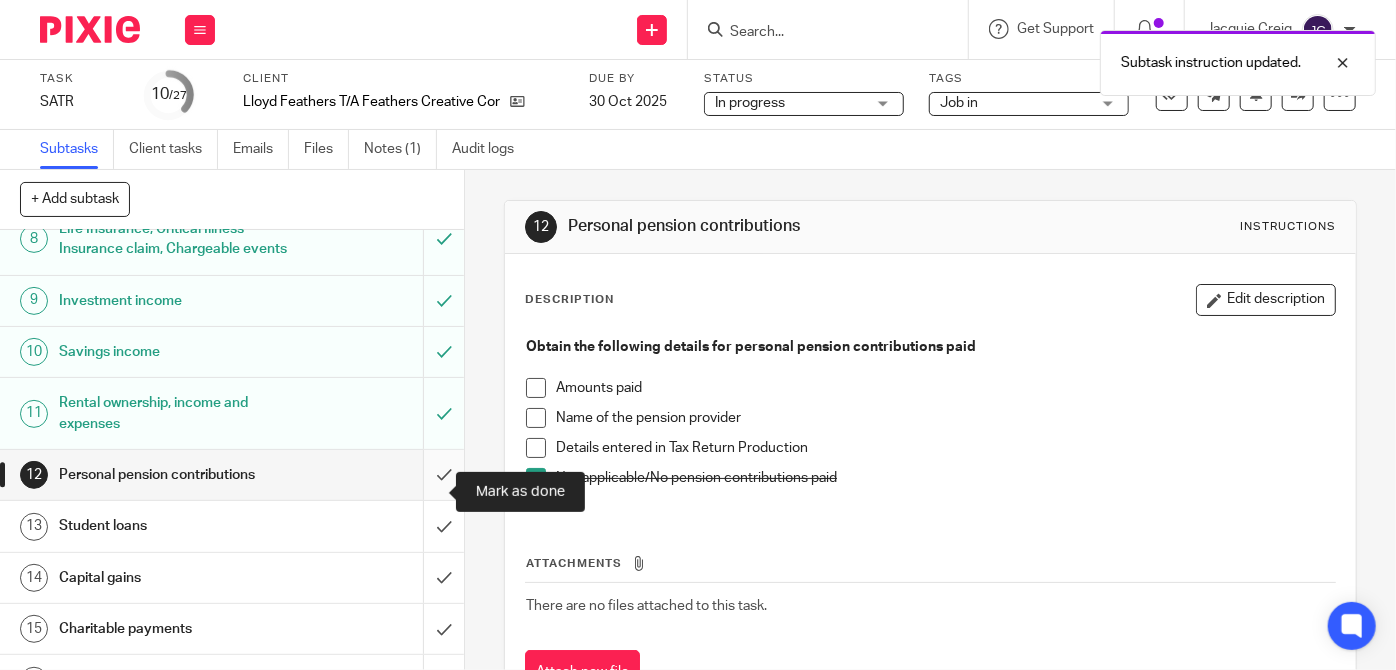 click at bounding box center (232, 475) 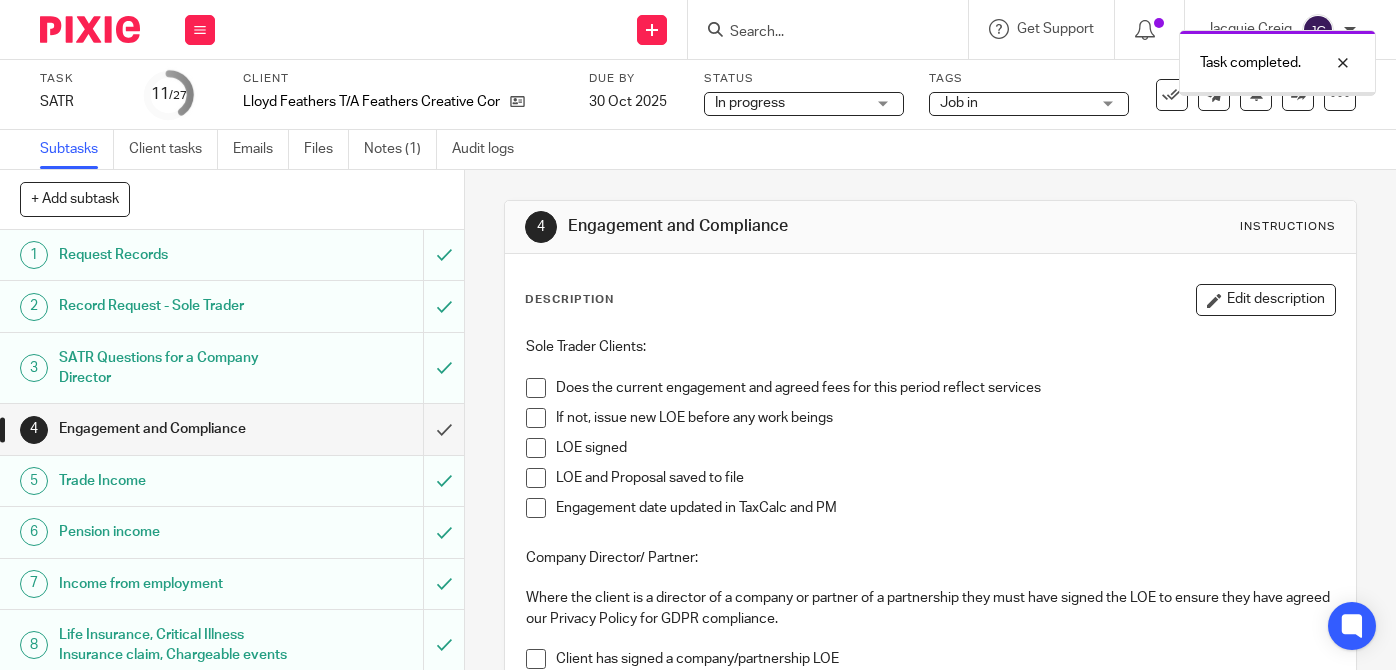 scroll, scrollTop: 0, scrollLeft: 0, axis: both 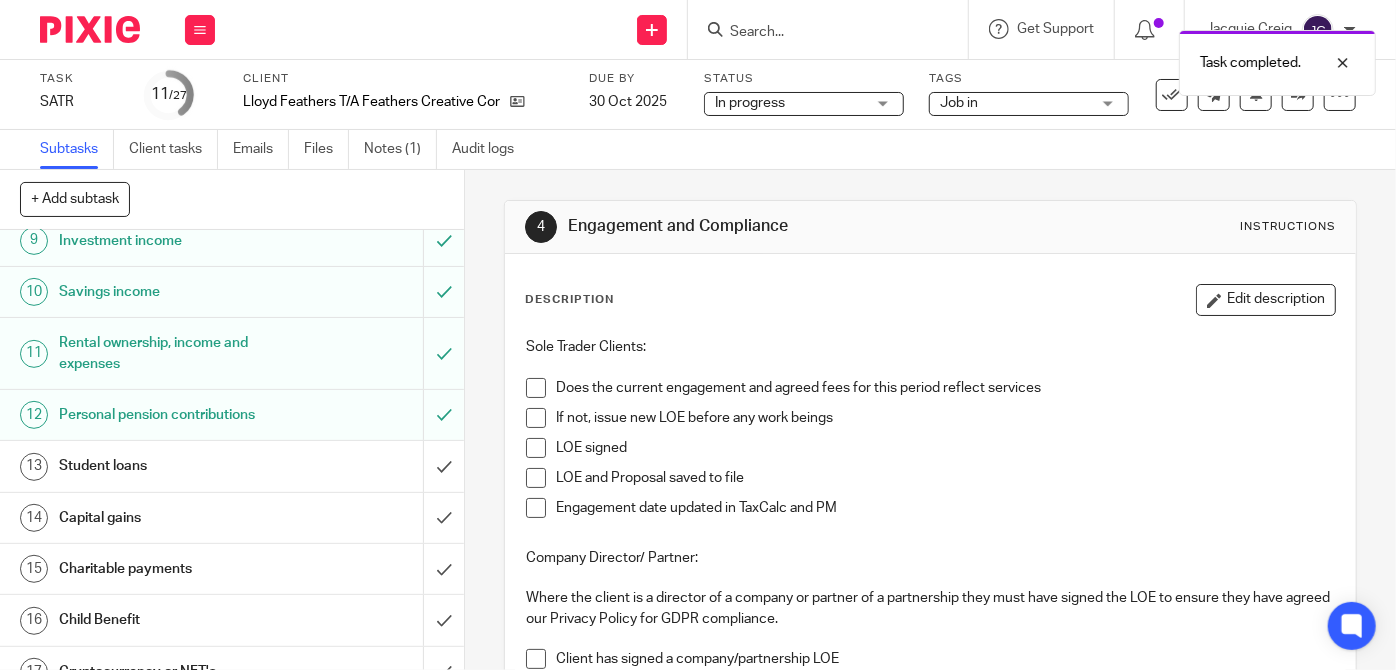 click on "Student loans" at bounding box center (231, 466) 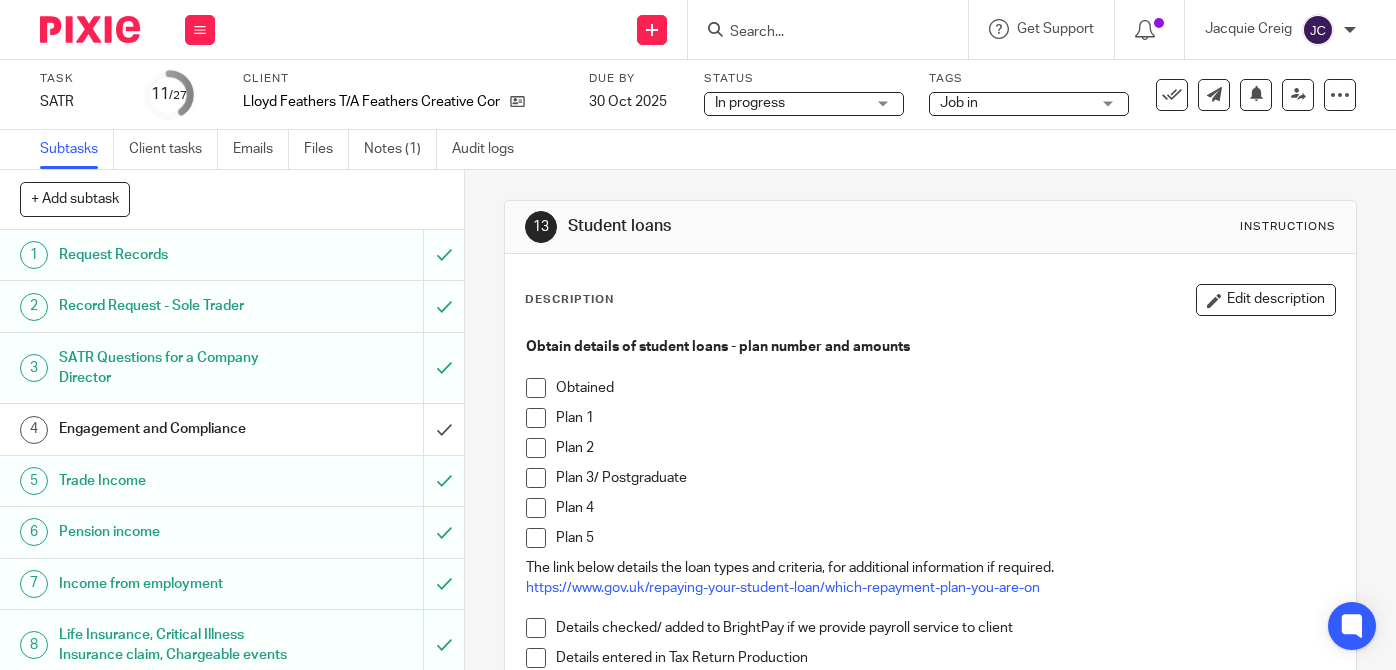 scroll, scrollTop: 0, scrollLeft: 0, axis: both 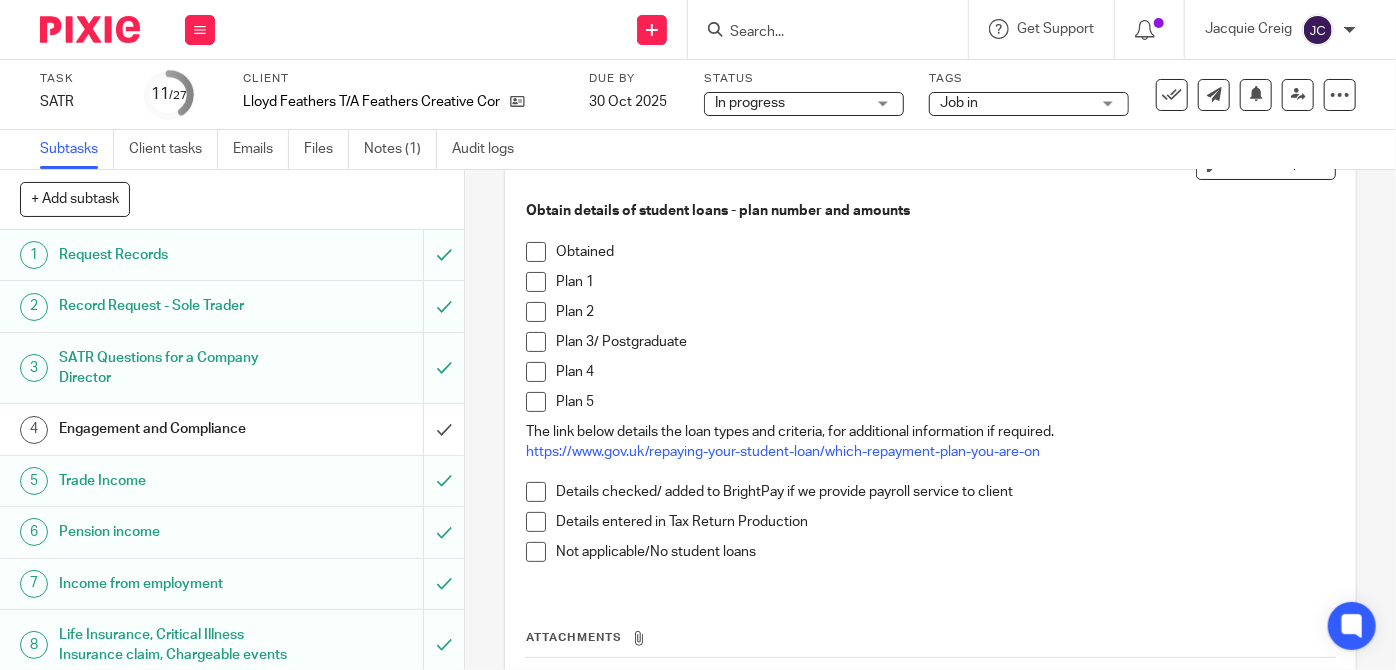 click at bounding box center [536, 552] 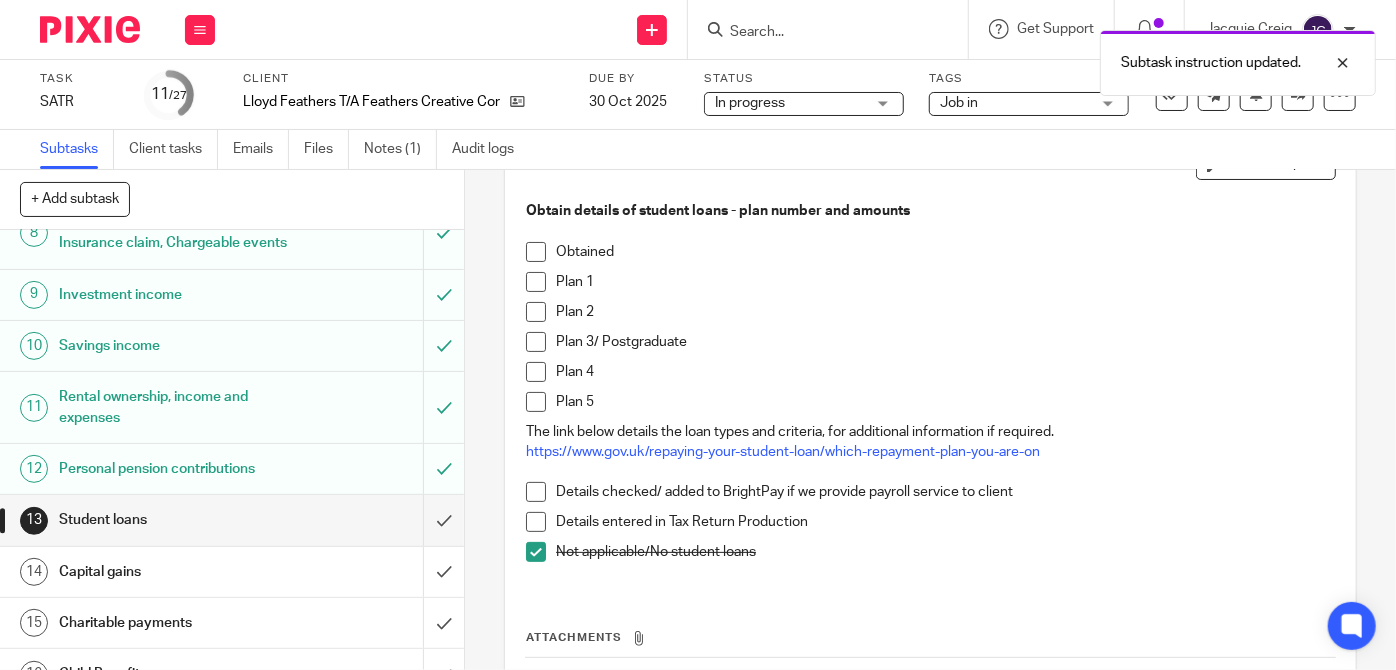 scroll, scrollTop: 420, scrollLeft: 0, axis: vertical 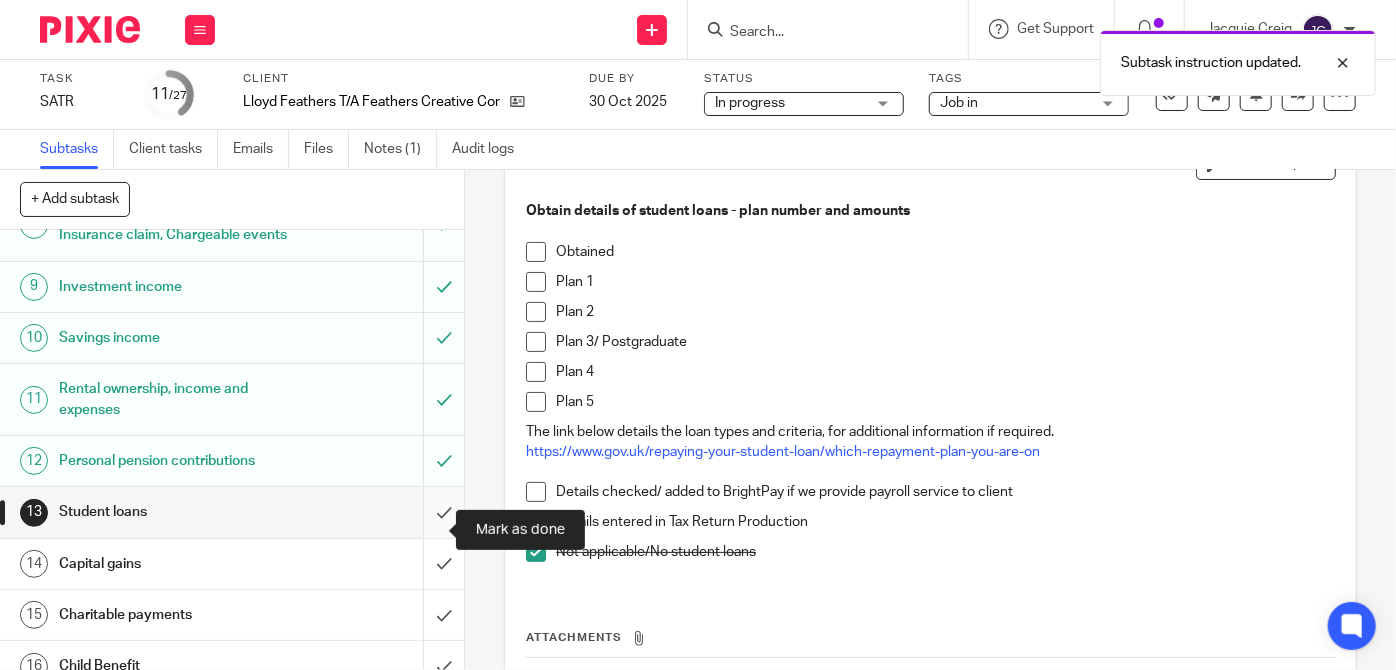 click at bounding box center [232, 512] 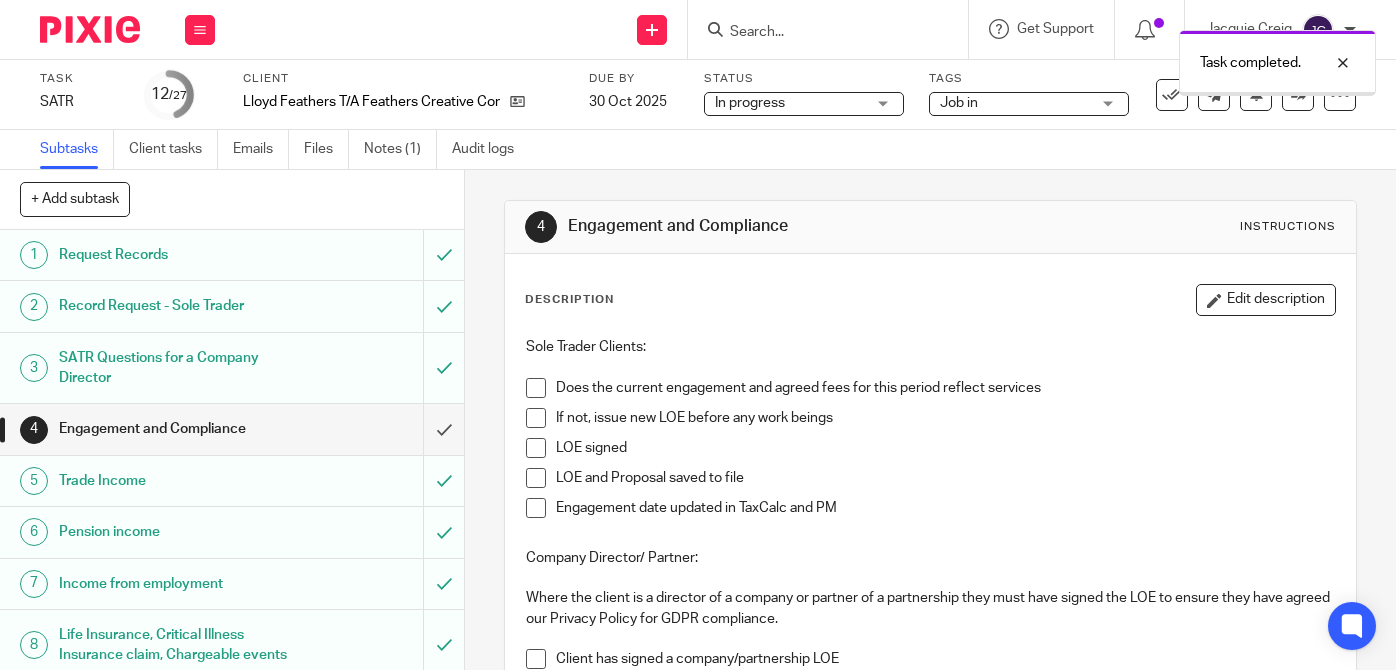 scroll, scrollTop: 0, scrollLeft: 0, axis: both 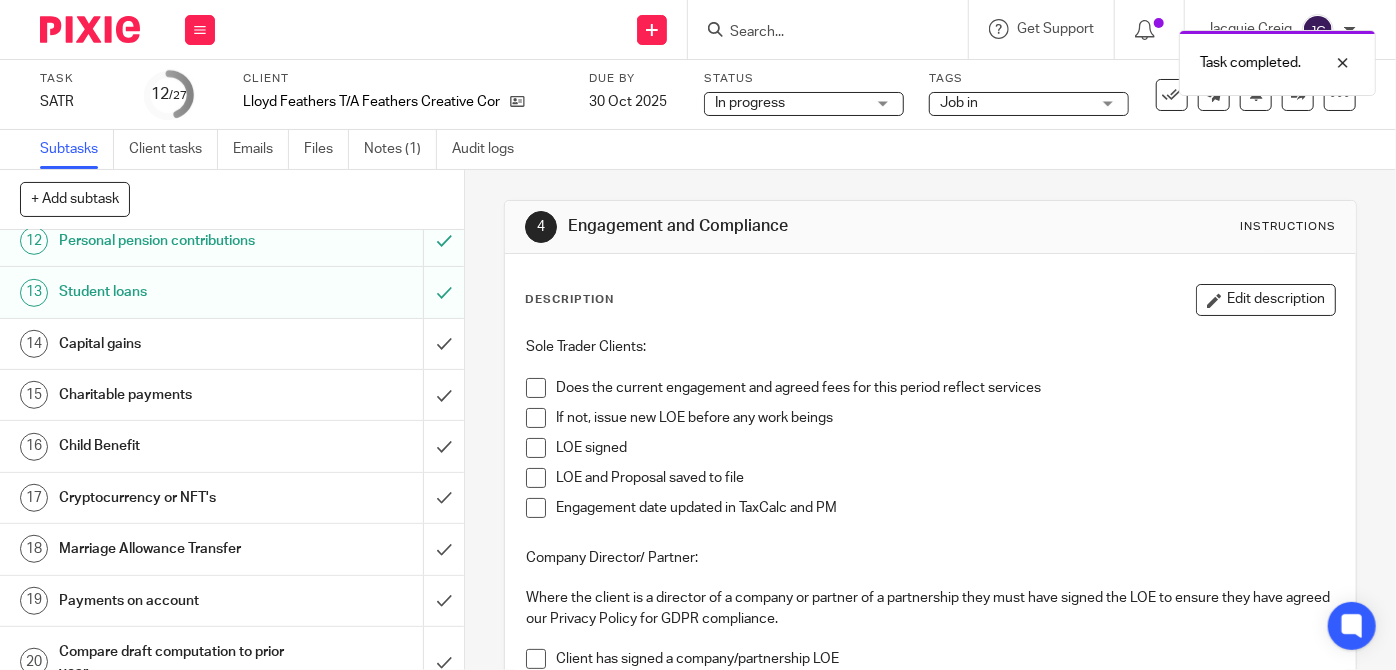 click on "Capital gains" at bounding box center [174, 344] 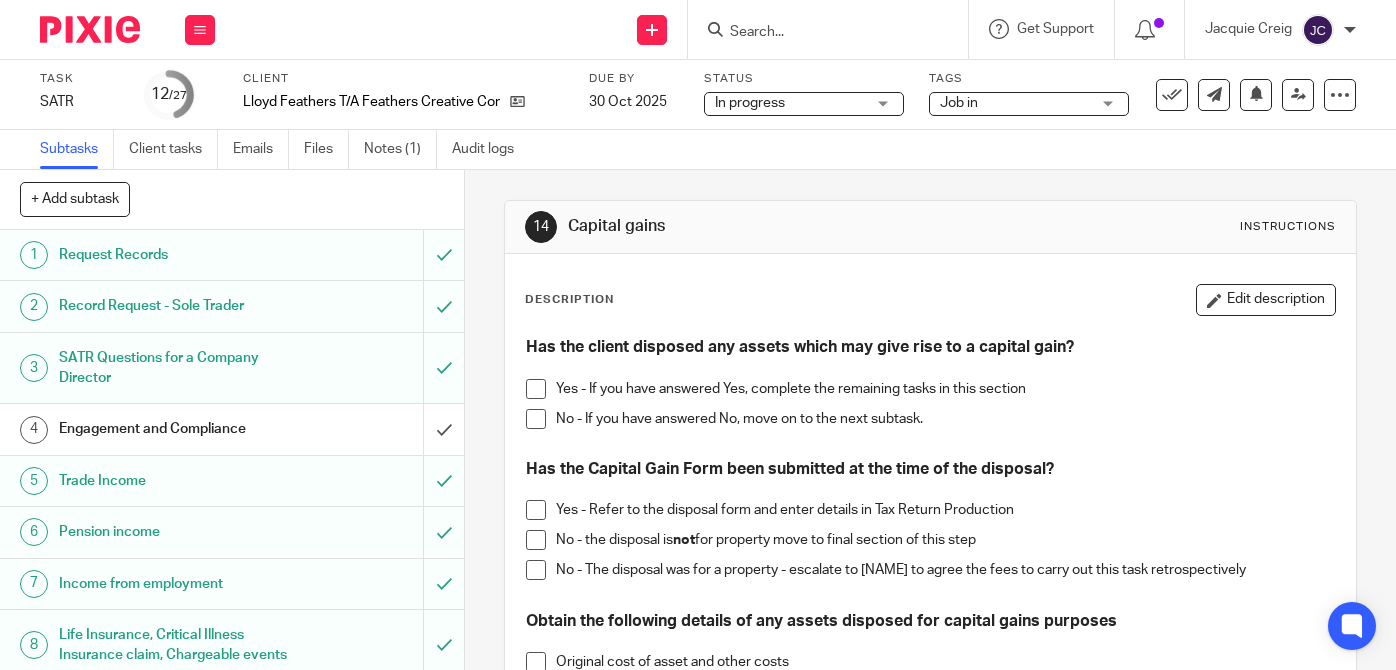 scroll, scrollTop: 0, scrollLeft: 0, axis: both 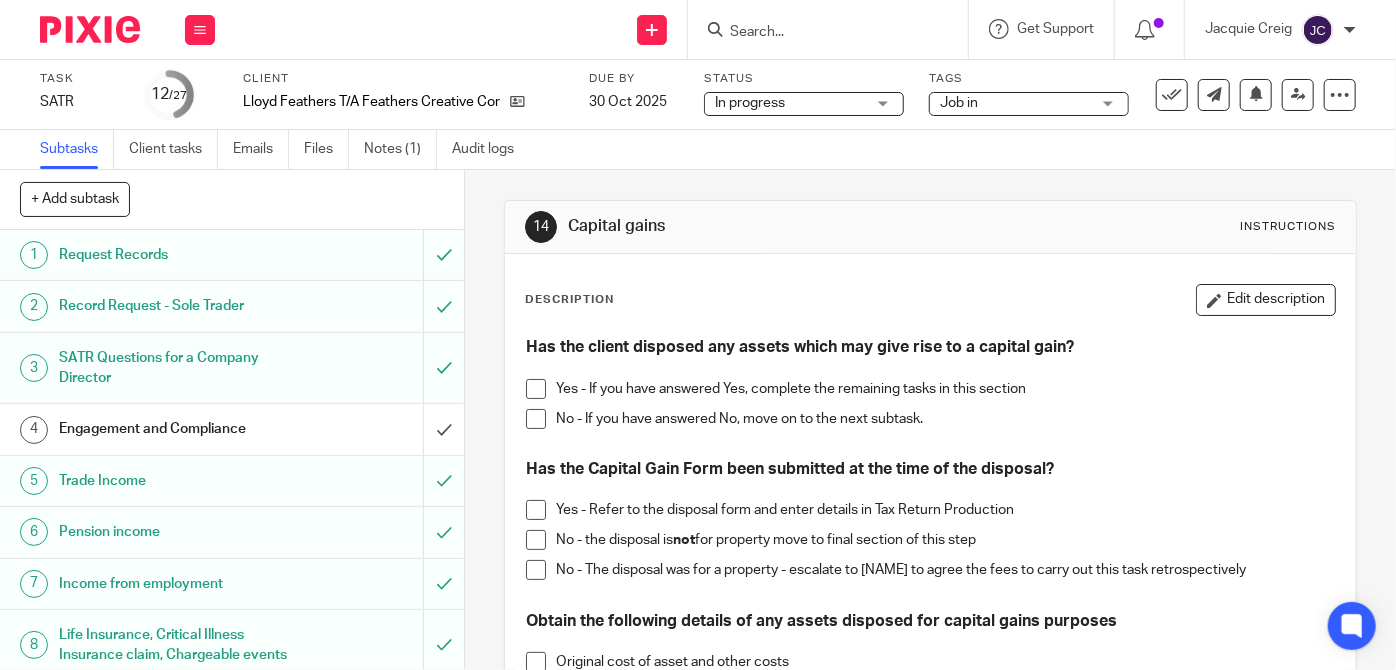 click on "Yes - If you have answered Yes, complete the remaining tasks in this section" at bounding box center [930, 394] 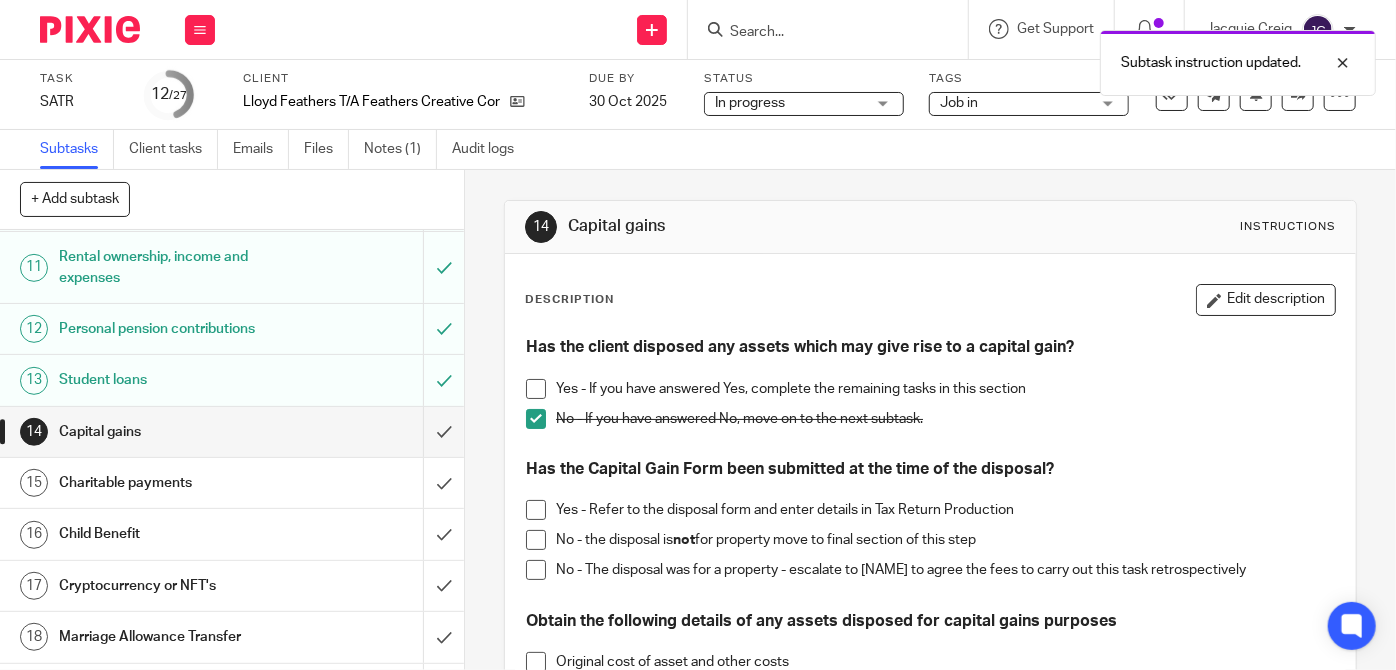 scroll, scrollTop: 557, scrollLeft: 0, axis: vertical 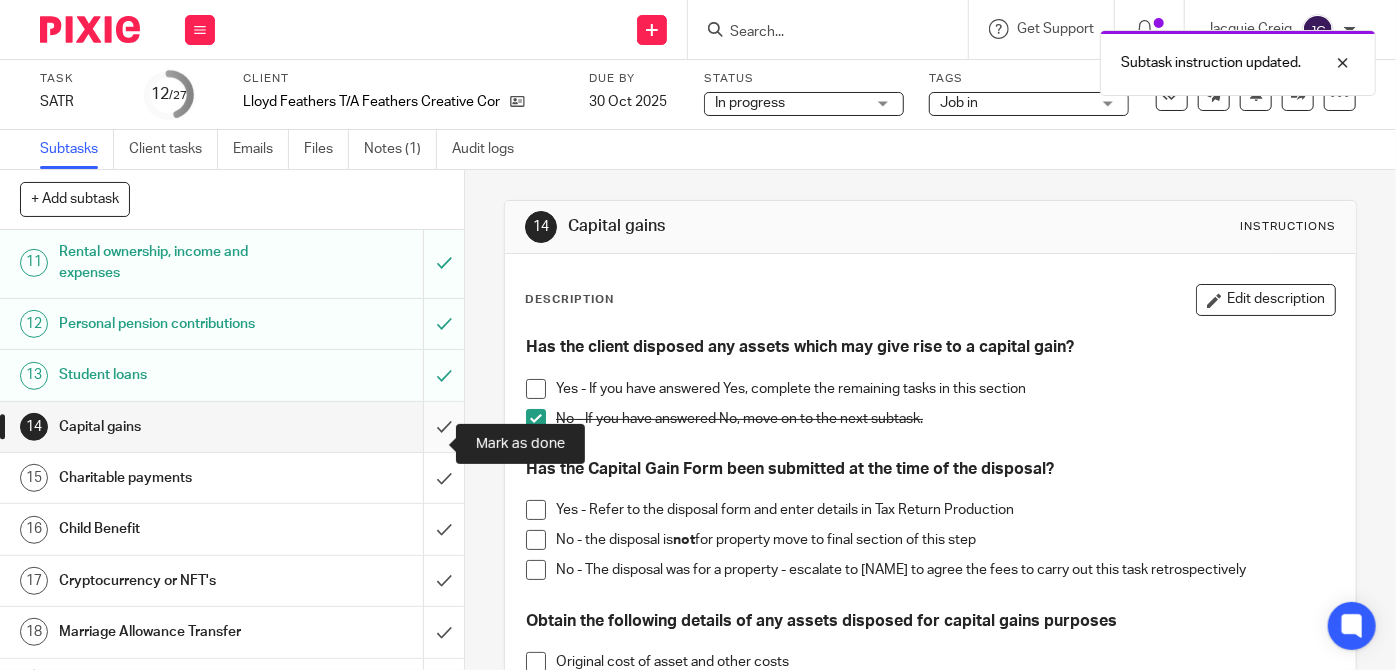 click at bounding box center (232, 427) 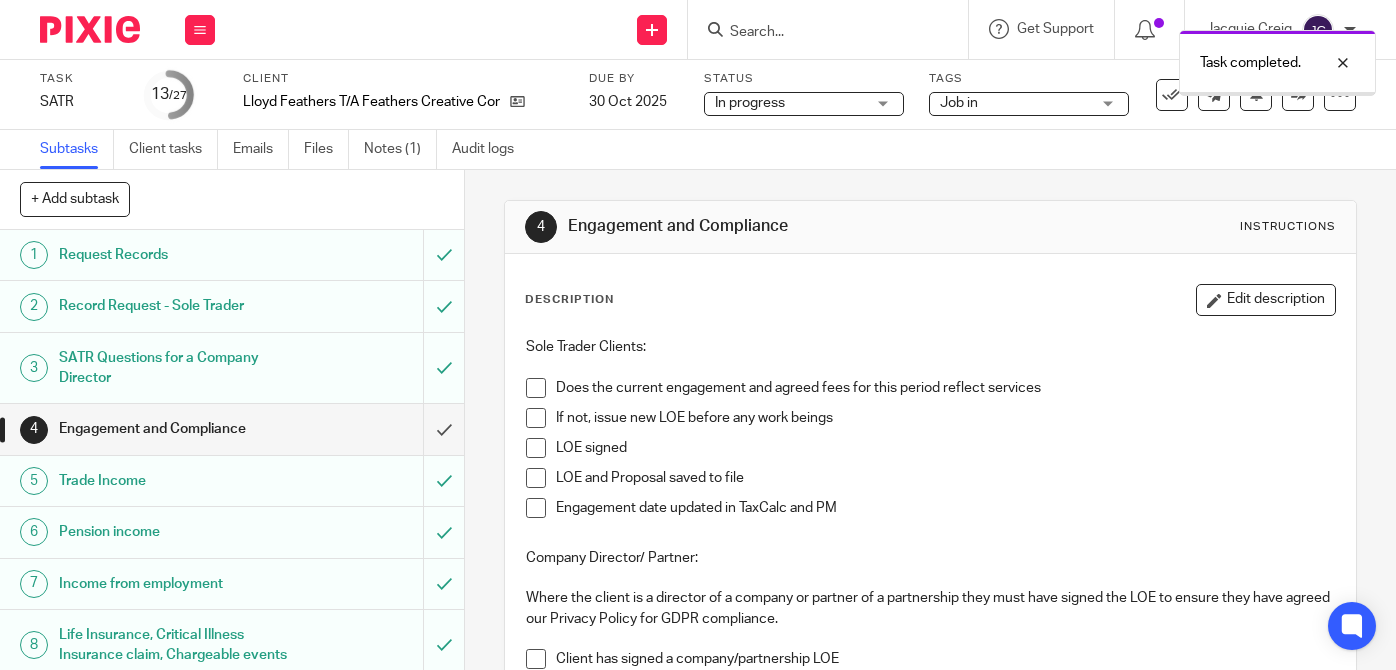 scroll, scrollTop: 0, scrollLeft: 0, axis: both 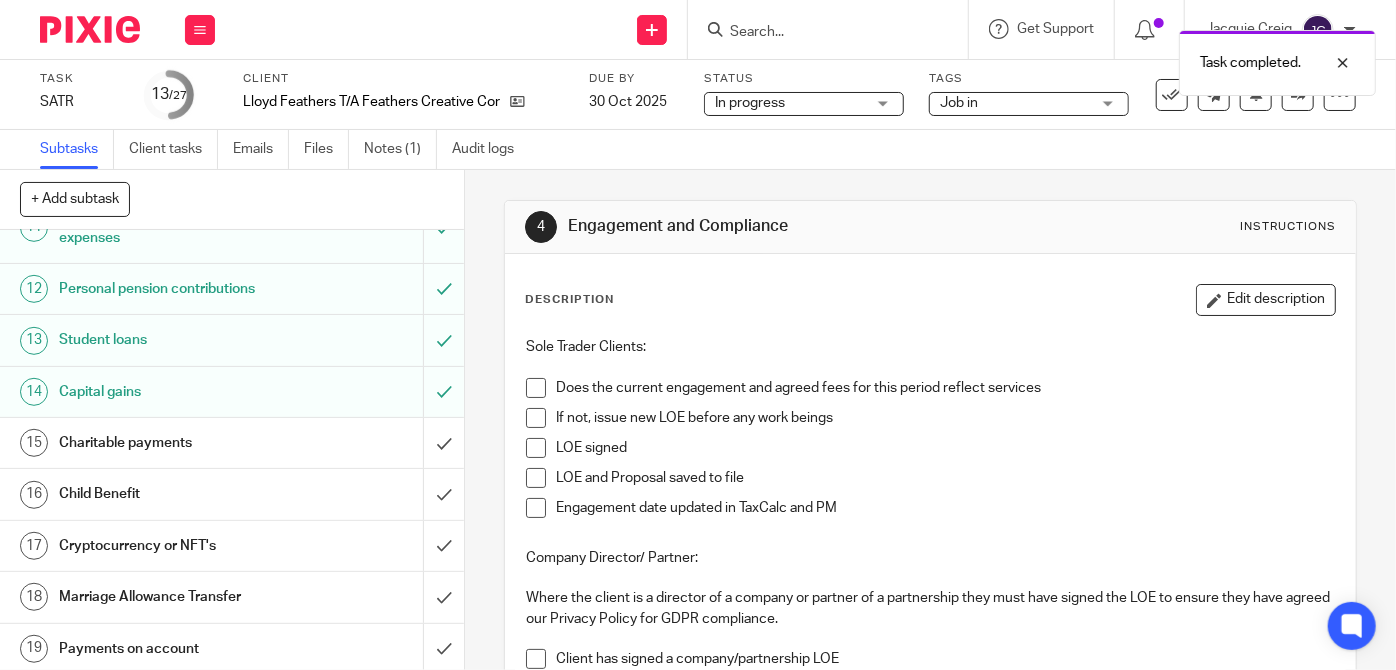 click on "Charitable payments" at bounding box center (231, 443) 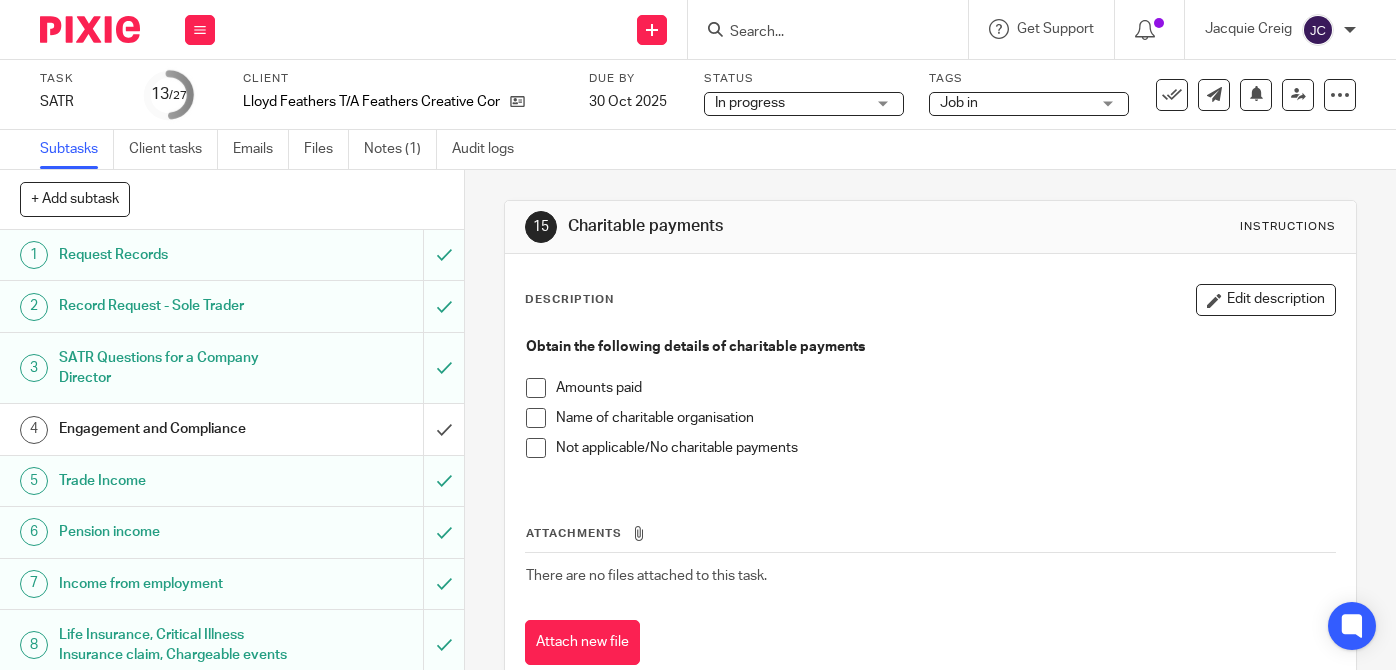 scroll, scrollTop: 0, scrollLeft: 0, axis: both 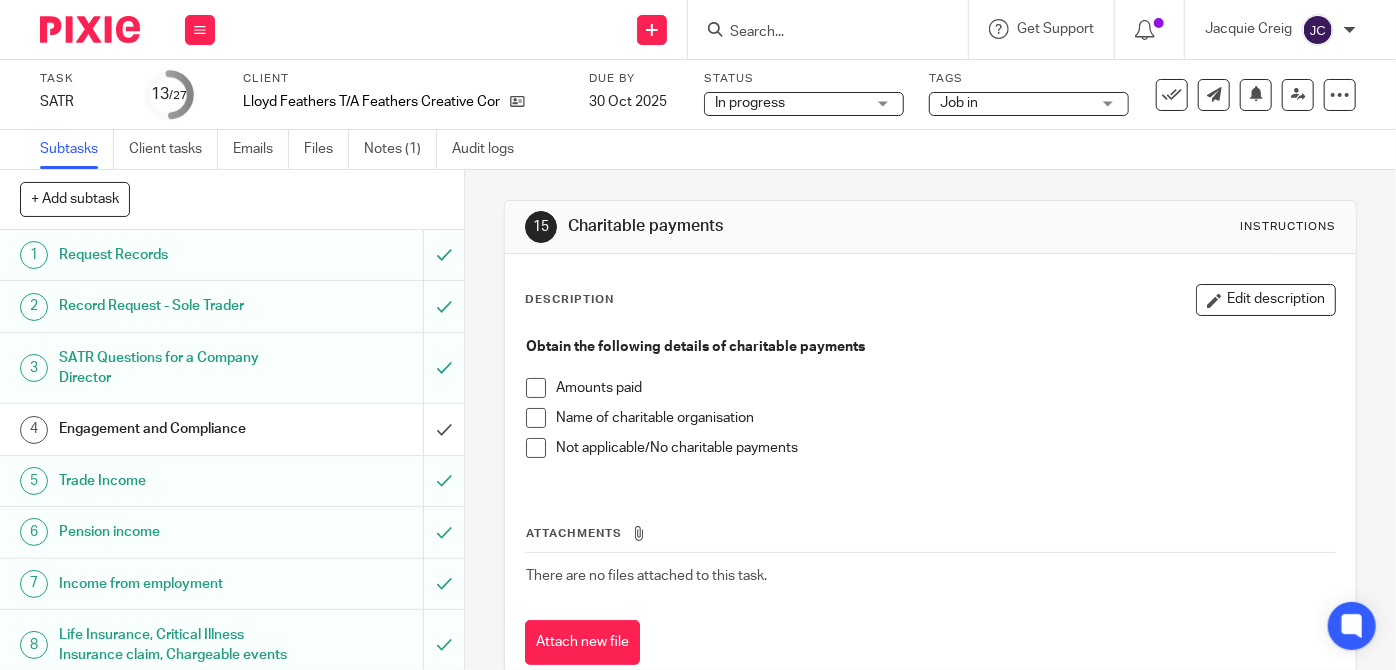 click at bounding box center [536, 448] 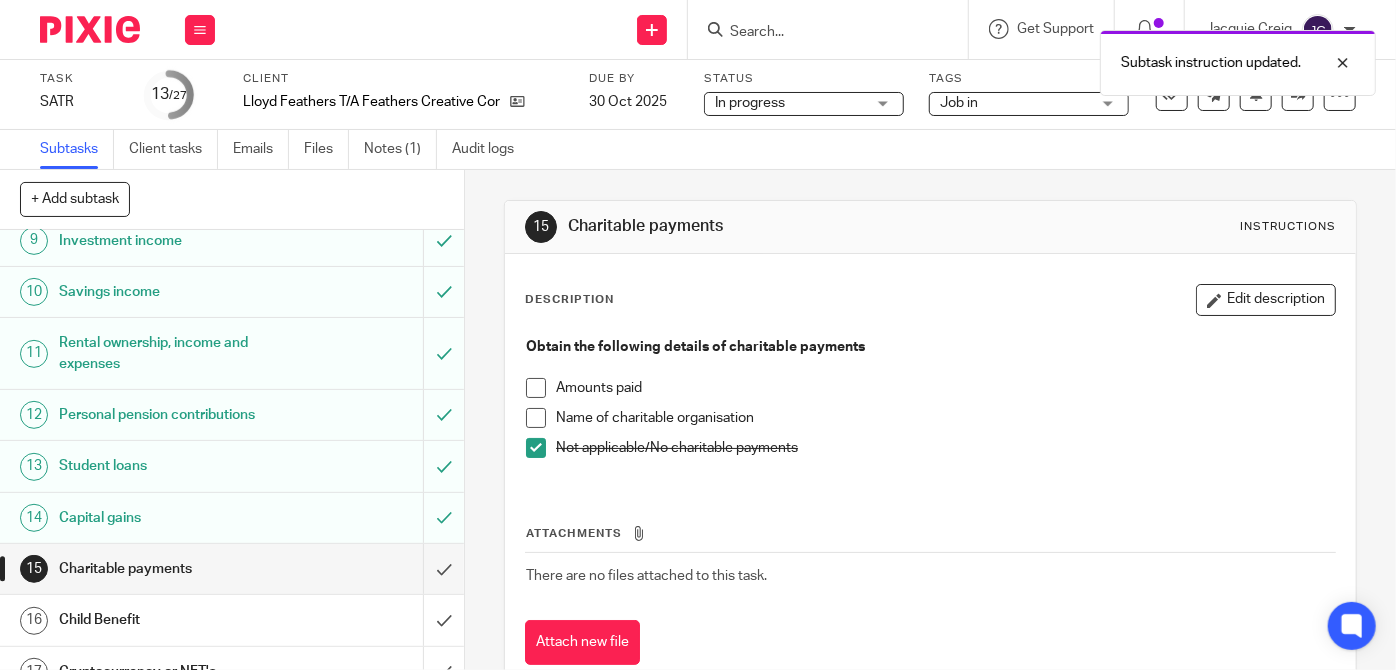 scroll, scrollTop: 468, scrollLeft: 0, axis: vertical 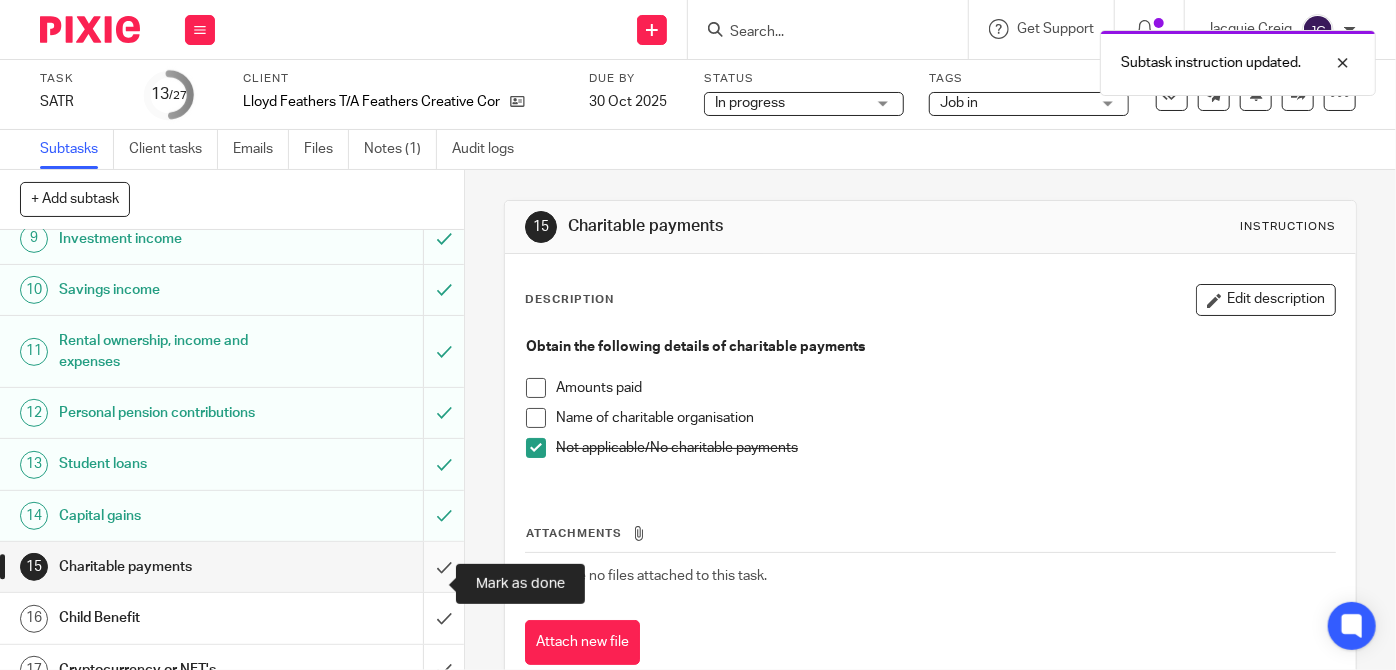 click at bounding box center (232, 567) 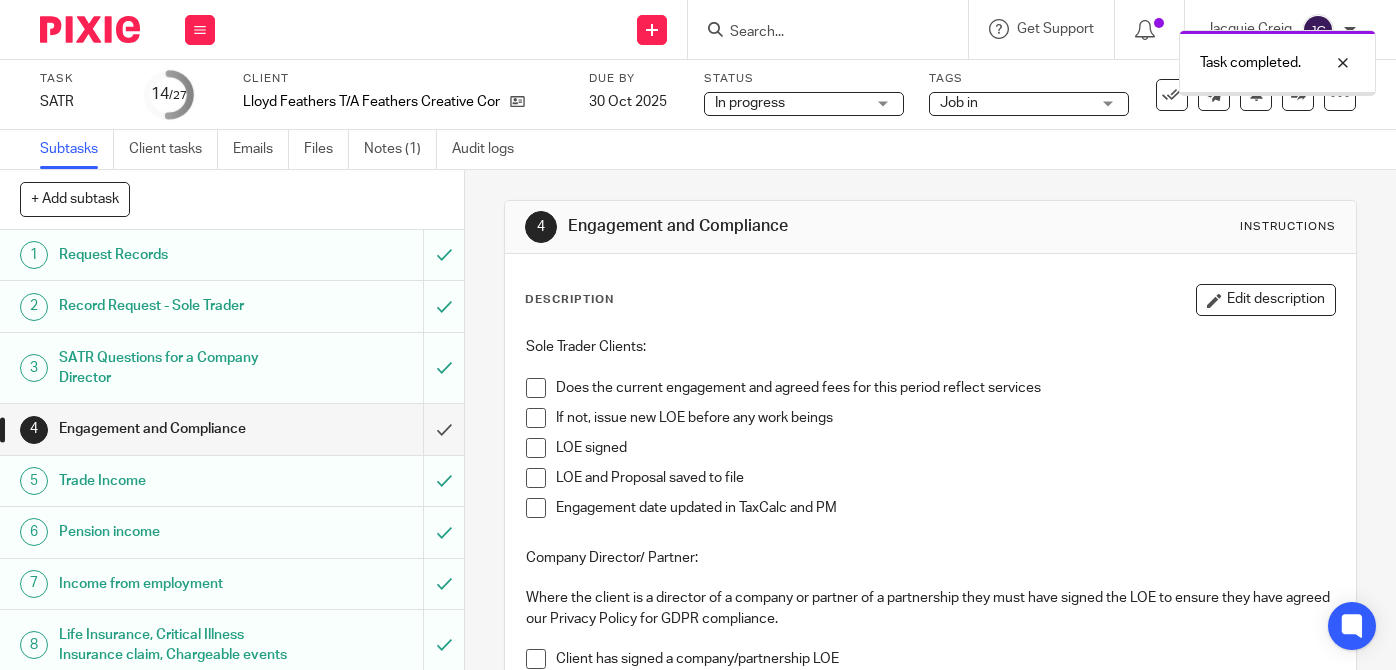 scroll, scrollTop: 0, scrollLeft: 0, axis: both 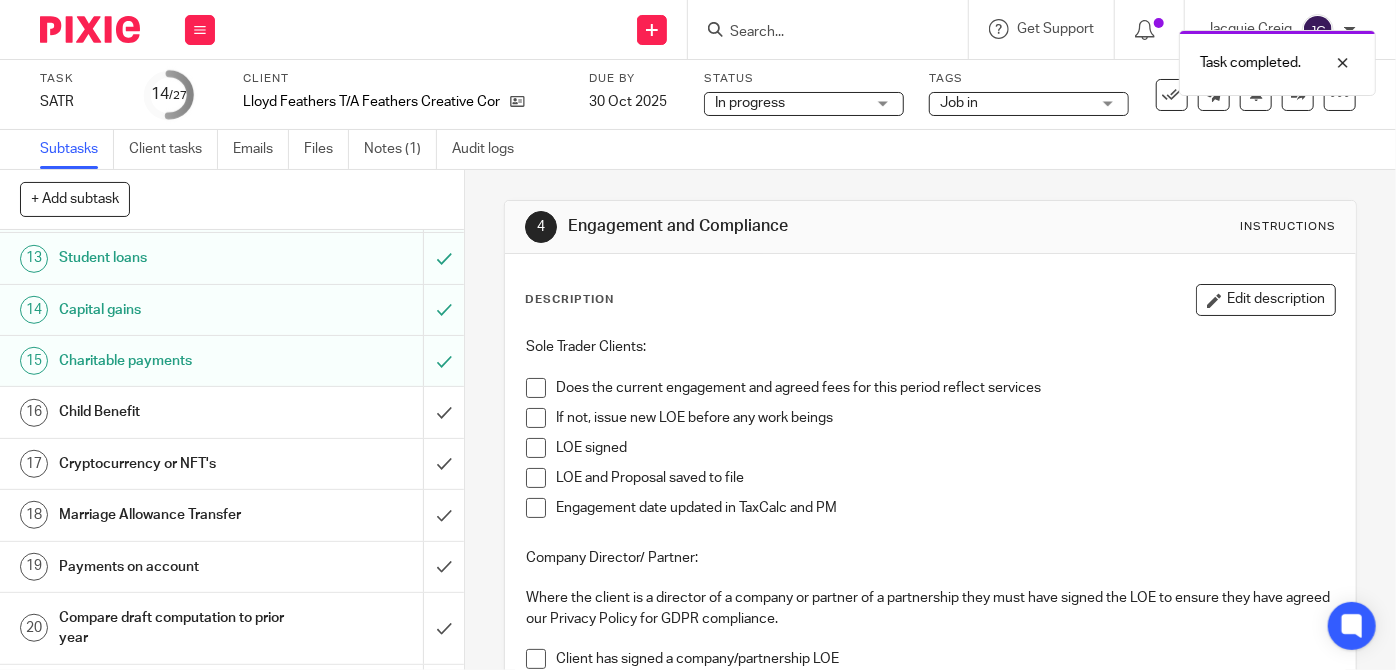 click on "Child Benefit" at bounding box center [174, 412] 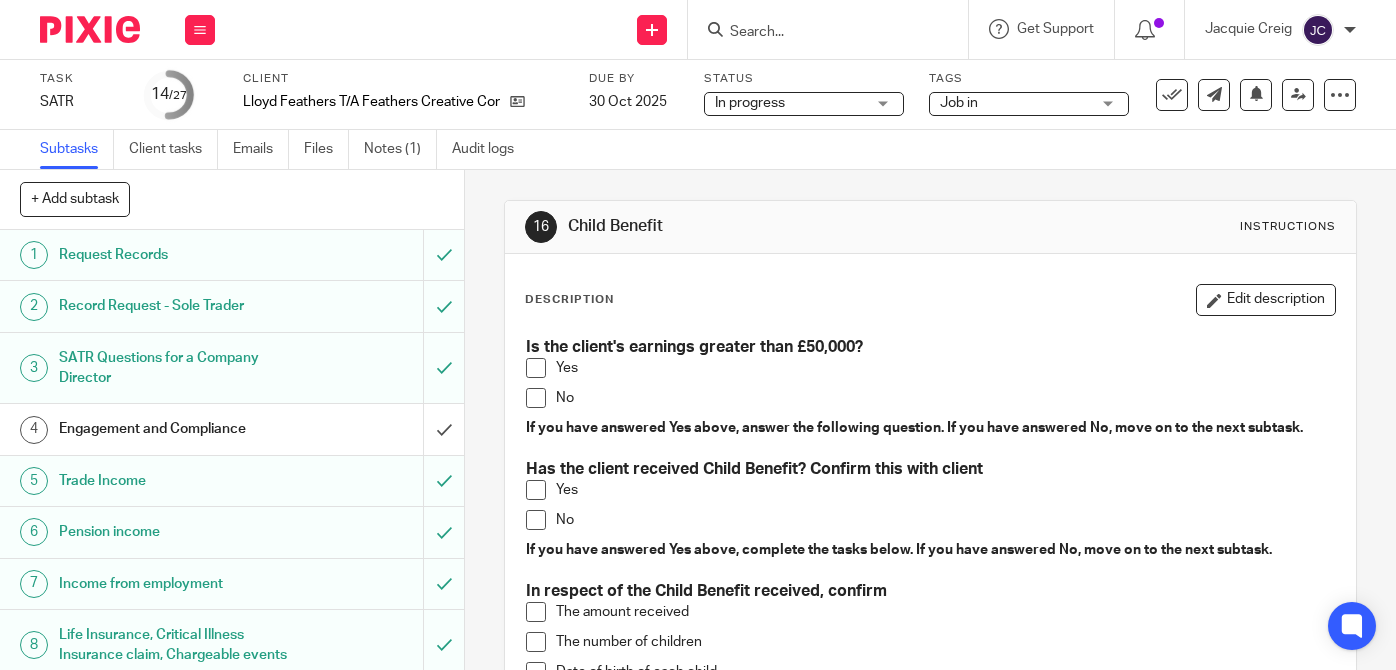 scroll, scrollTop: 0, scrollLeft: 0, axis: both 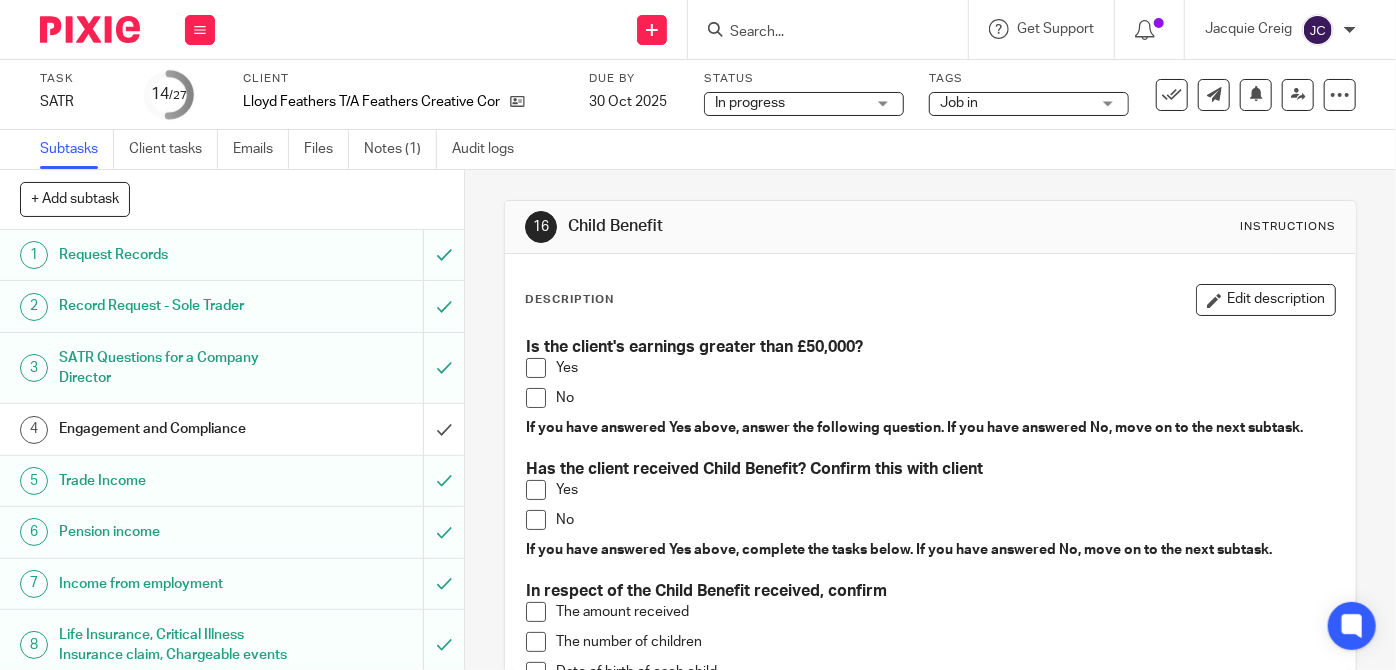 click at bounding box center [536, 398] 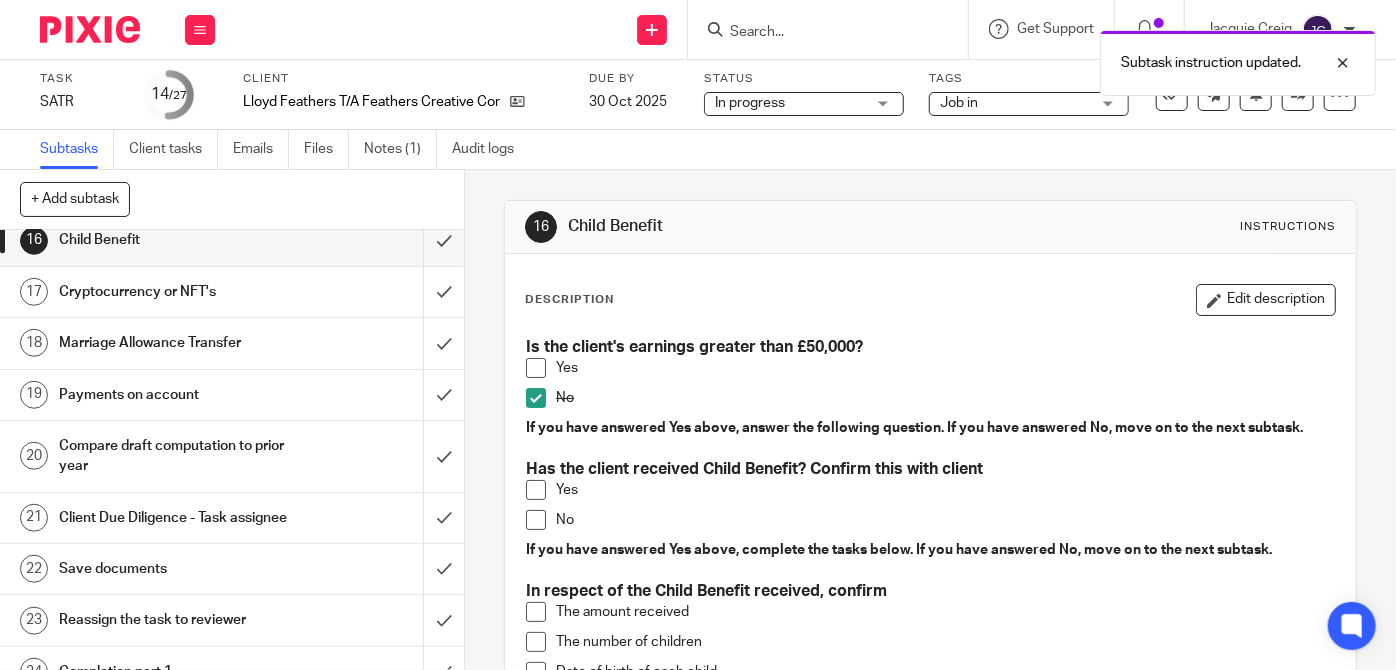 scroll, scrollTop: 849, scrollLeft: 0, axis: vertical 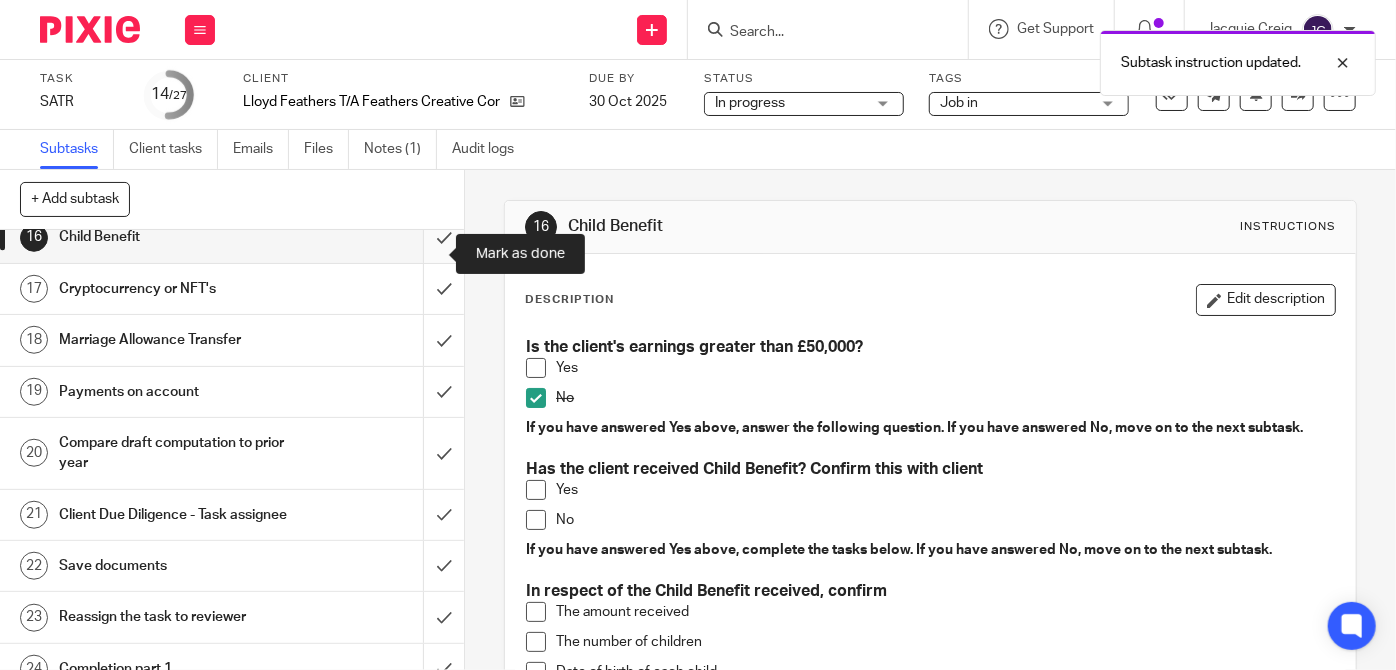 click at bounding box center (232, 237) 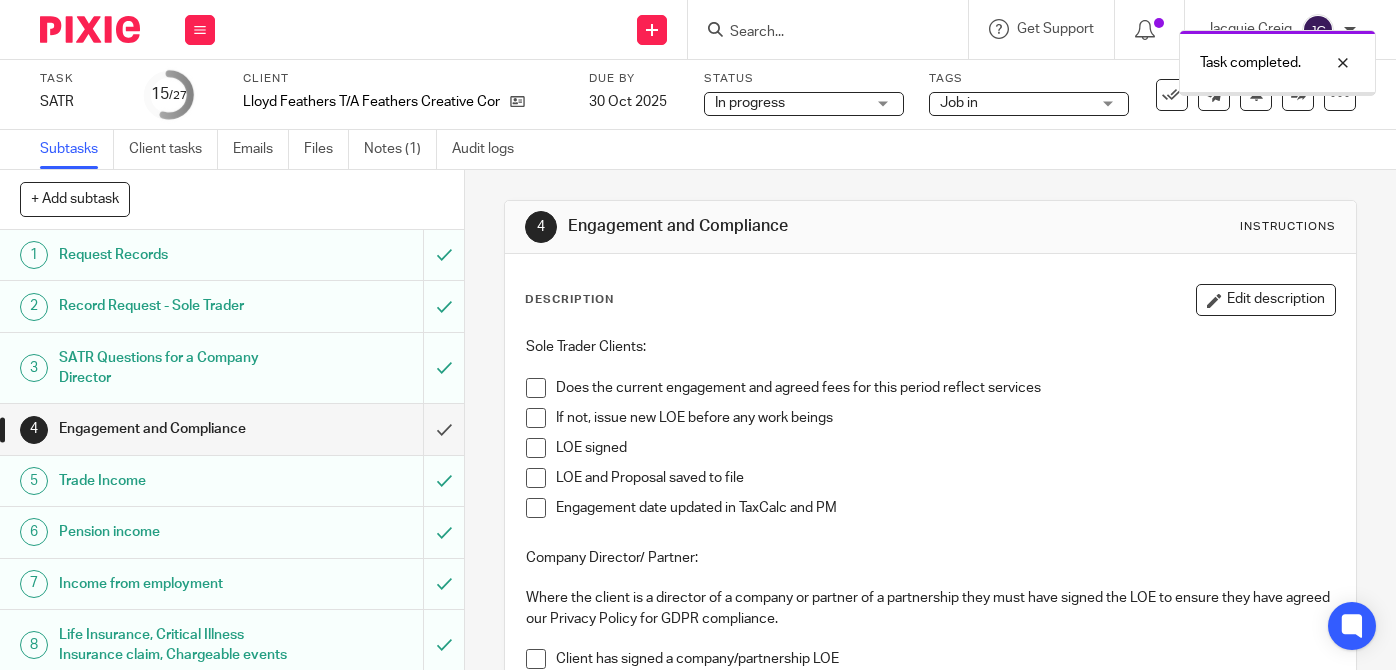 scroll, scrollTop: 0, scrollLeft: 0, axis: both 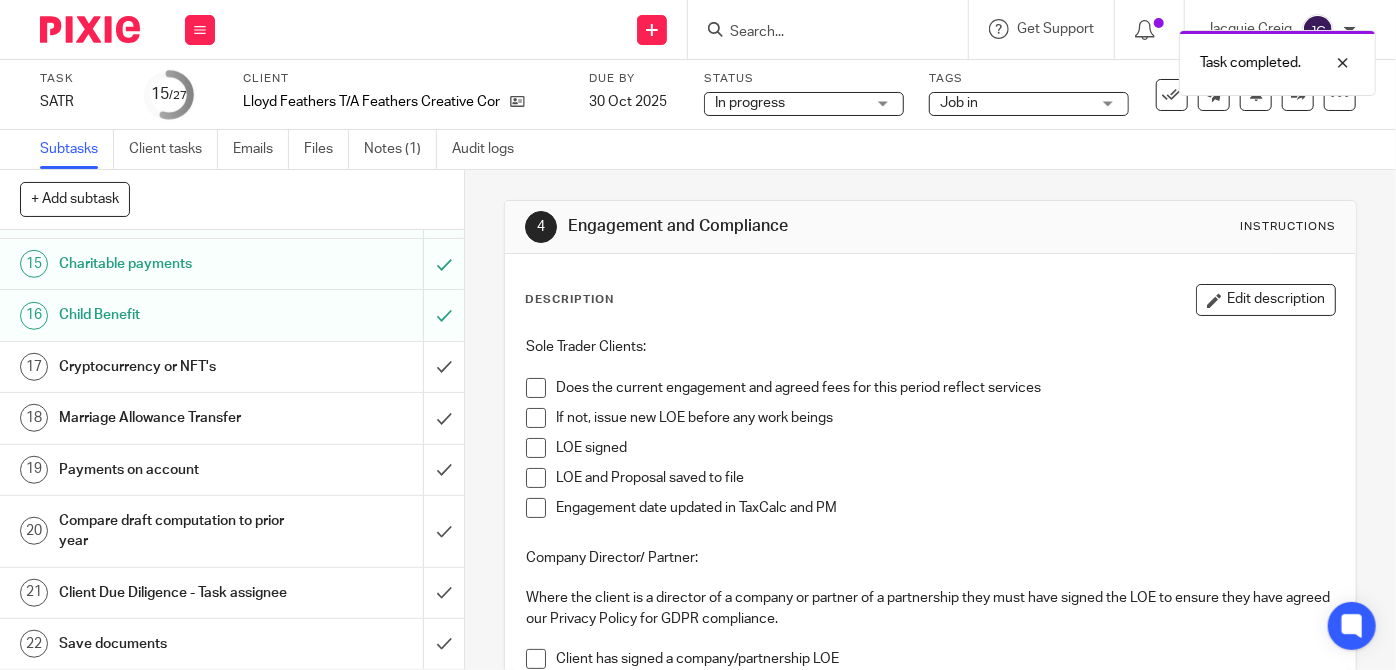 click on "Cryptocurrency or NFT's" at bounding box center [174, 367] 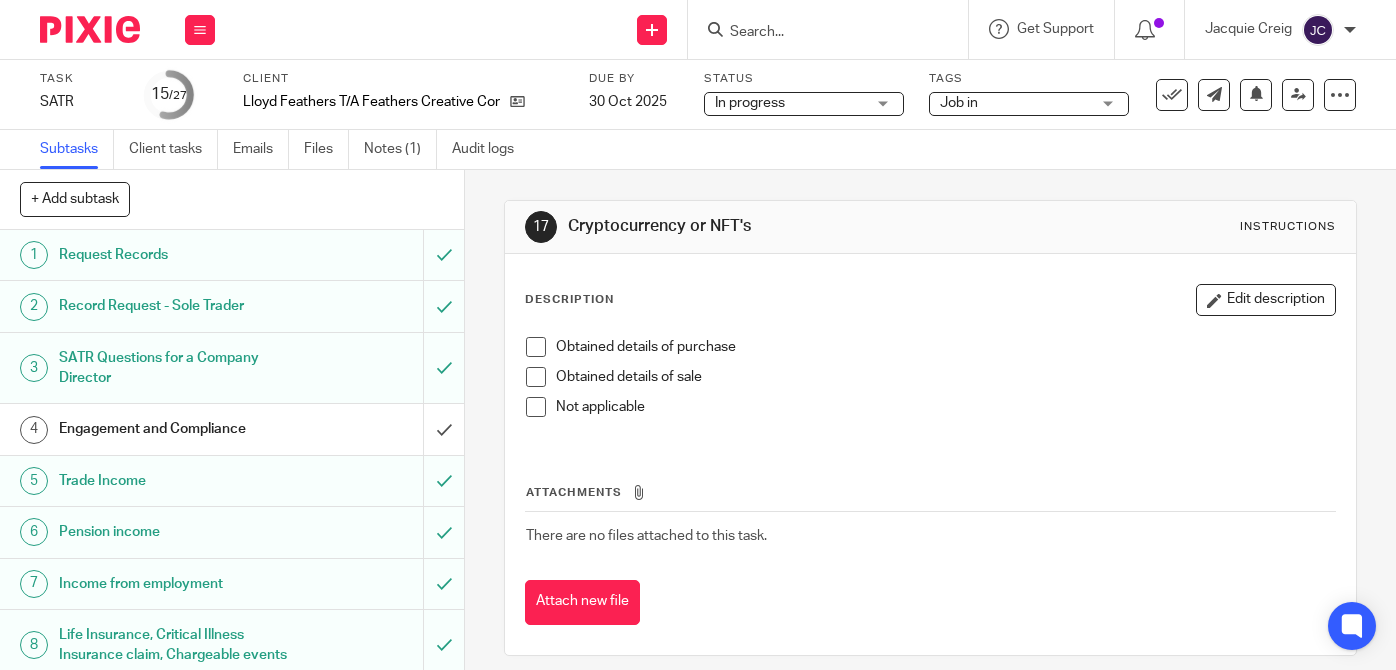 scroll, scrollTop: 0, scrollLeft: 0, axis: both 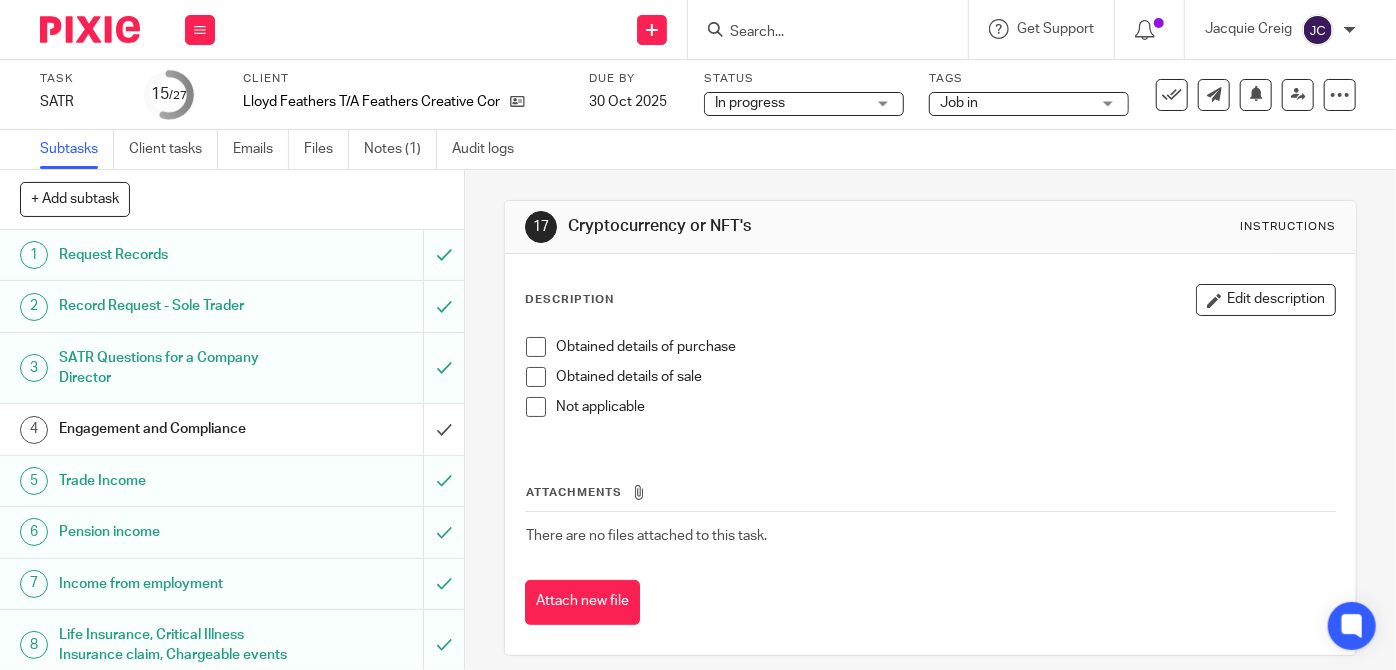 click on "Not applicable" at bounding box center [930, 412] 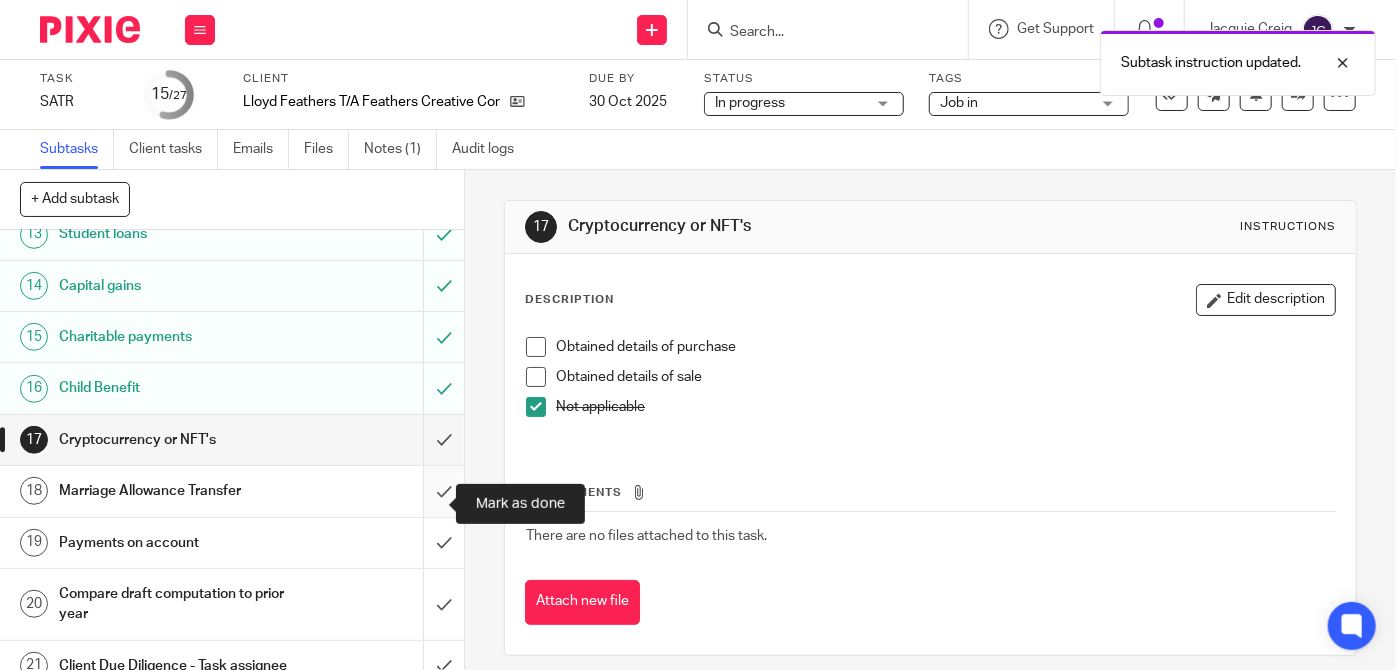 scroll, scrollTop: 701, scrollLeft: 0, axis: vertical 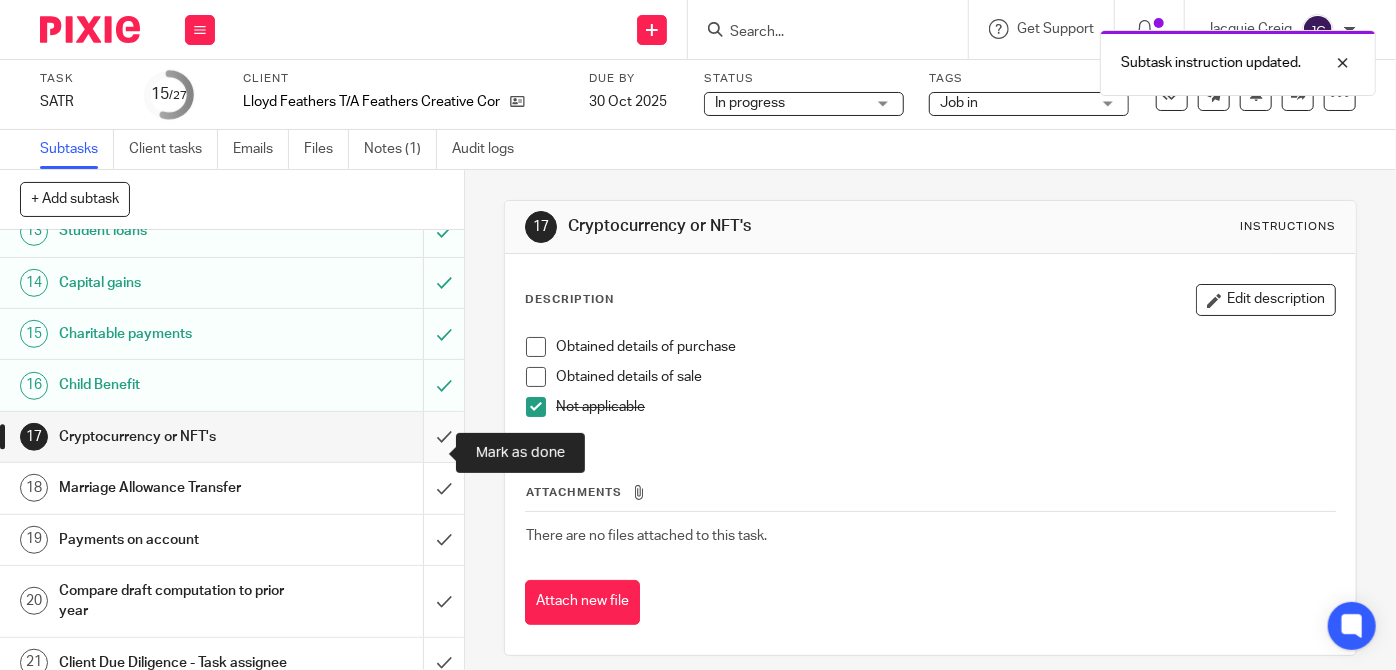 click at bounding box center (232, 437) 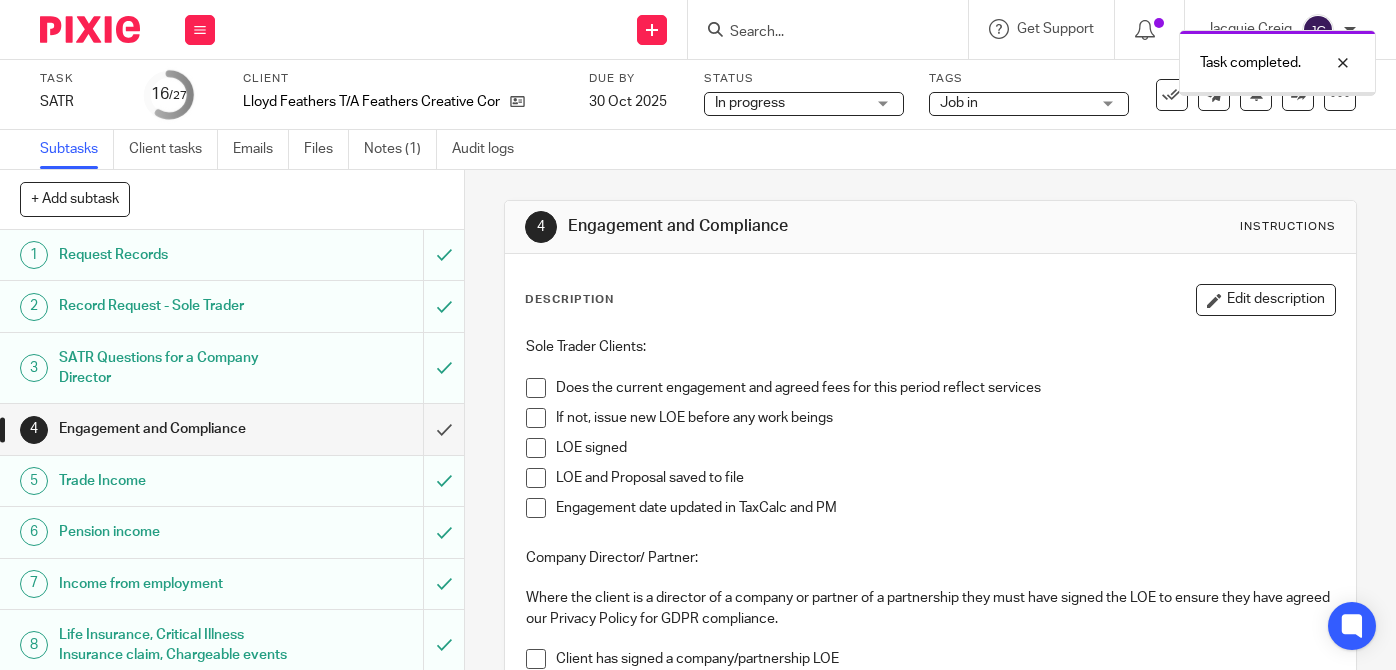 scroll, scrollTop: 0, scrollLeft: 0, axis: both 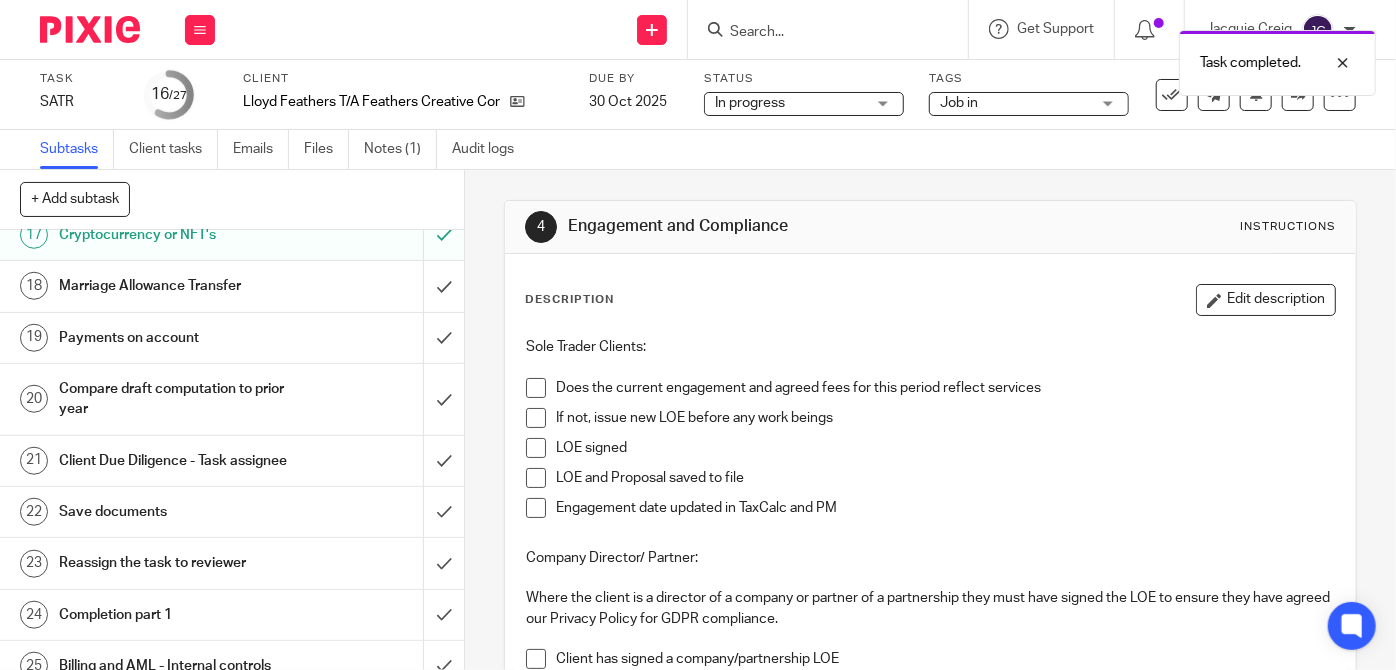 click on "Marriage Allowance Transfer" at bounding box center (231, 286) 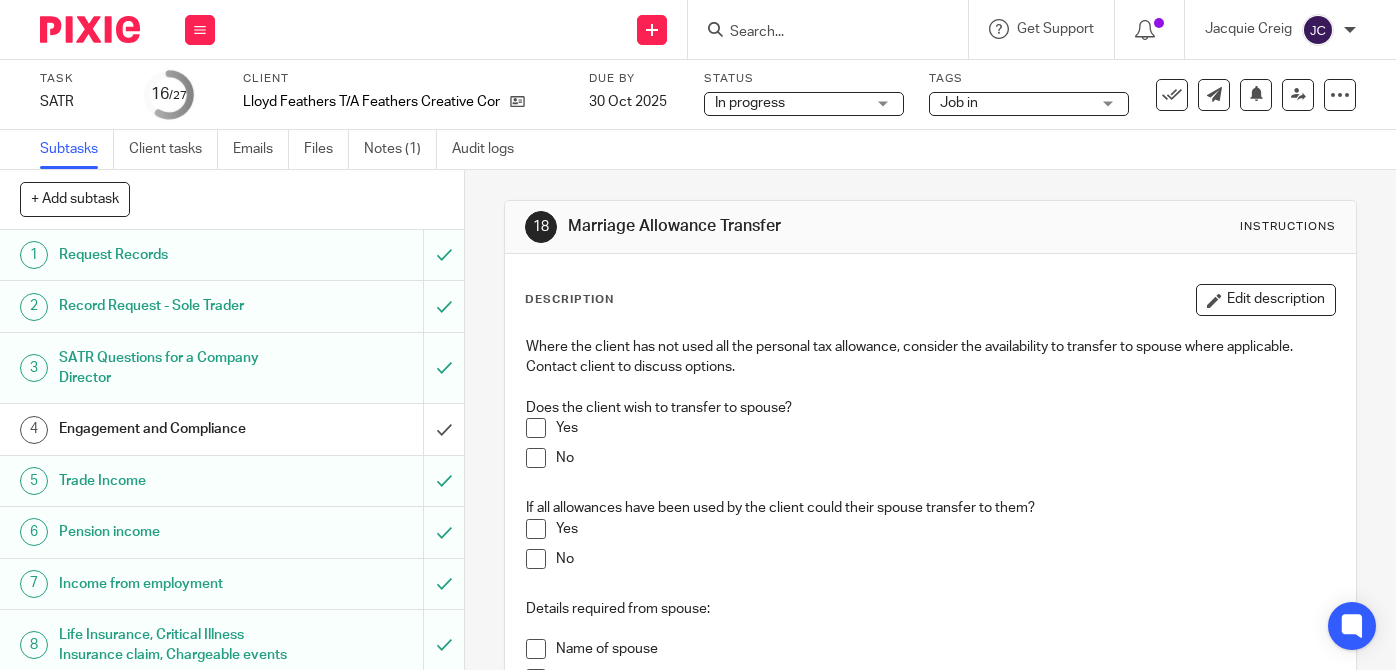 scroll, scrollTop: 0, scrollLeft: 0, axis: both 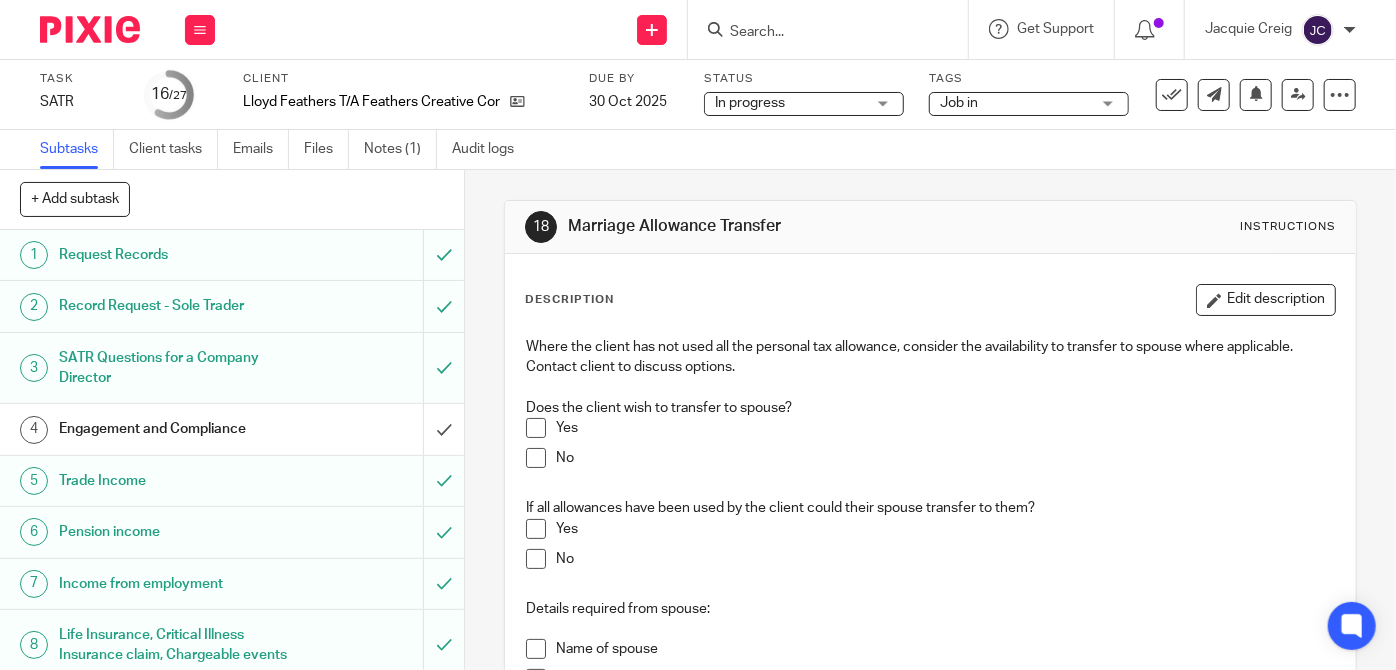click at bounding box center (536, 458) 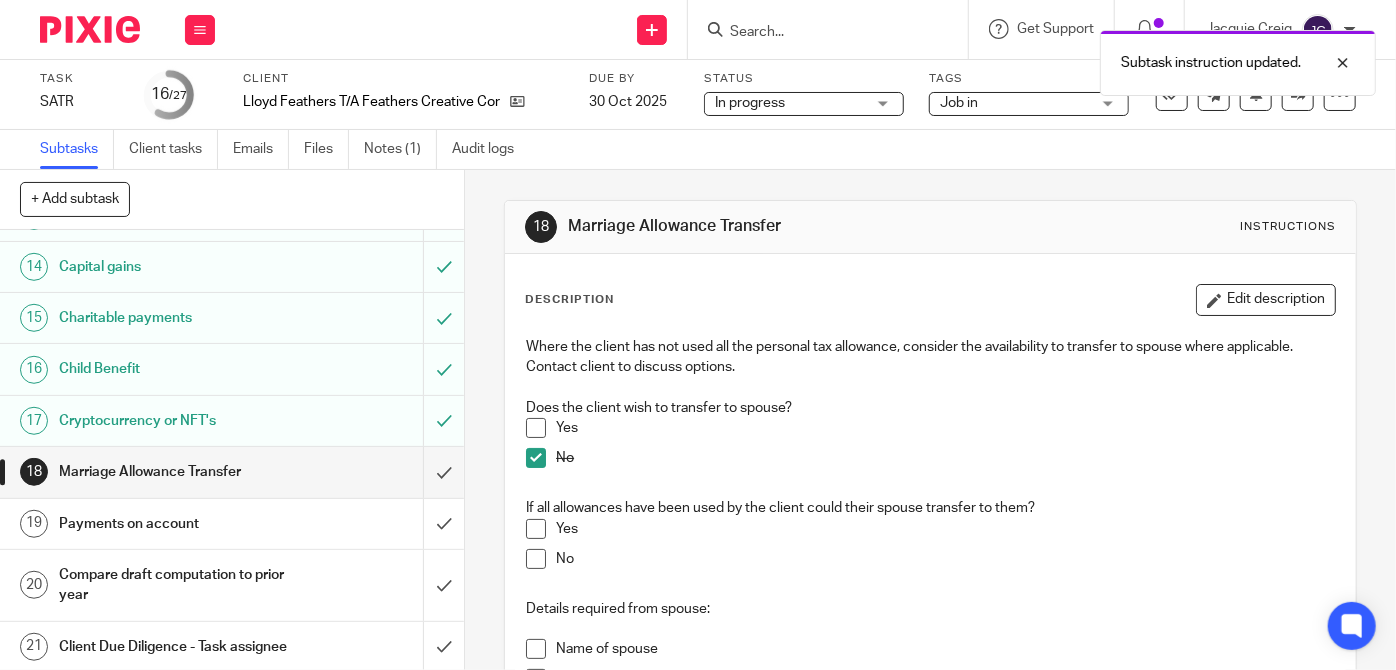 scroll, scrollTop: 723, scrollLeft: 0, axis: vertical 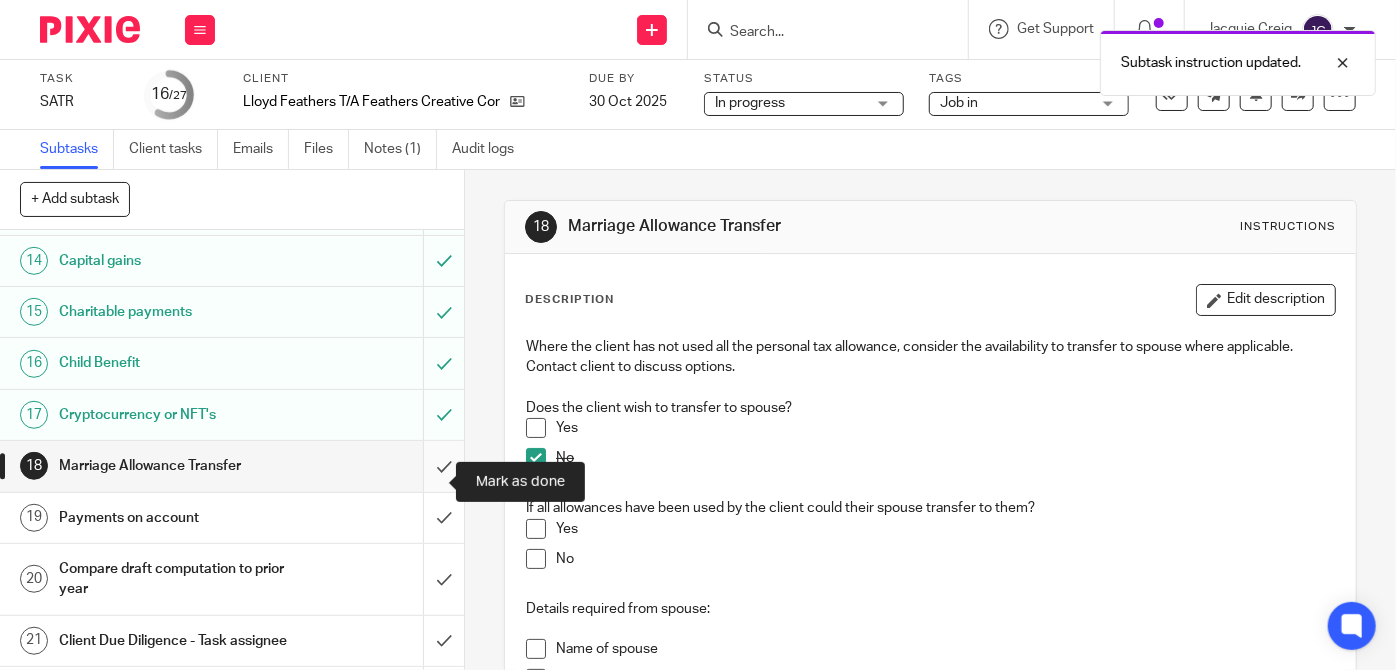click at bounding box center [232, 466] 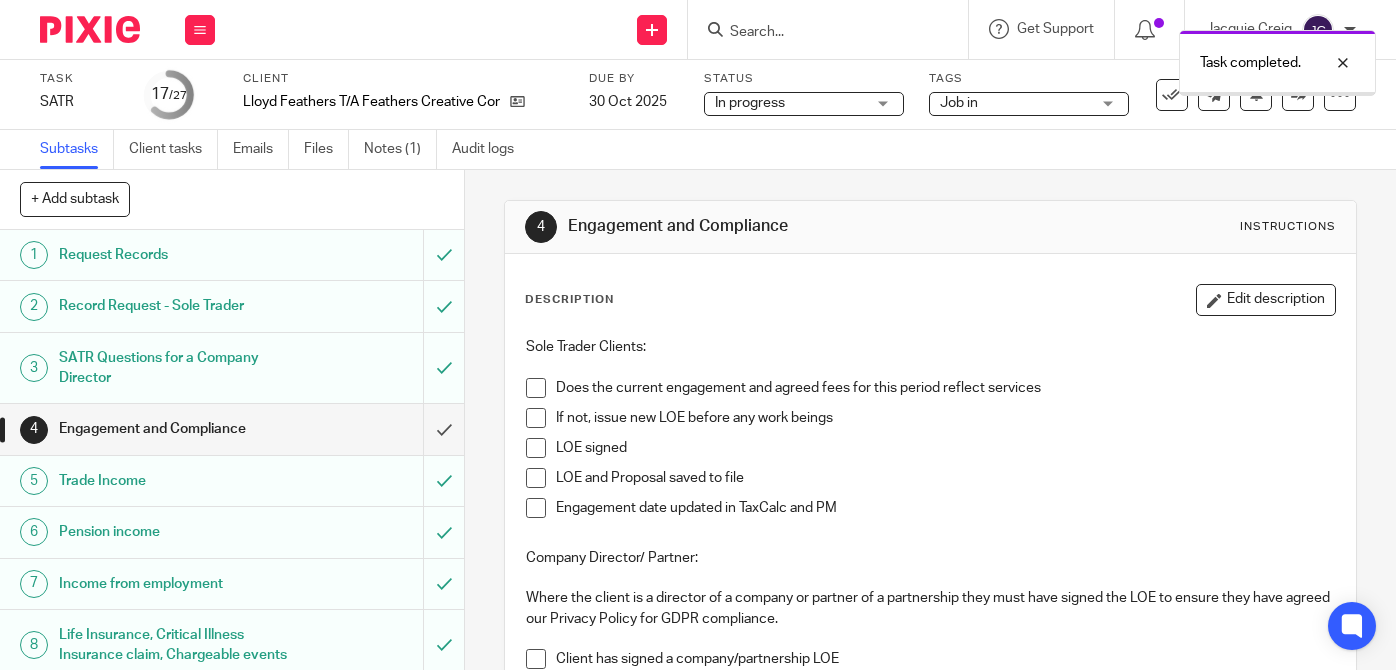 scroll, scrollTop: 0, scrollLeft: 0, axis: both 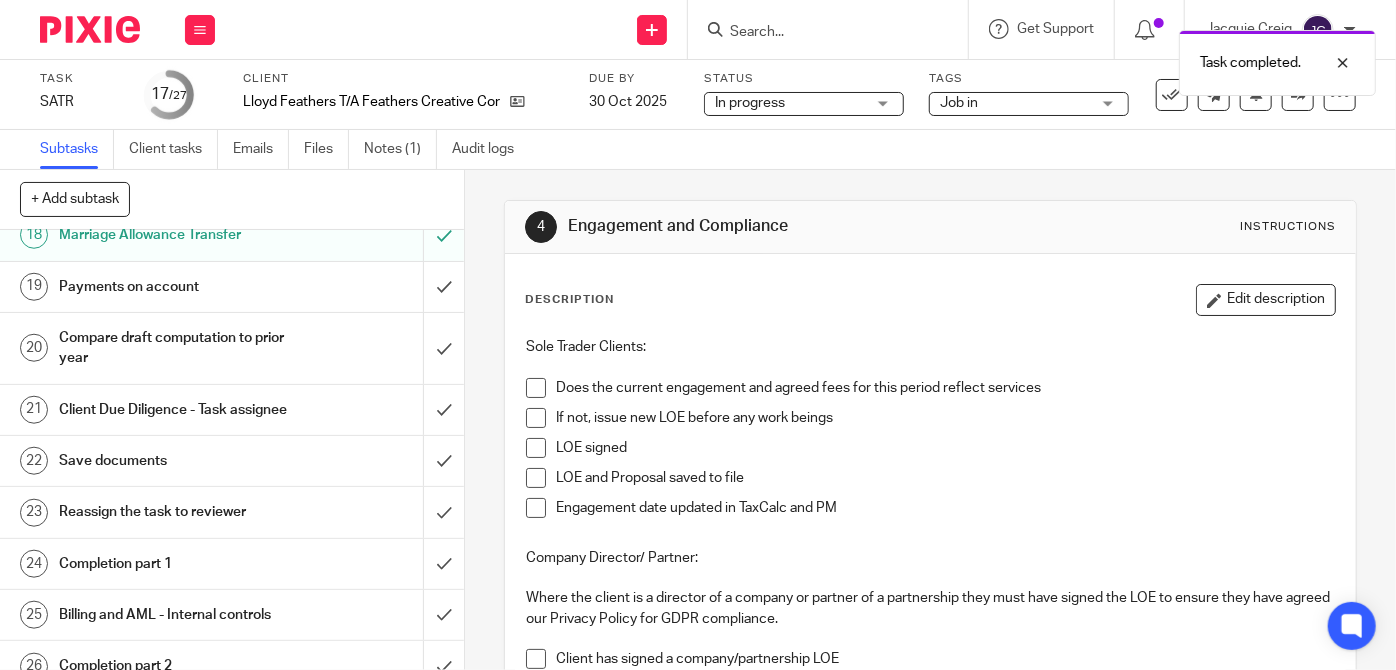 click on "Payments on account" at bounding box center [231, 287] 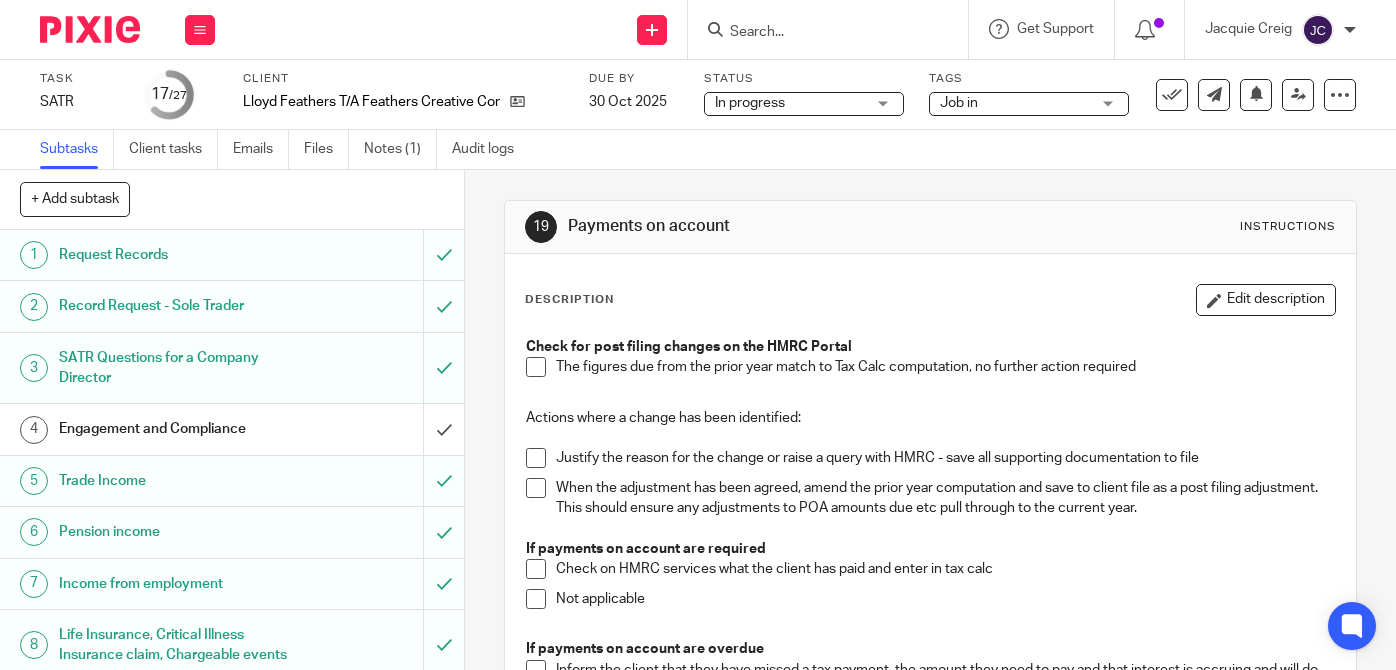 scroll, scrollTop: 0, scrollLeft: 0, axis: both 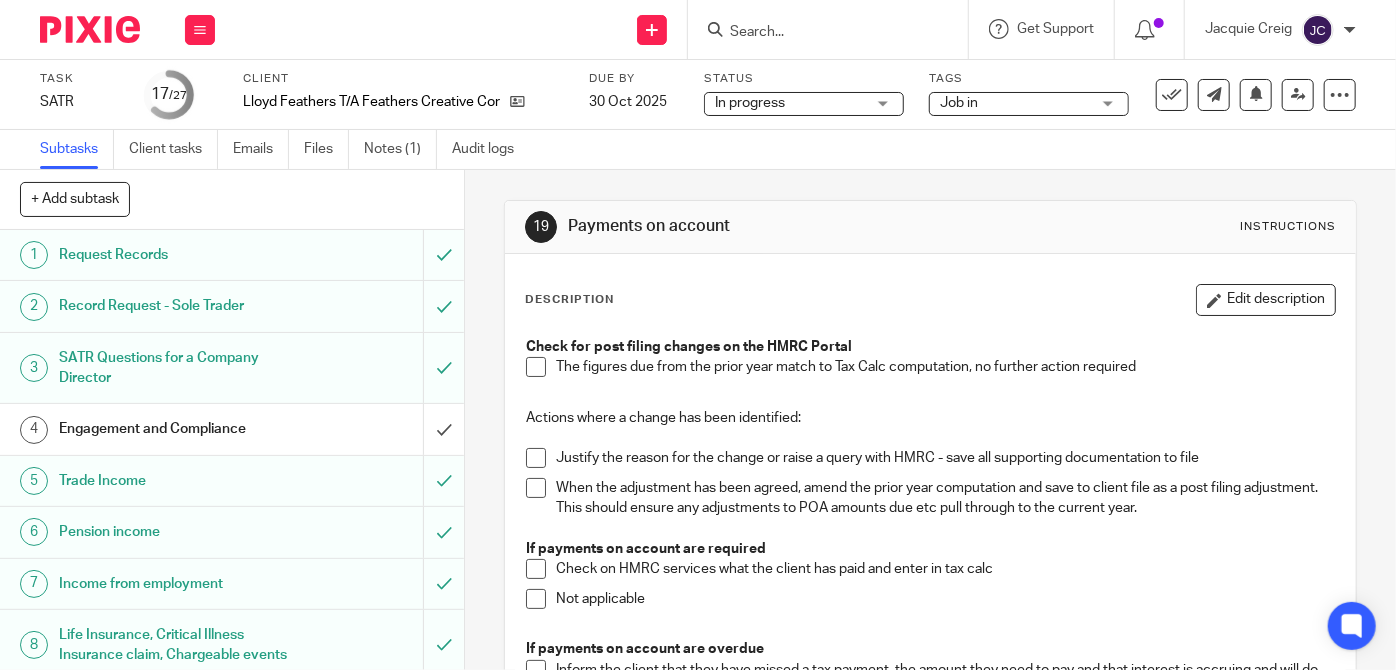 click at bounding box center [536, 367] 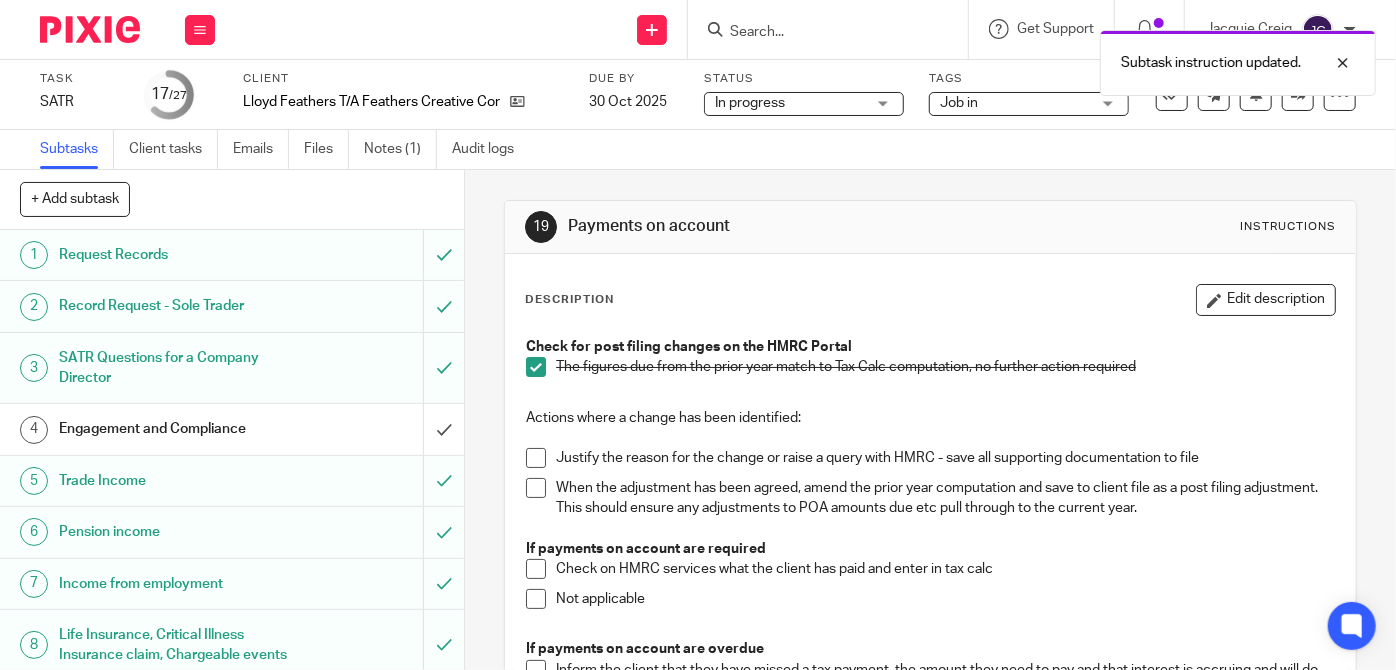 click at bounding box center [536, 569] 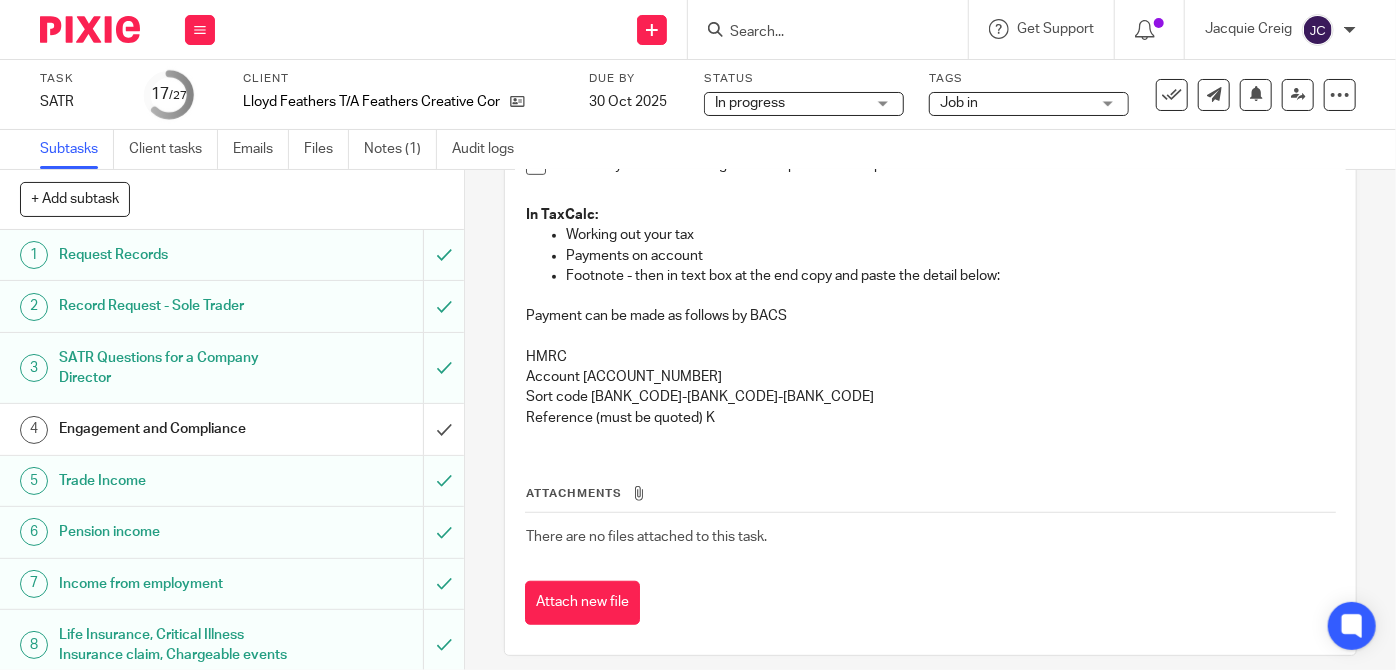 scroll, scrollTop: 630, scrollLeft: 0, axis: vertical 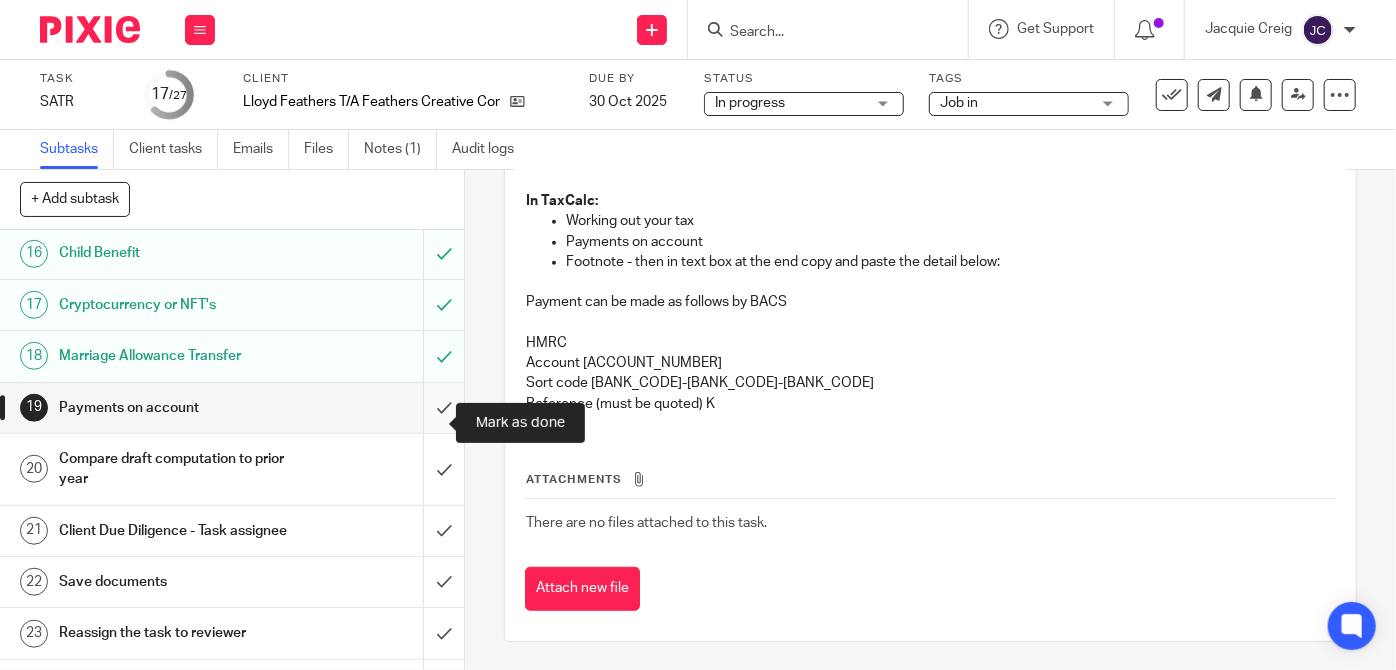 click at bounding box center (232, 408) 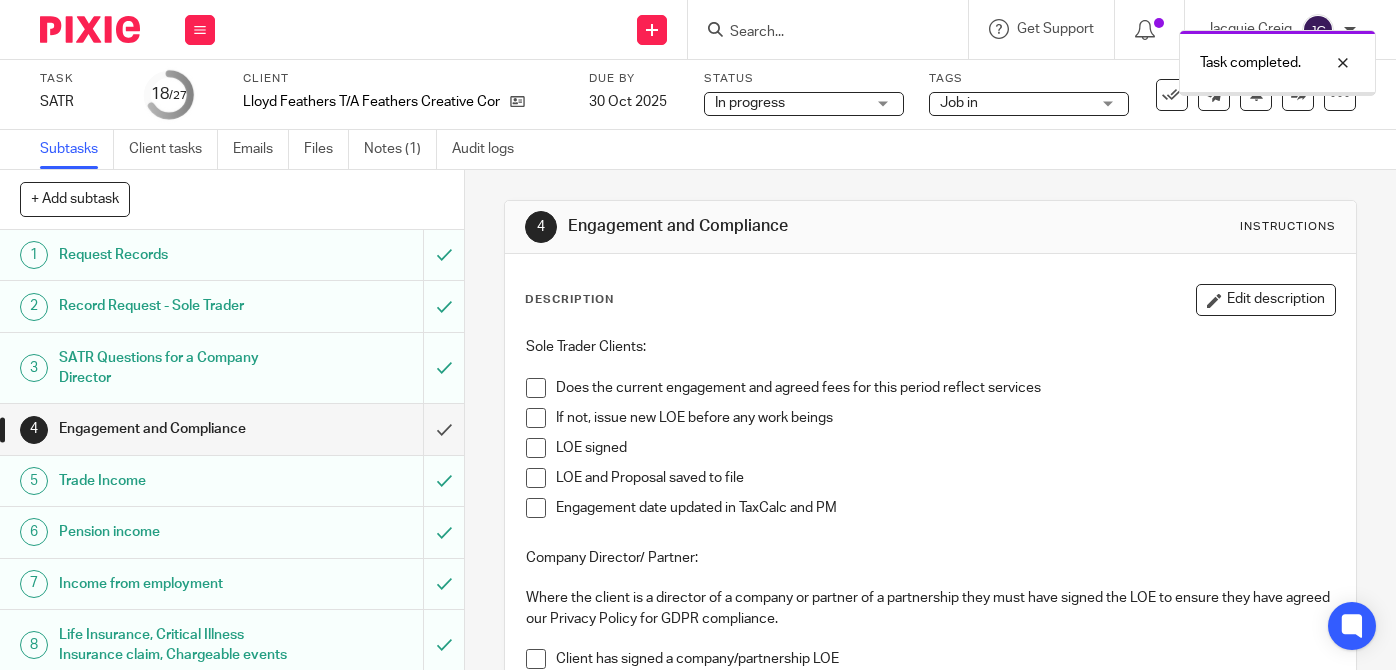 scroll, scrollTop: 0, scrollLeft: 0, axis: both 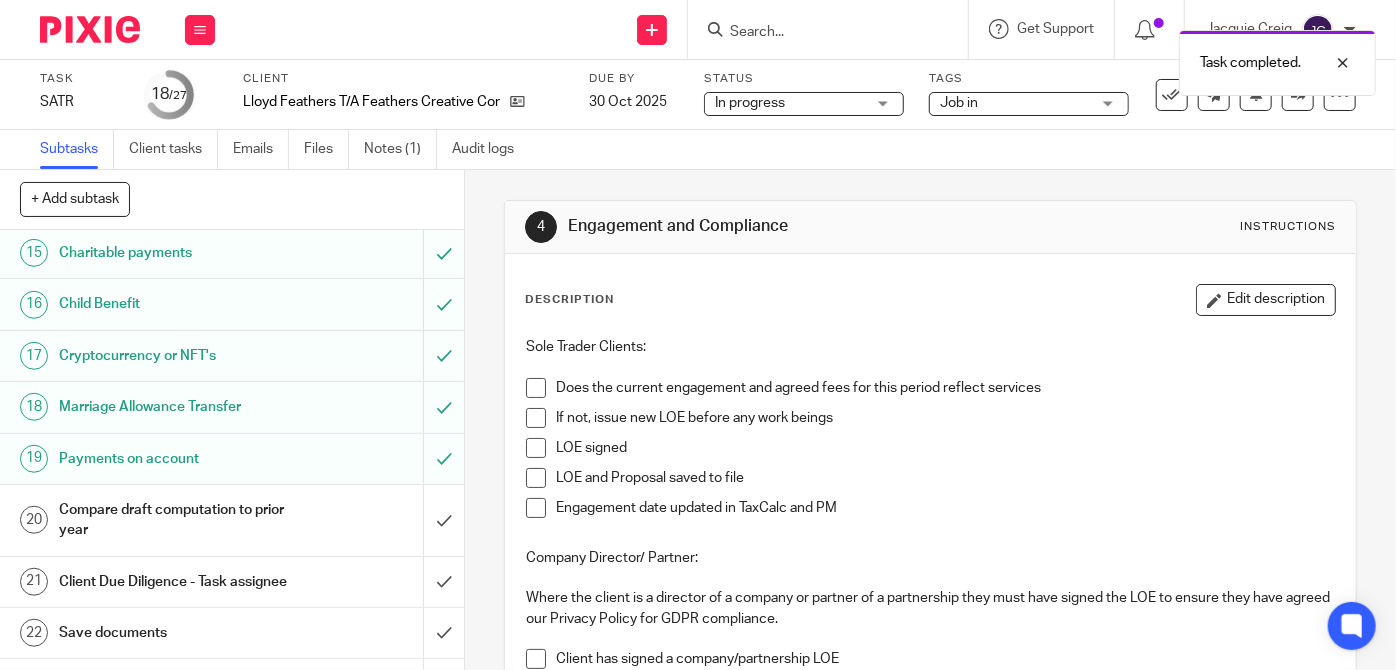 click on "Compare draft computation to prior year" at bounding box center (231, 520) 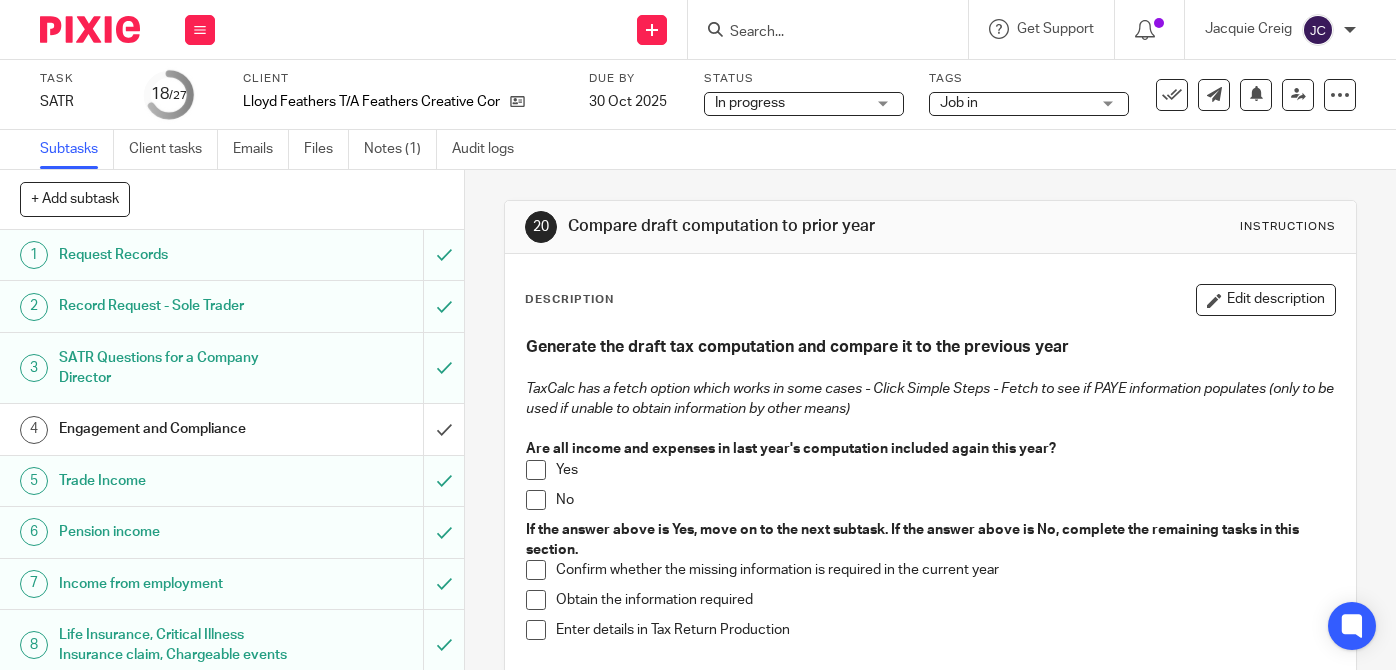 scroll, scrollTop: 0, scrollLeft: 0, axis: both 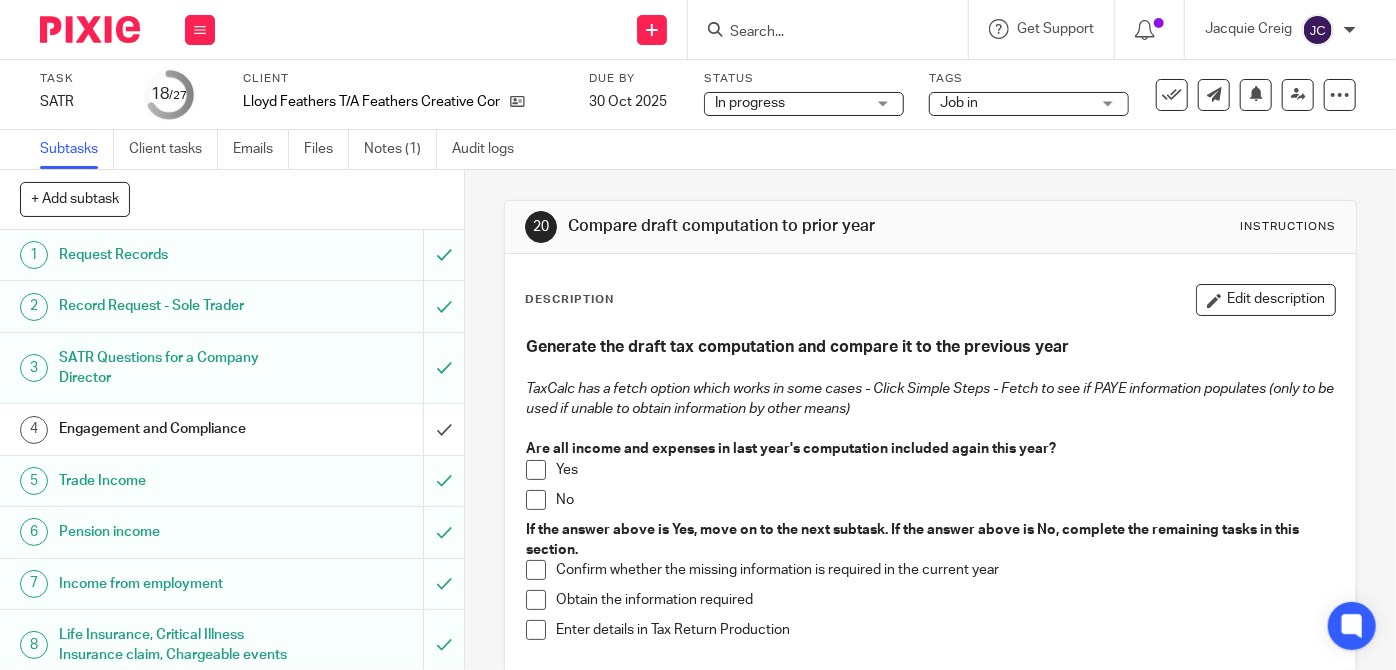 click at bounding box center [536, 470] 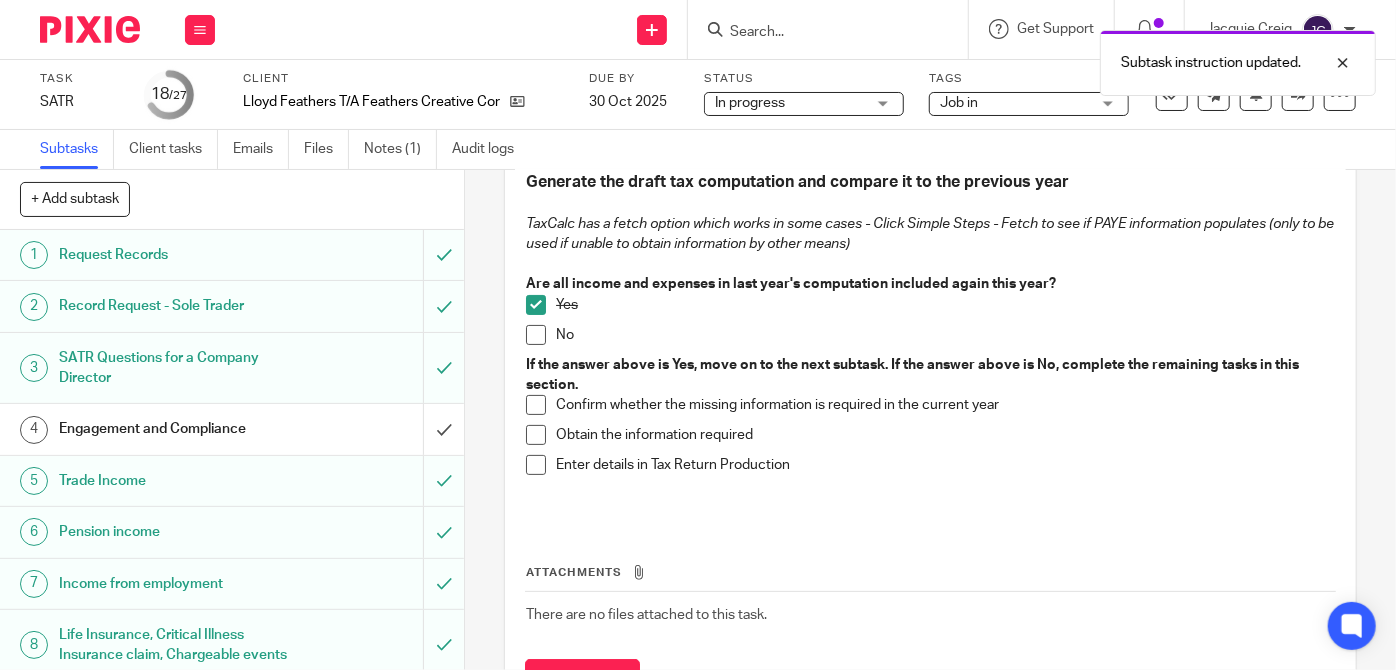 scroll, scrollTop: 189, scrollLeft: 0, axis: vertical 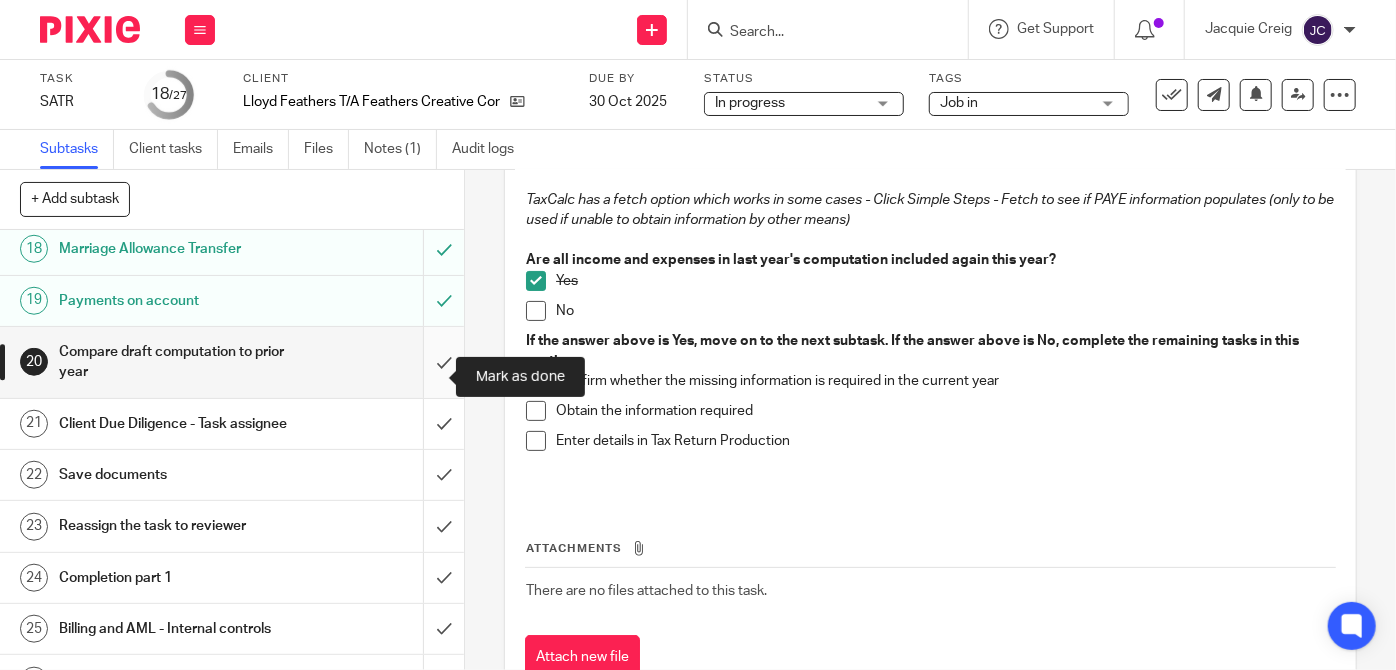 click at bounding box center [232, 362] 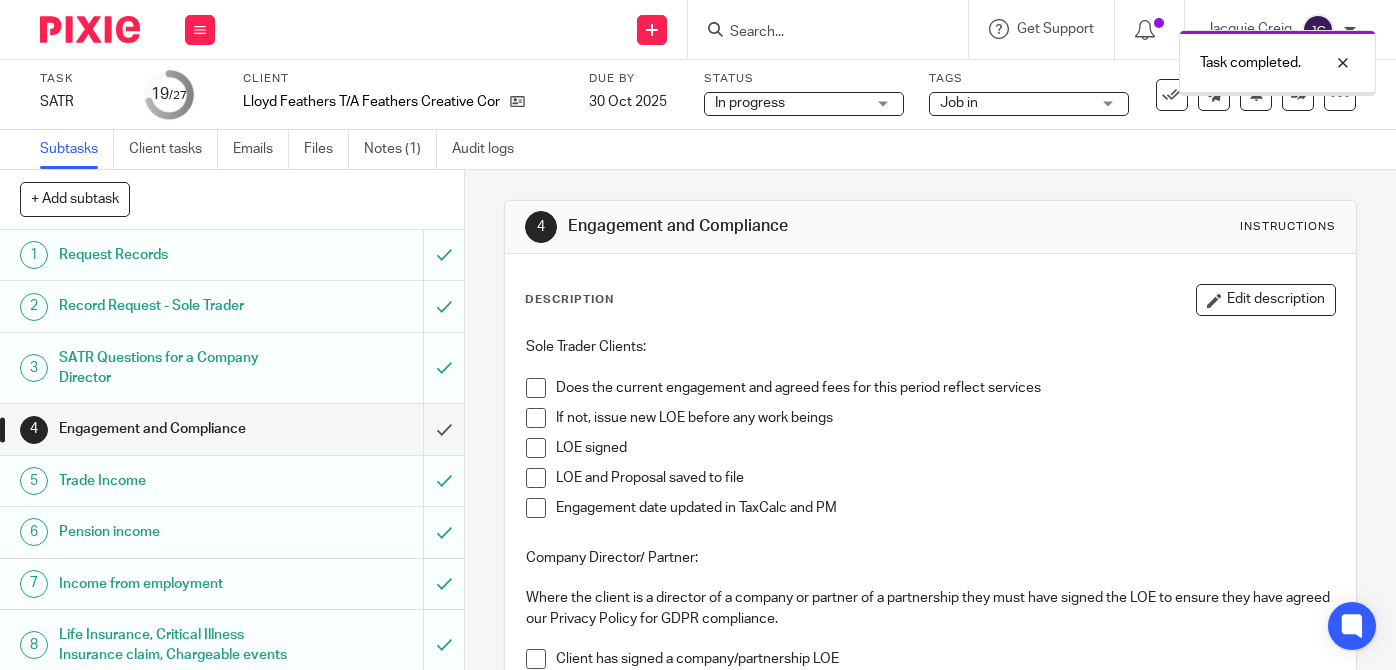 scroll, scrollTop: 0, scrollLeft: 0, axis: both 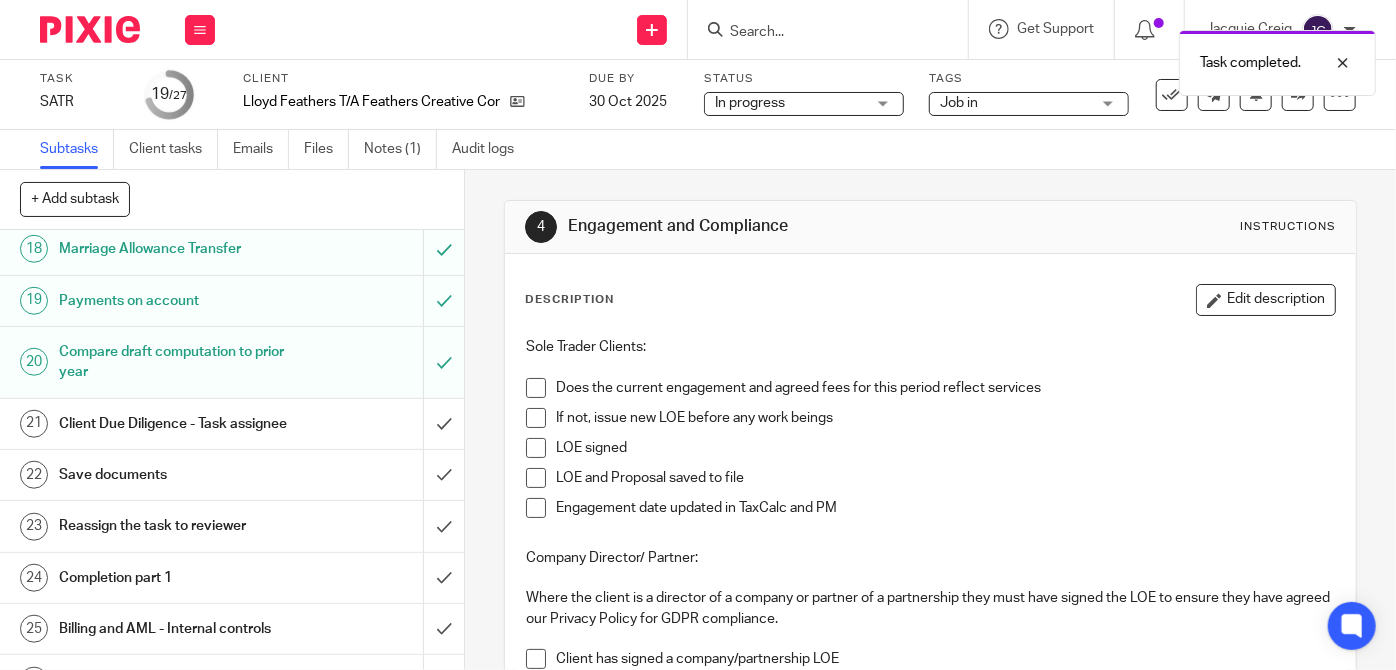 click on "Client Due Diligence - Task assignee" at bounding box center (174, 424) 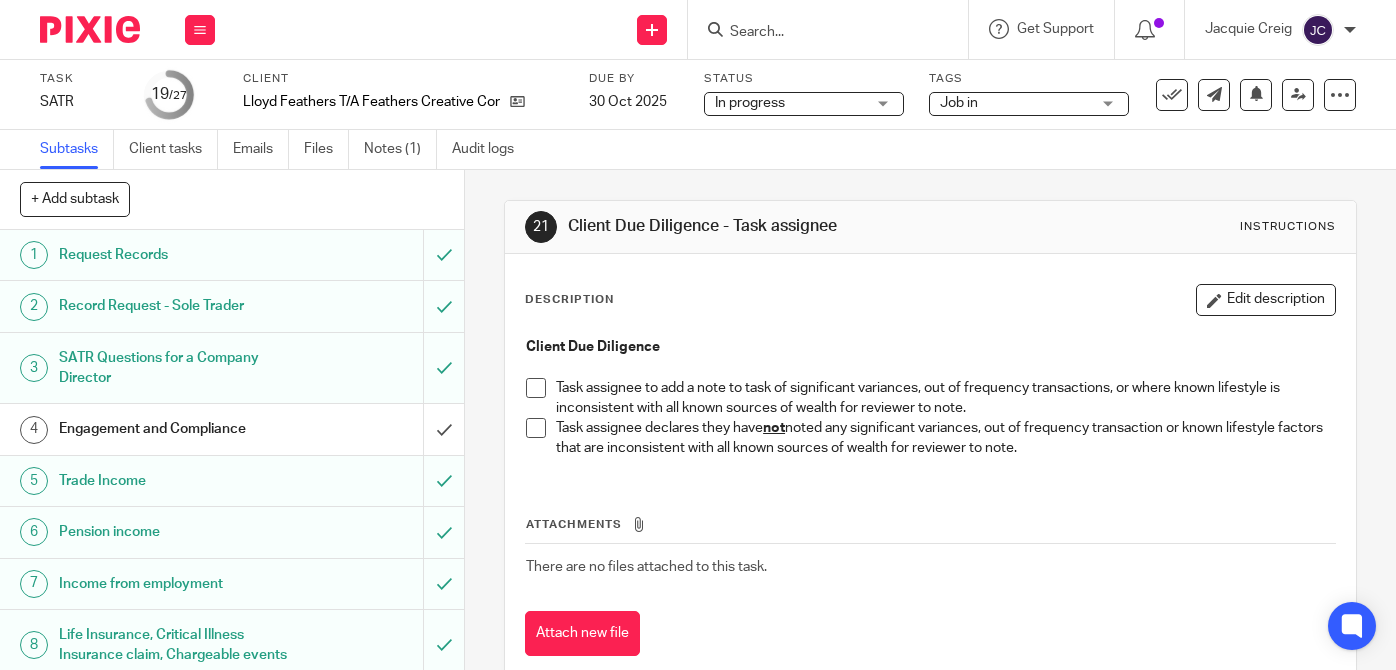 scroll, scrollTop: 0, scrollLeft: 0, axis: both 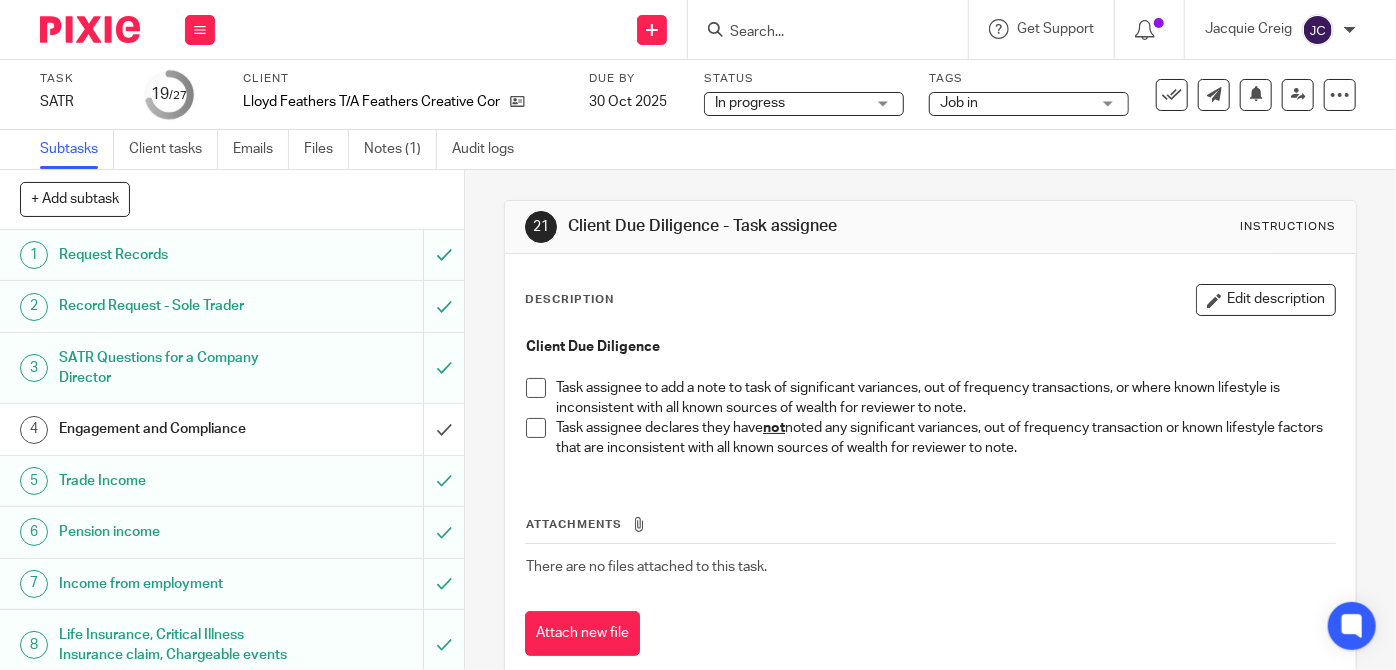 click at bounding box center [536, 428] 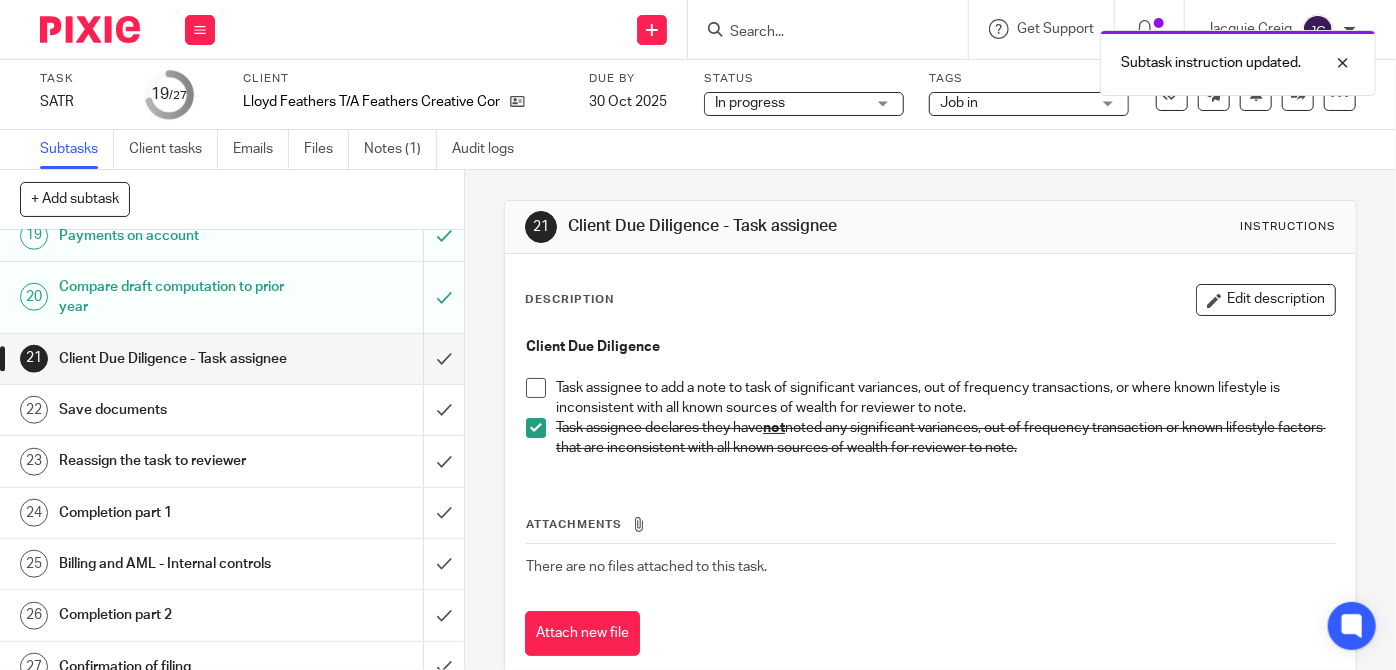 scroll, scrollTop: 1013, scrollLeft: 0, axis: vertical 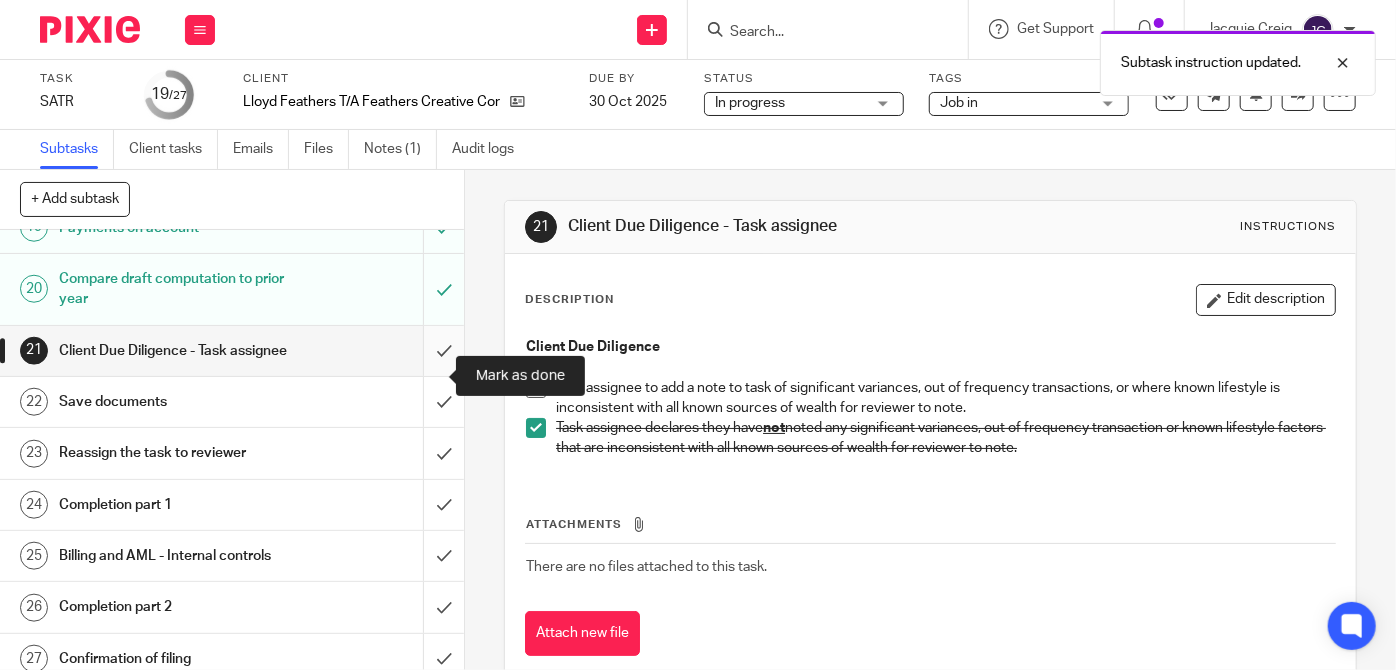 click at bounding box center [232, 351] 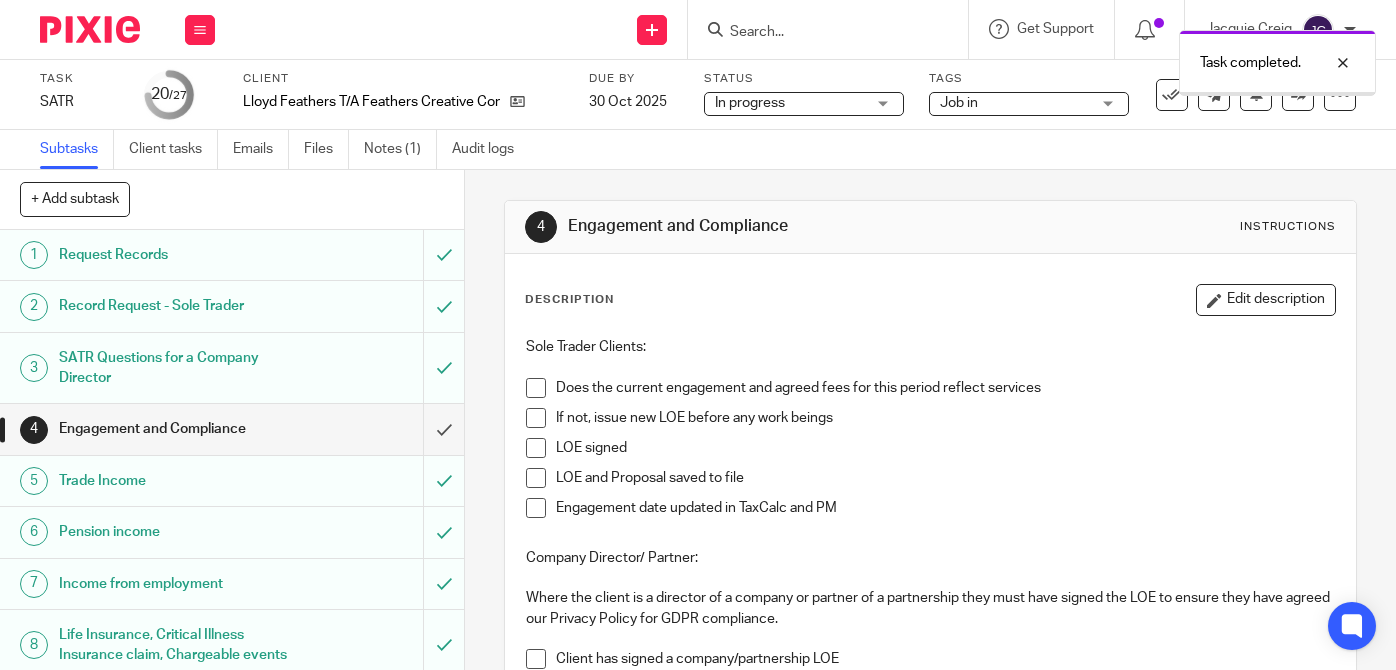 scroll, scrollTop: 0, scrollLeft: 0, axis: both 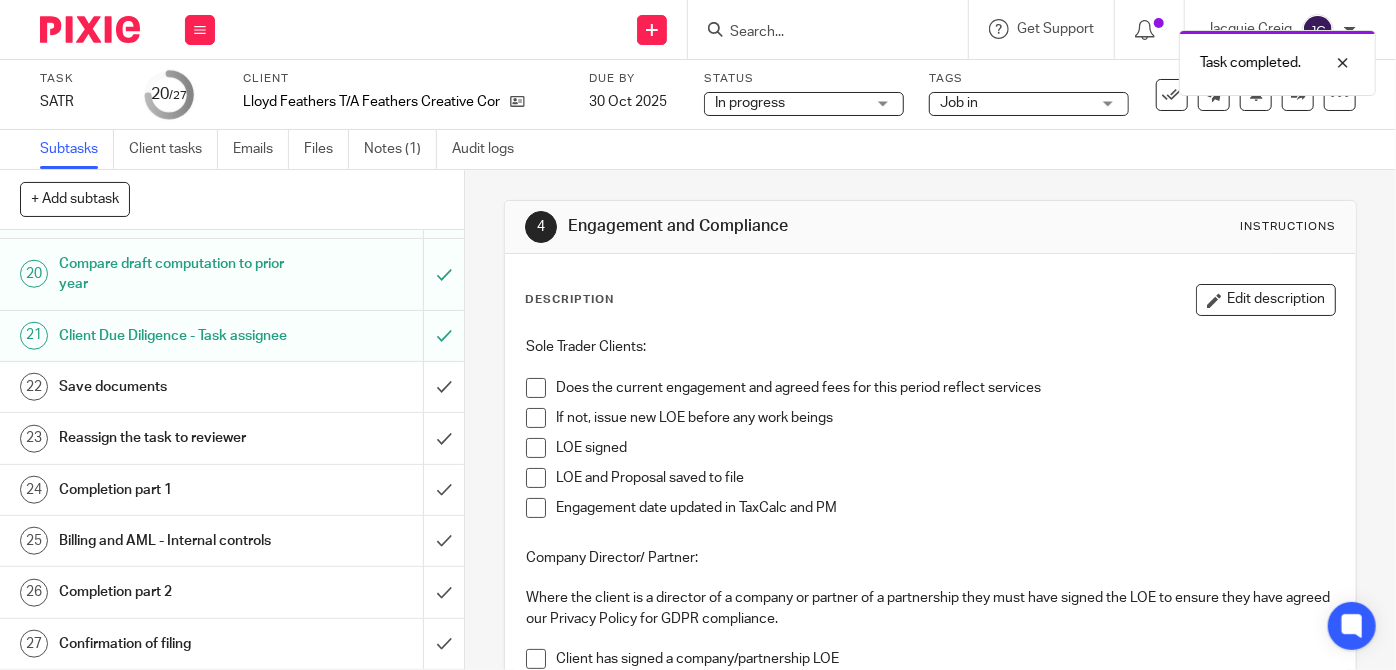click on "Save documents" at bounding box center [231, 387] 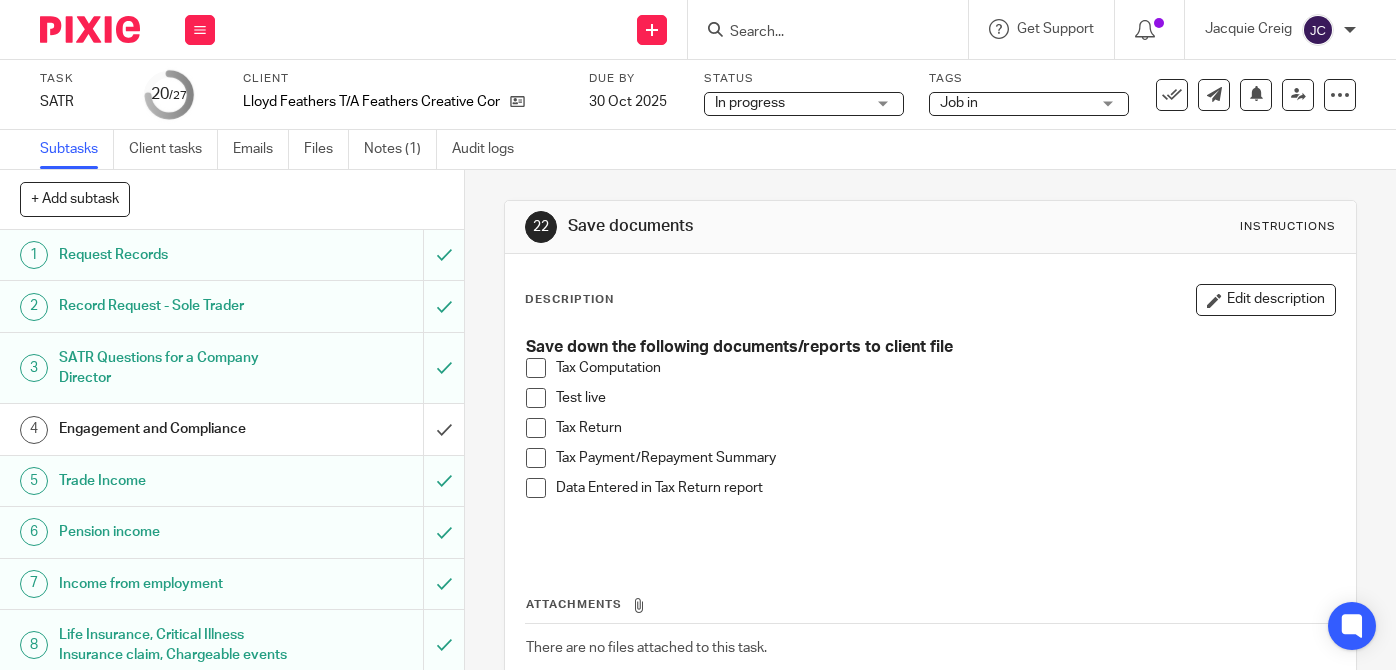 scroll, scrollTop: 0, scrollLeft: 0, axis: both 